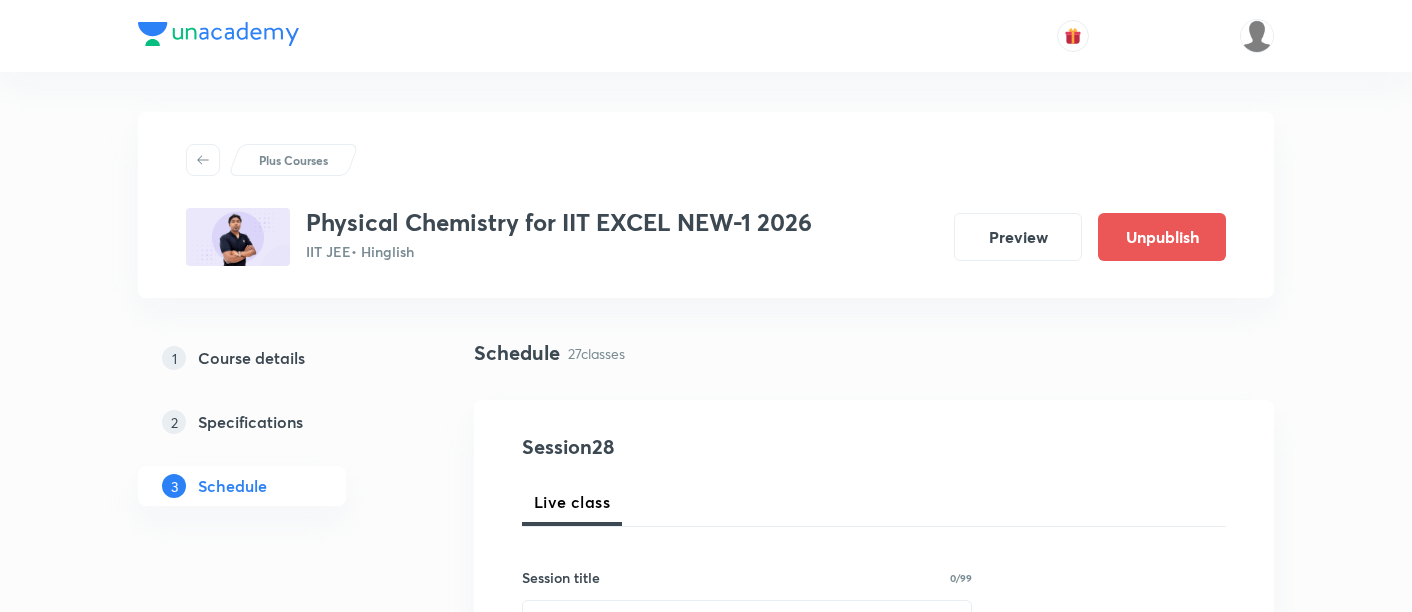 scroll, scrollTop: 5157, scrollLeft: 0, axis: vertical 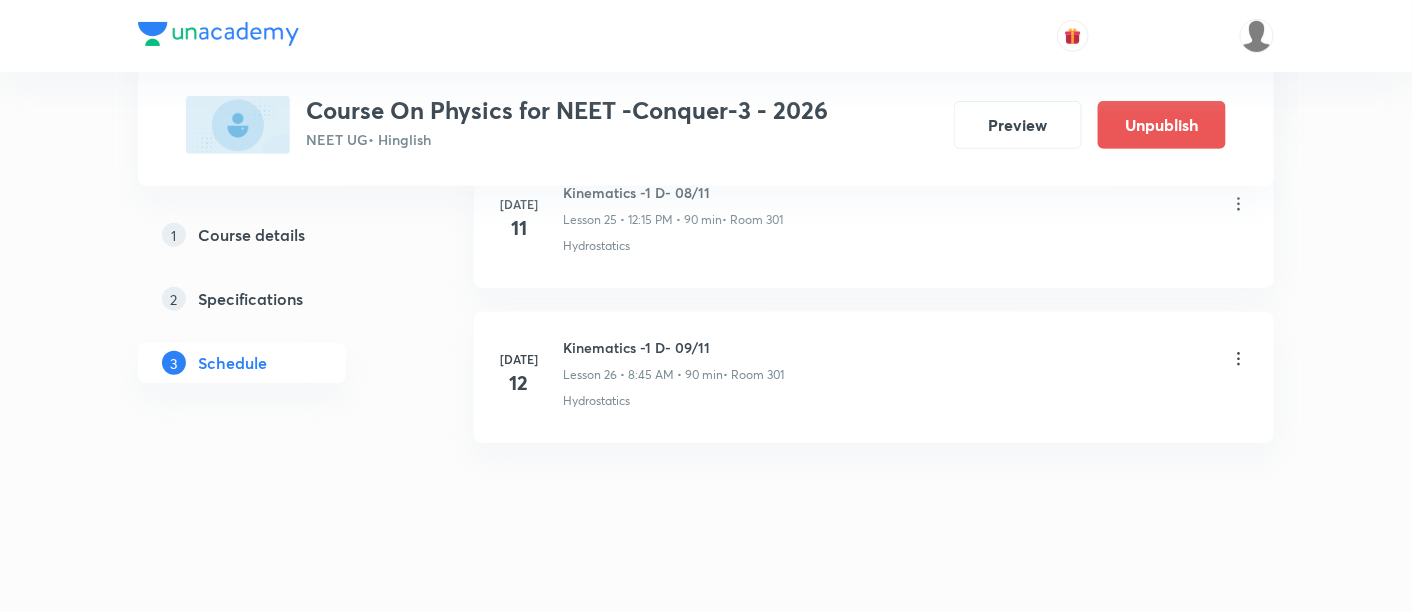 click 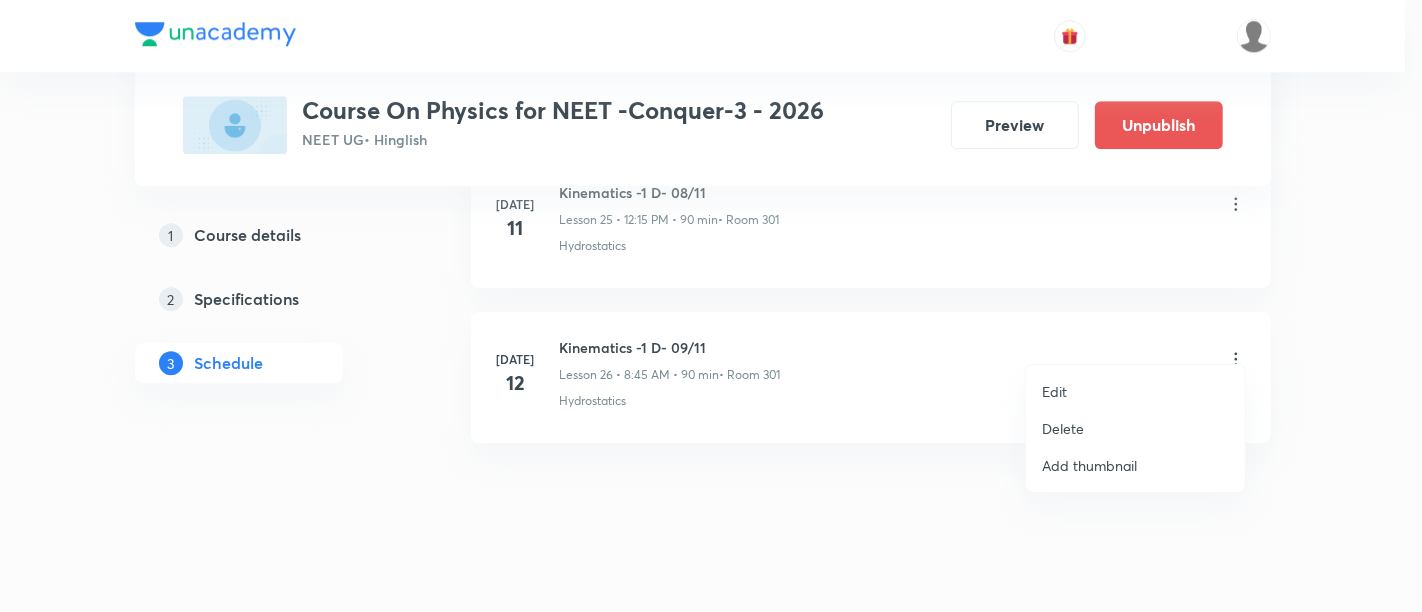 click on "Delete" at bounding box center (1063, 428) 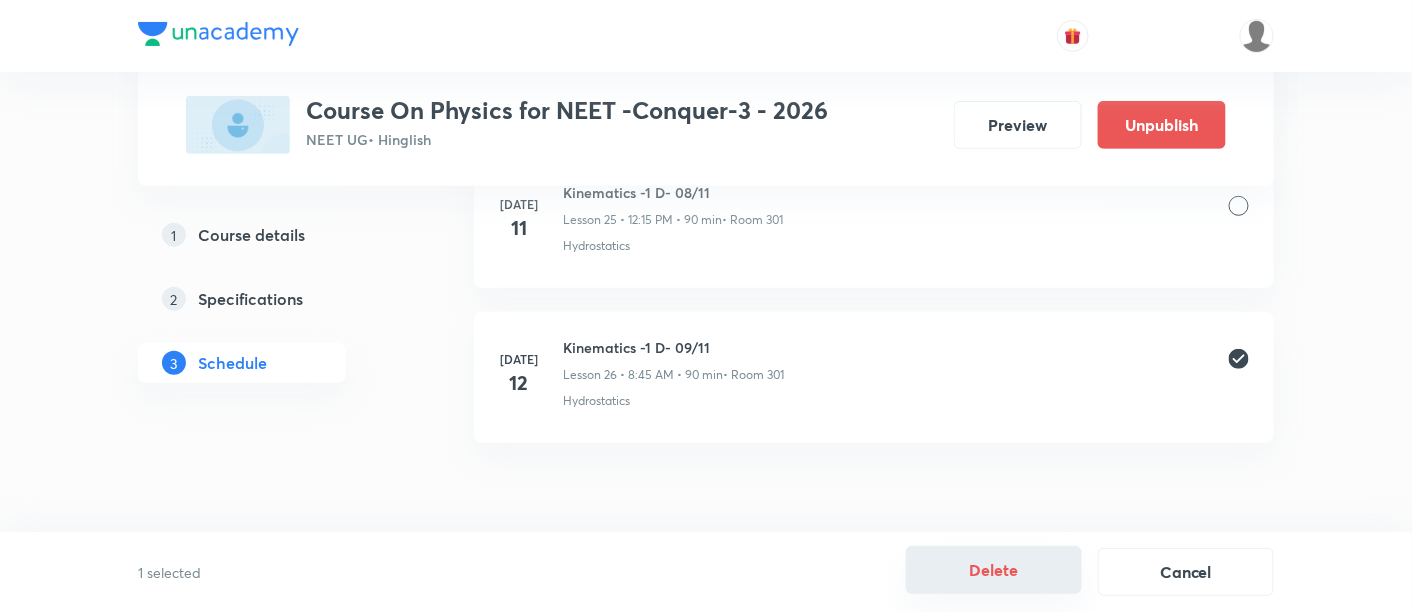 click on "Delete" at bounding box center [994, 570] 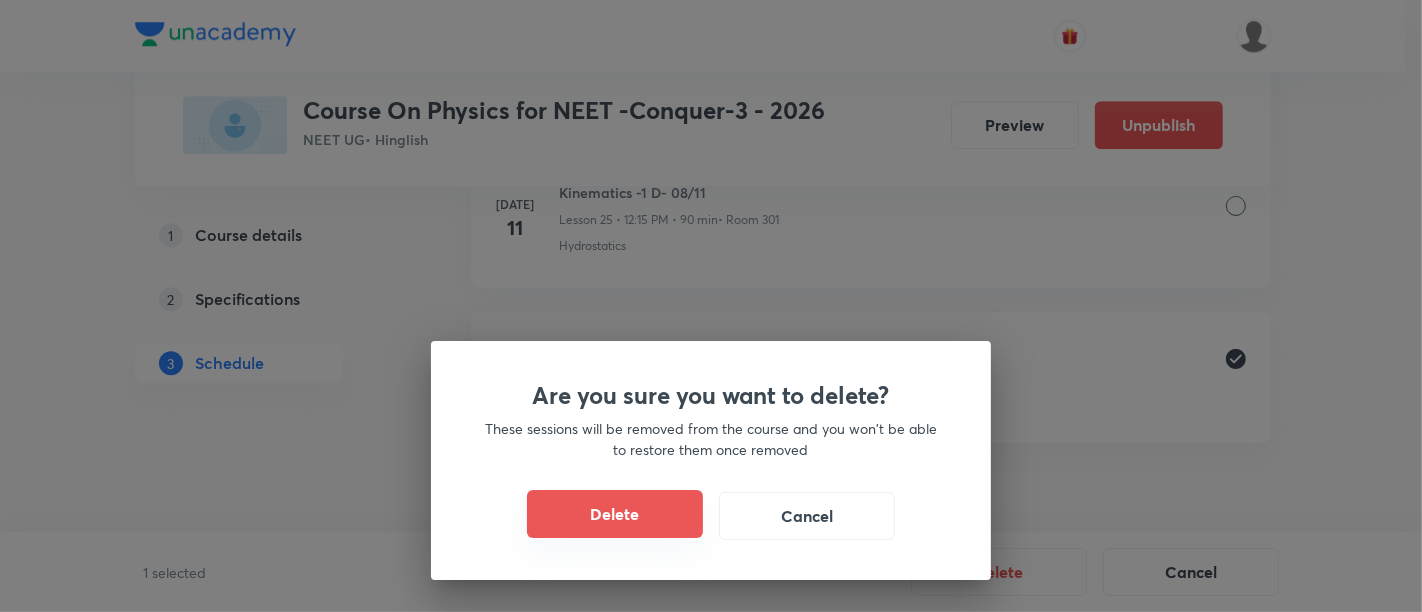 click on "Delete" at bounding box center [615, 514] 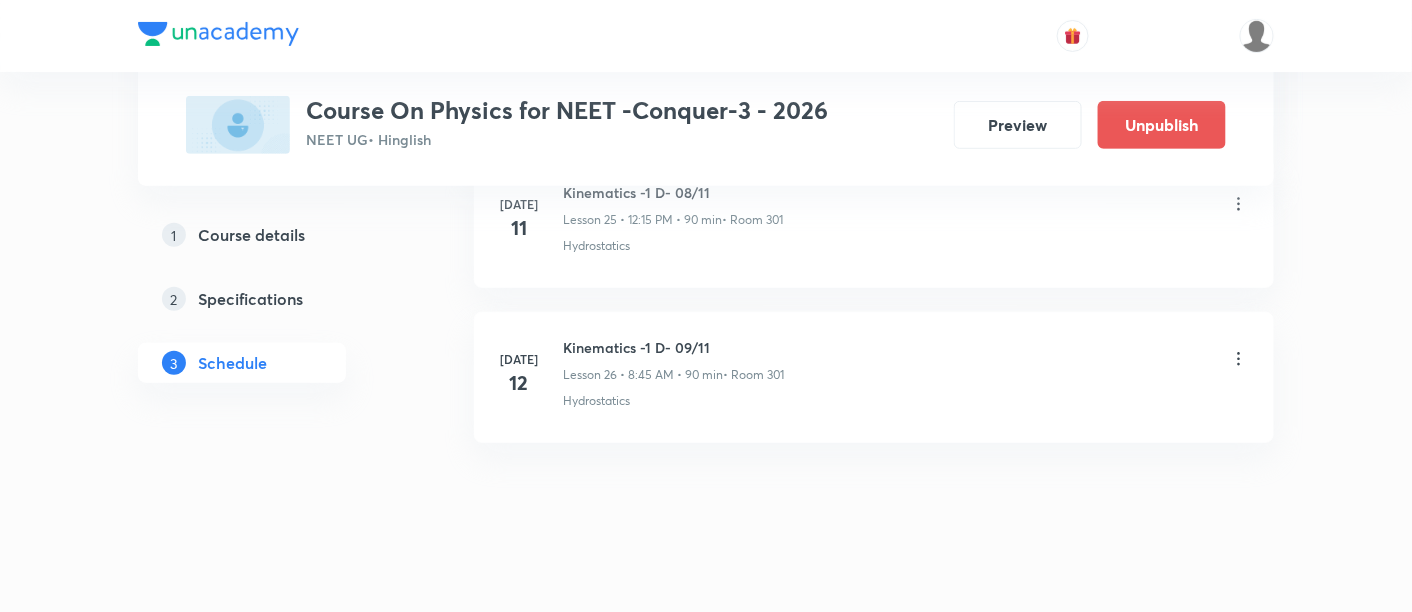 scroll, scrollTop: 4848, scrollLeft: 0, axis: vertical 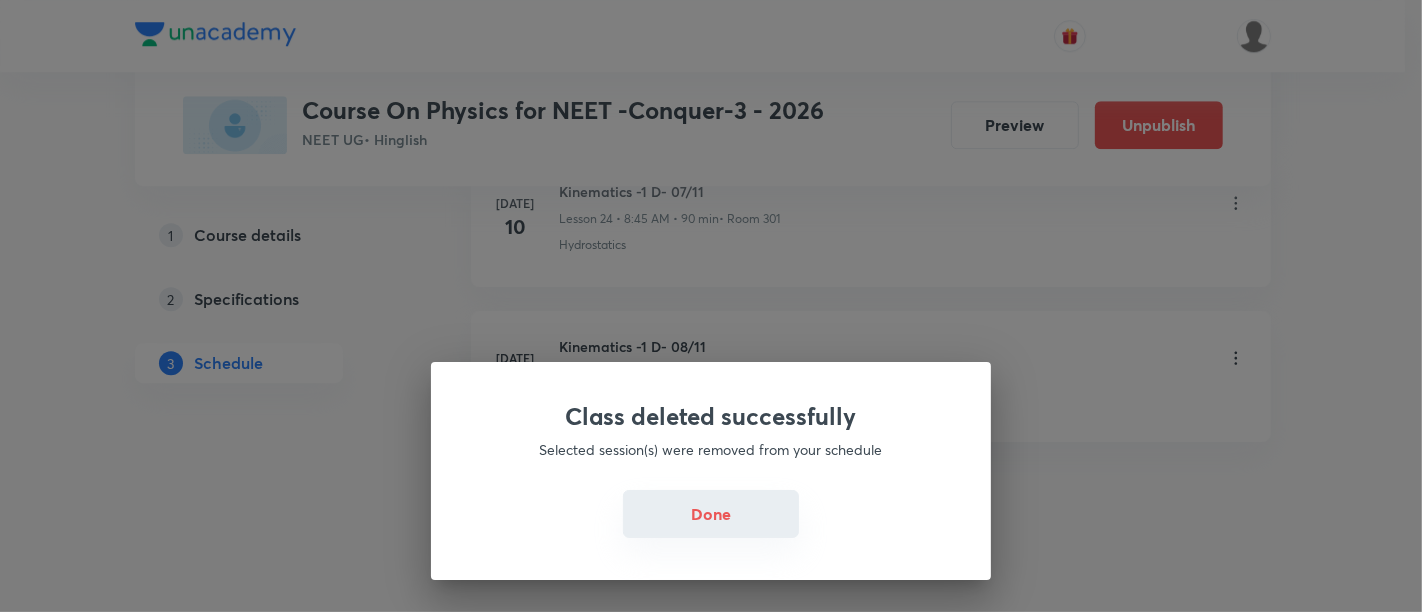 click on "Done" at bounding box center [711, 514] 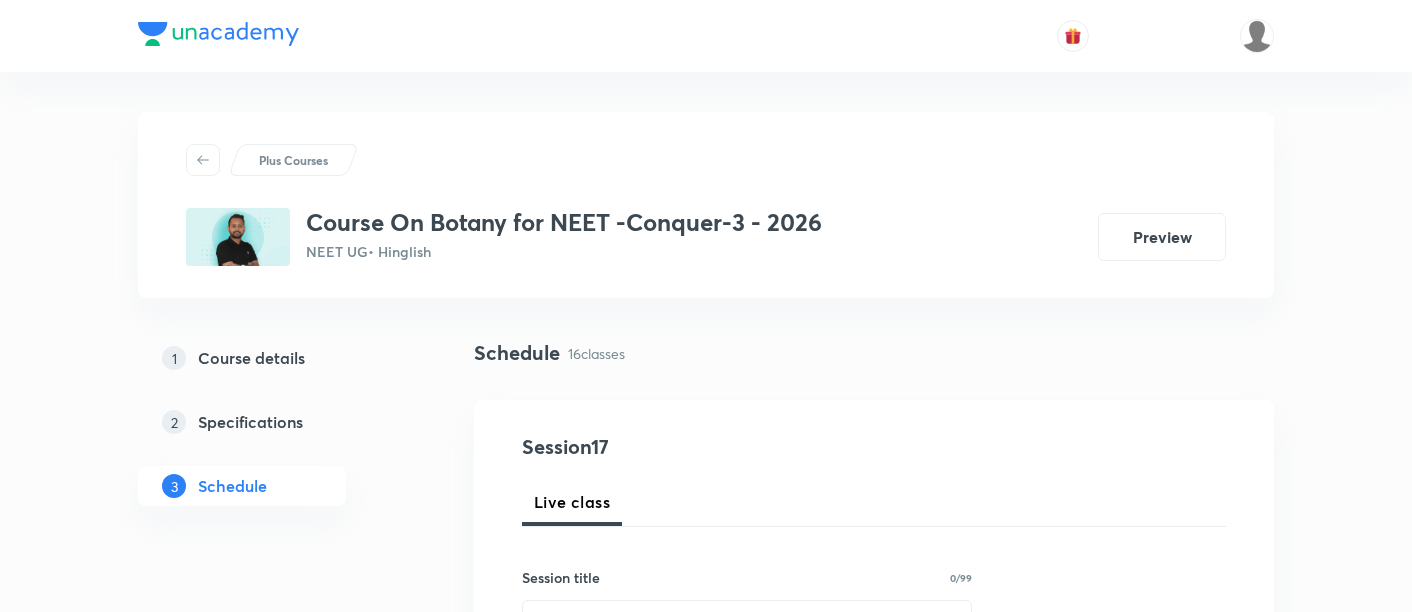 scroll, scrollTop: 0, scrollLeft: 0, axis: both 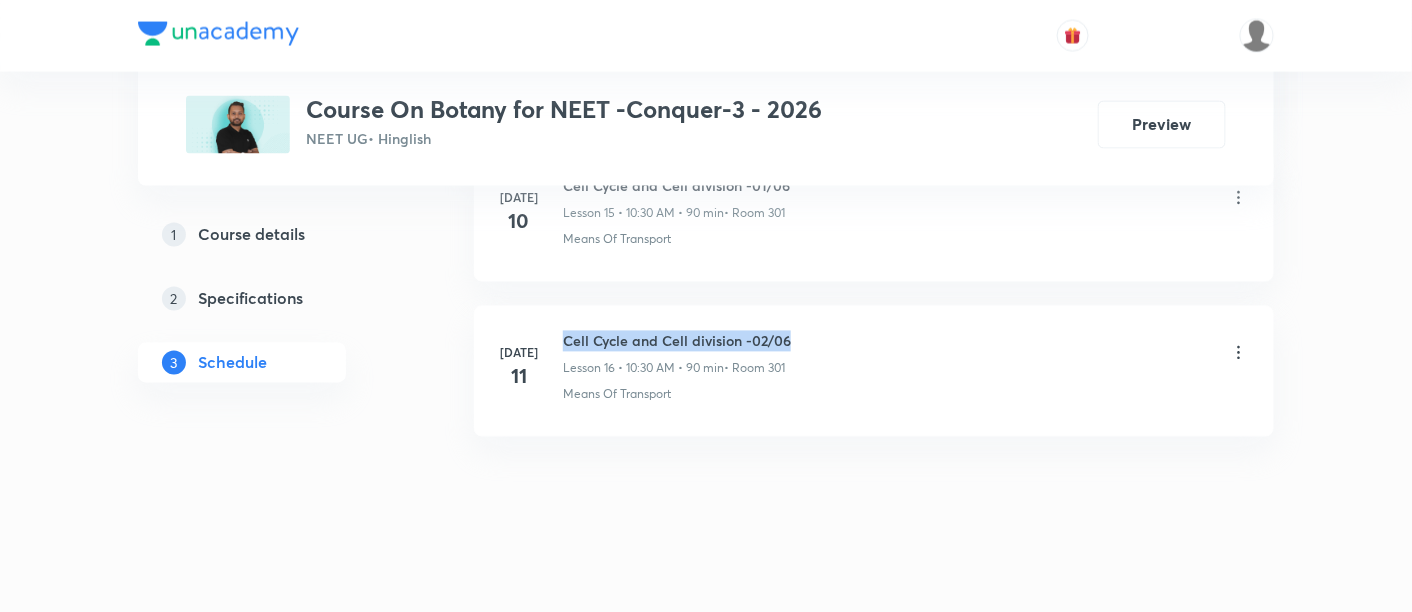 drag, startPoint x: 565, startPoint y: 329, endPoint x: 796, endPoint y: 332, distance: 231.01949 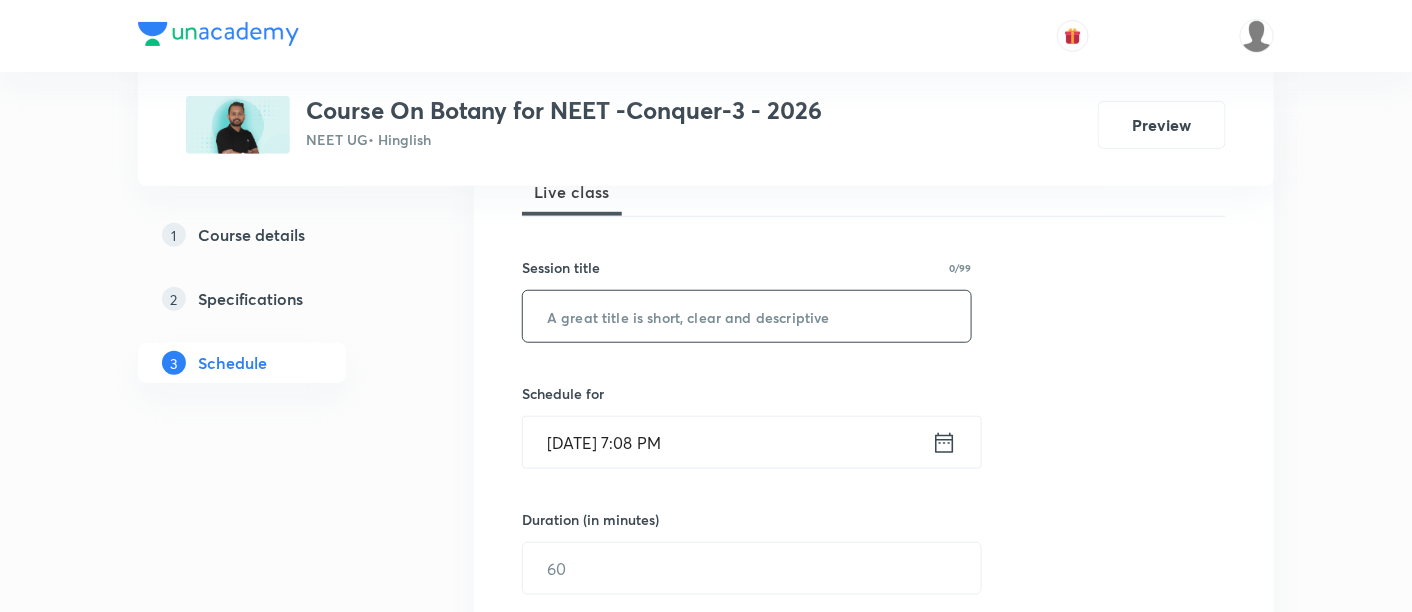 scroll, scrollTop: 339, scrollLeft: 0, axis: vertical 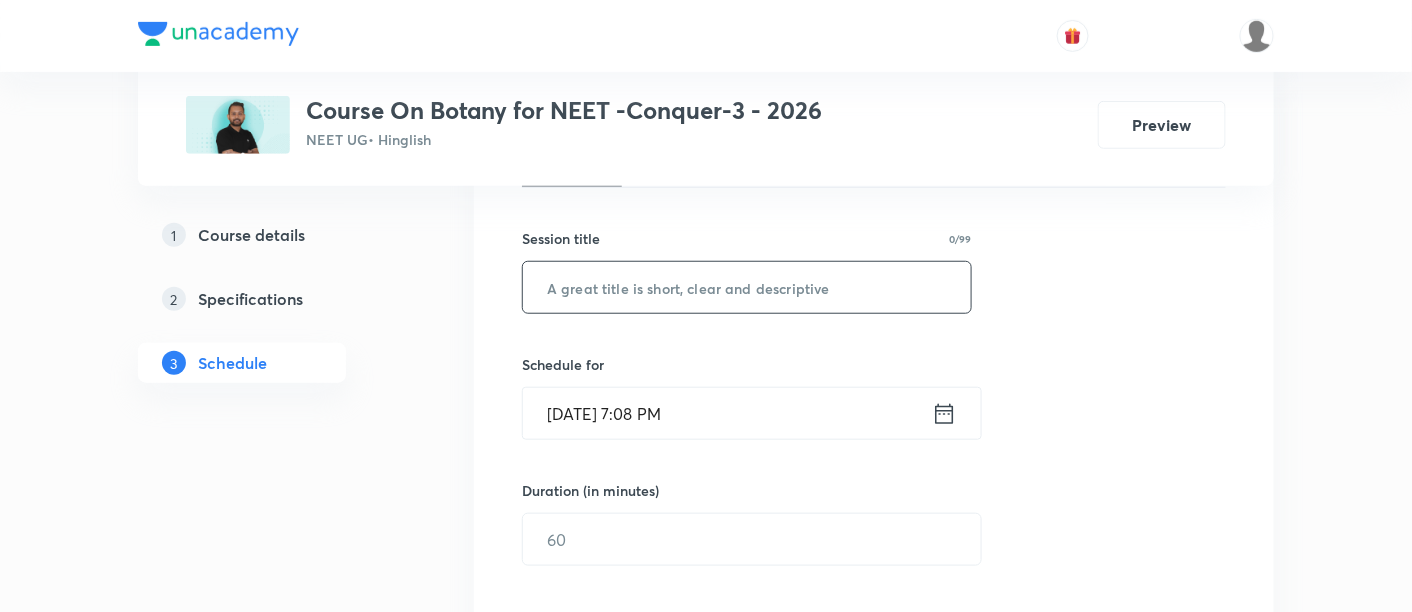 click at bounding box center [747, 287] 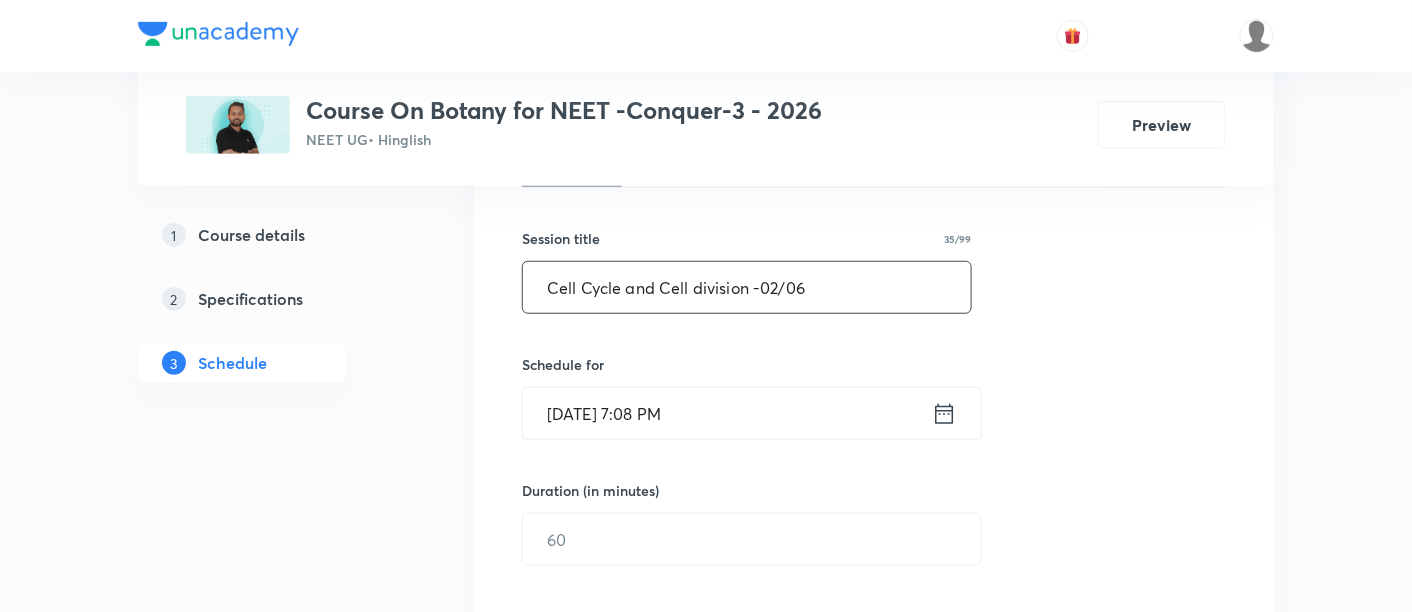 click on "Cell Cycle and Cell division -02/06" at bounding box center (747, 287) 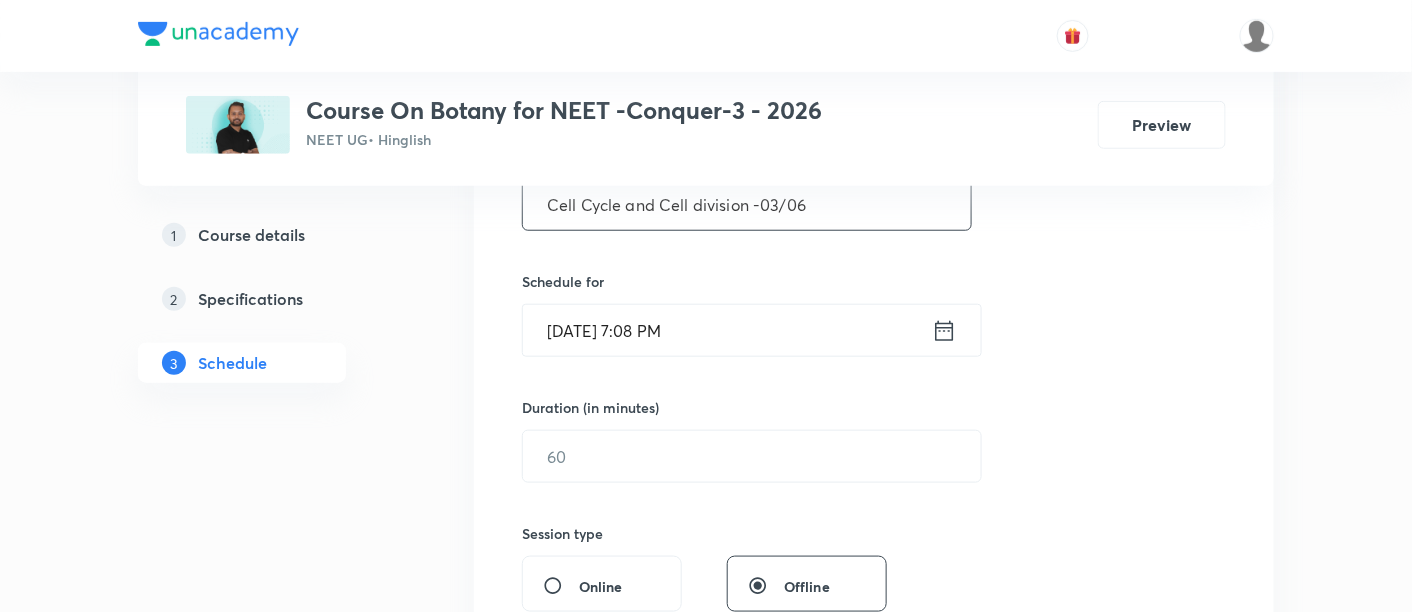 scroll, scrollTop: 424, scrollLeft: 0, axis: vertical 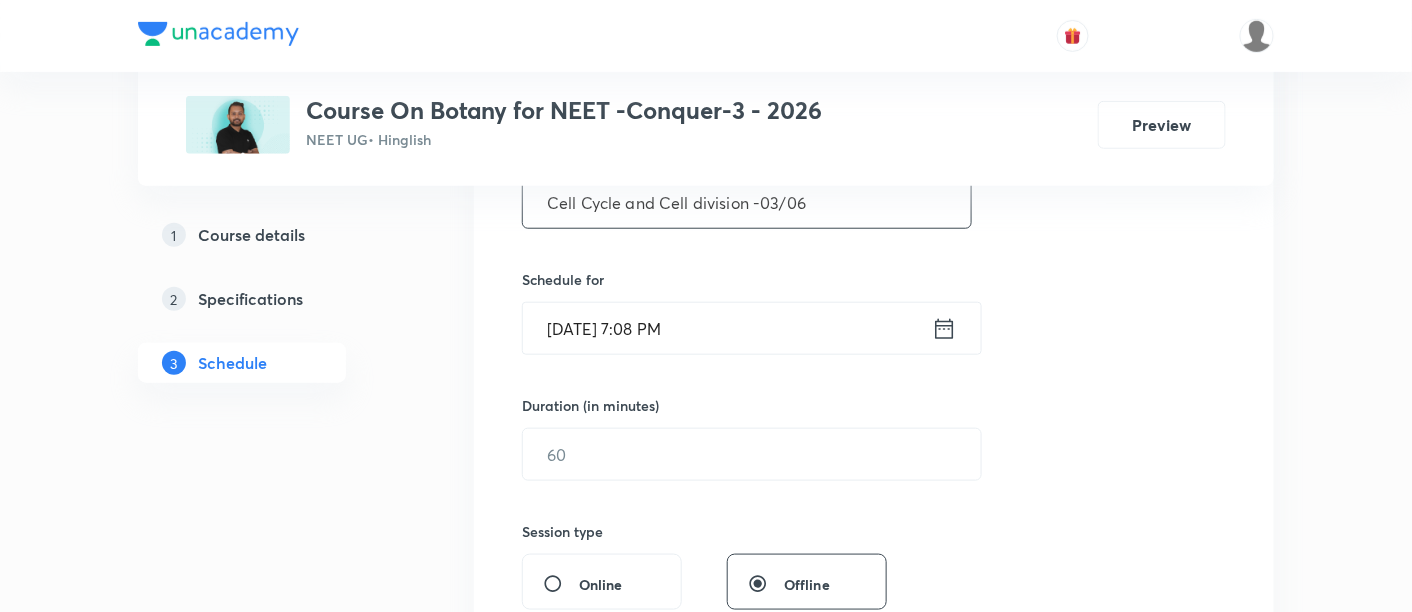 type on "Cell Cycle and Cell division -03/06" 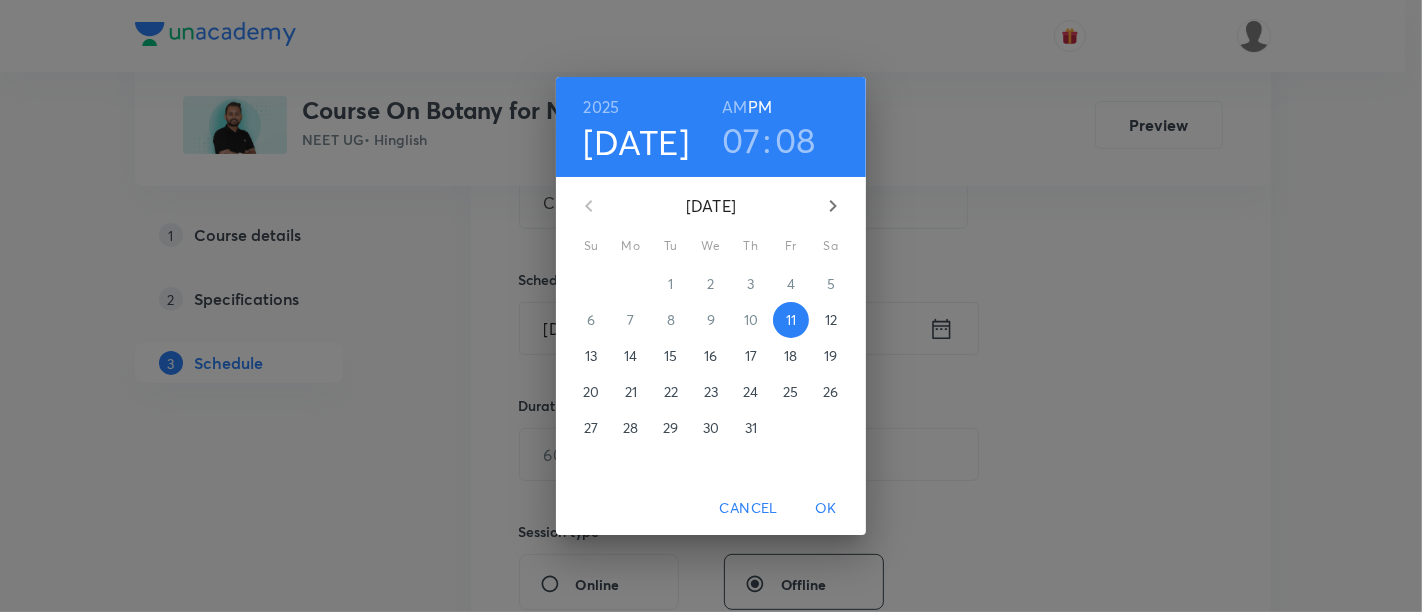 click on "12" at bounding box center (831, 320) 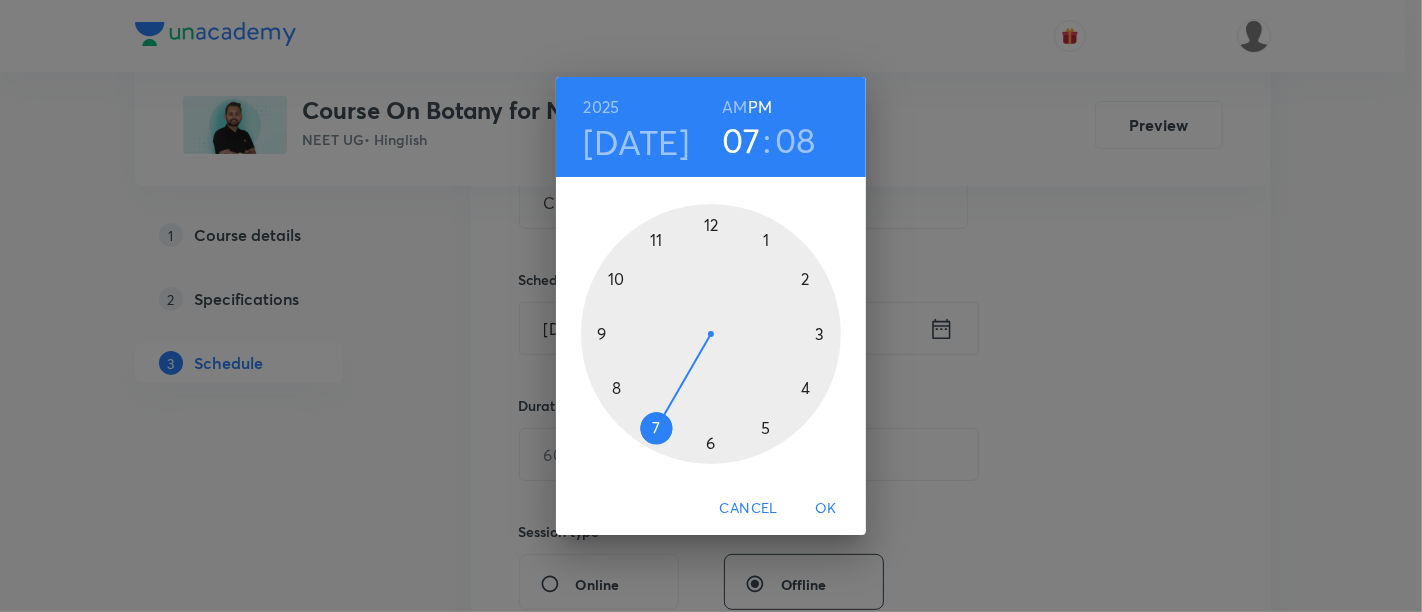 click on "AM" at bounding box center (734, 107) 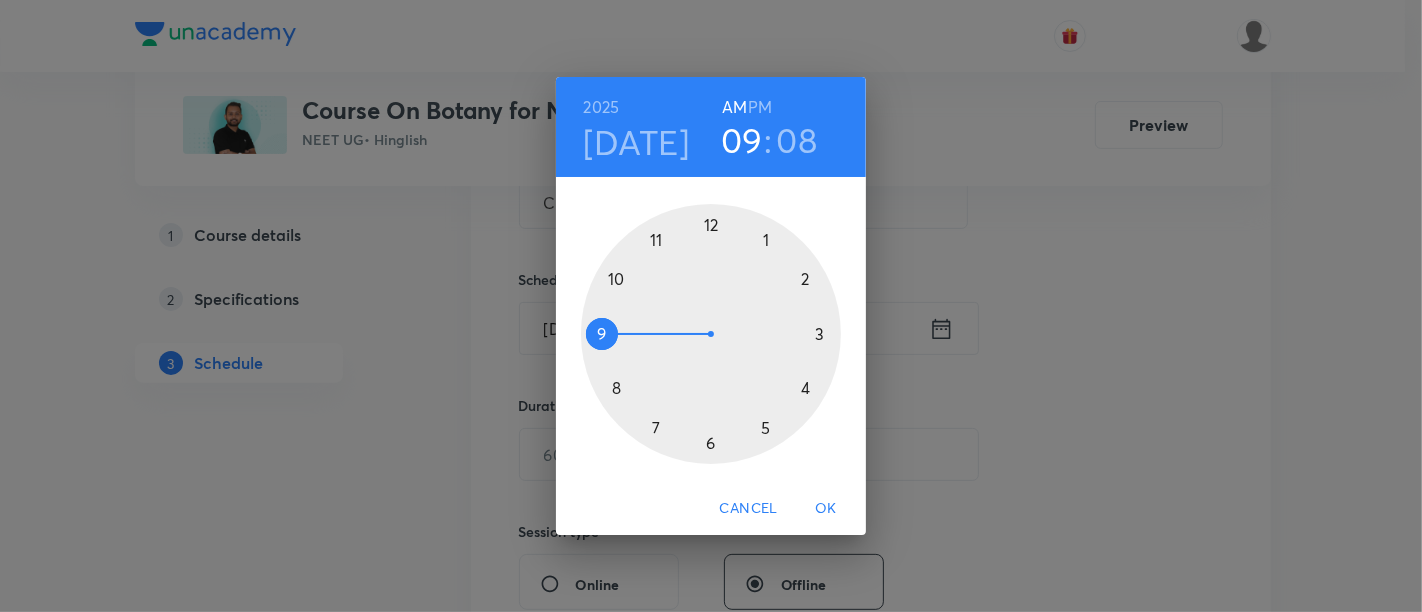 click at bounding box center (711, 334) 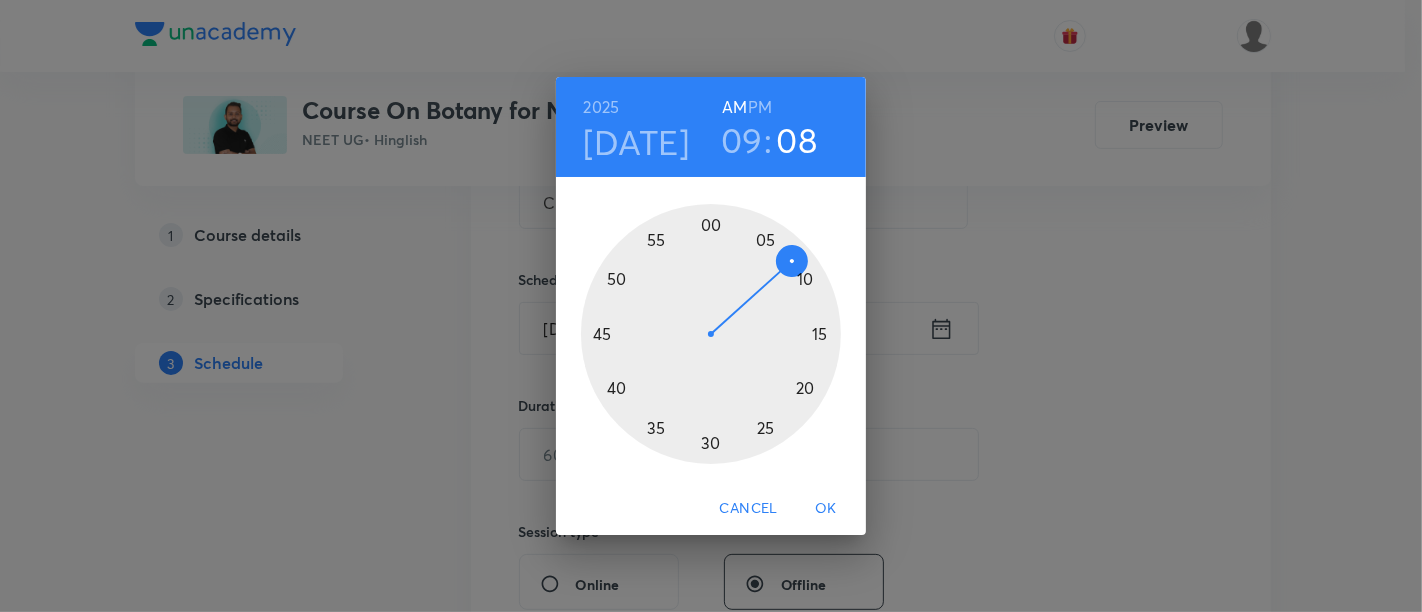 click at bounding box center [711, 334] 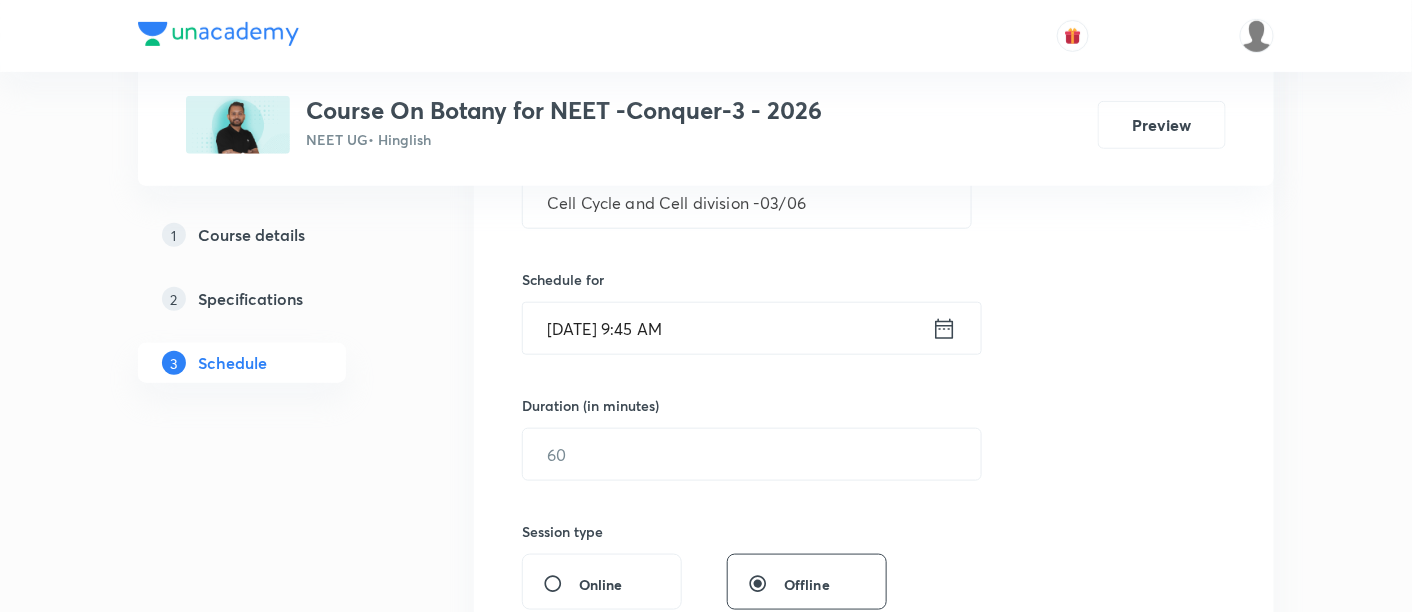 click 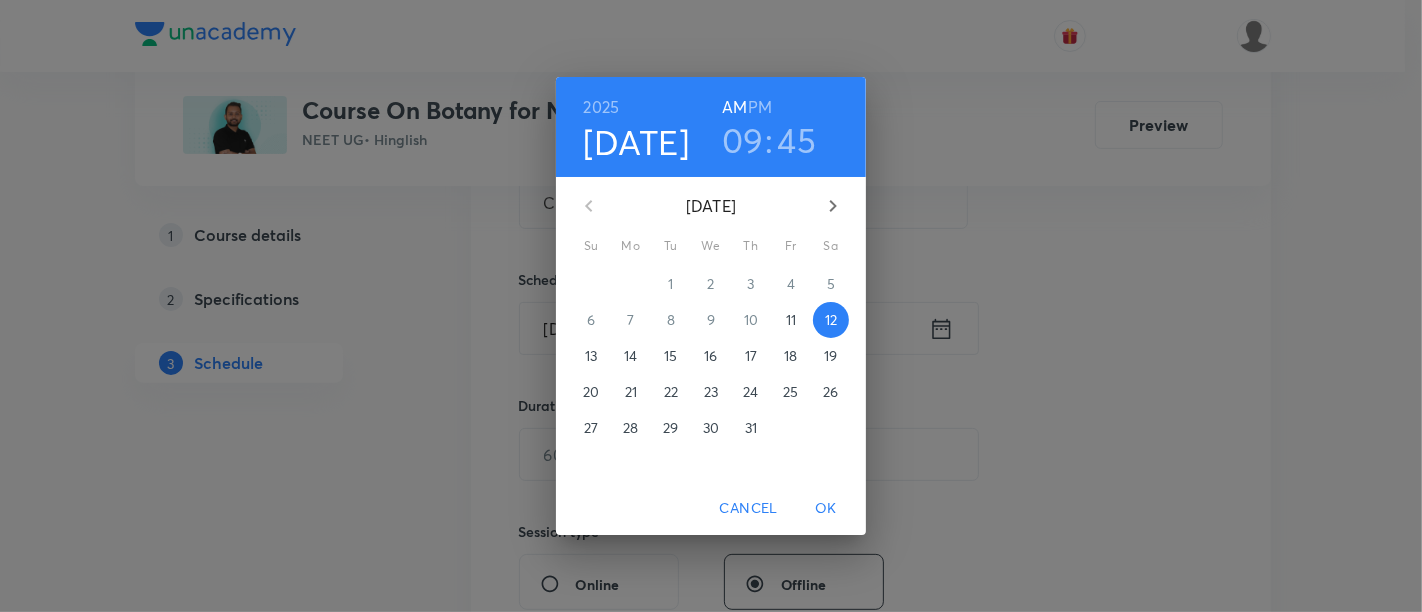 click on "09" at bounding box center (743, 140) 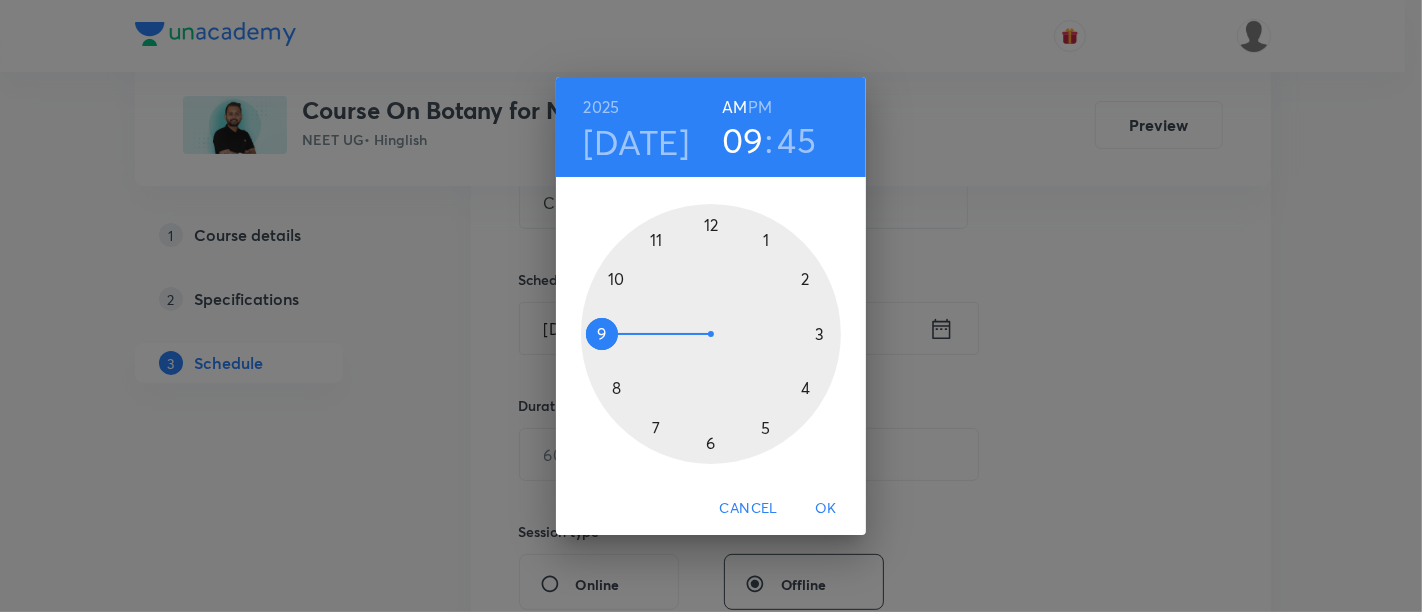 click at bounding box center (711, 334) 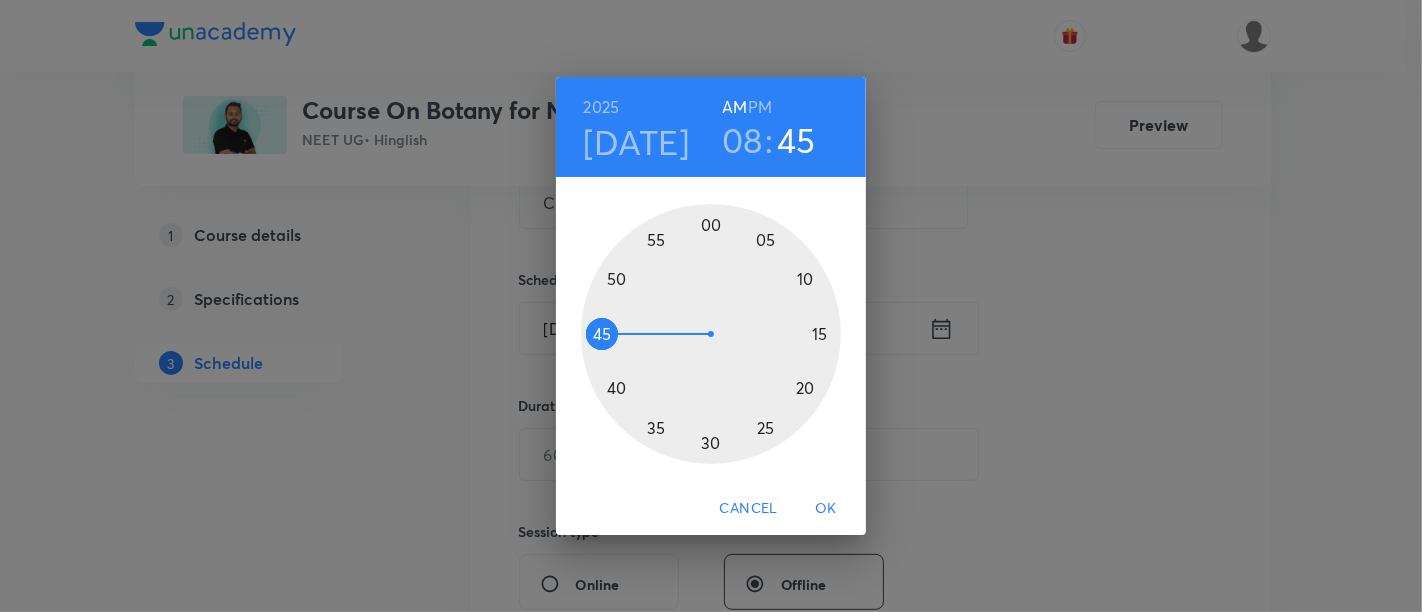 click at bounding box center (711, 334) 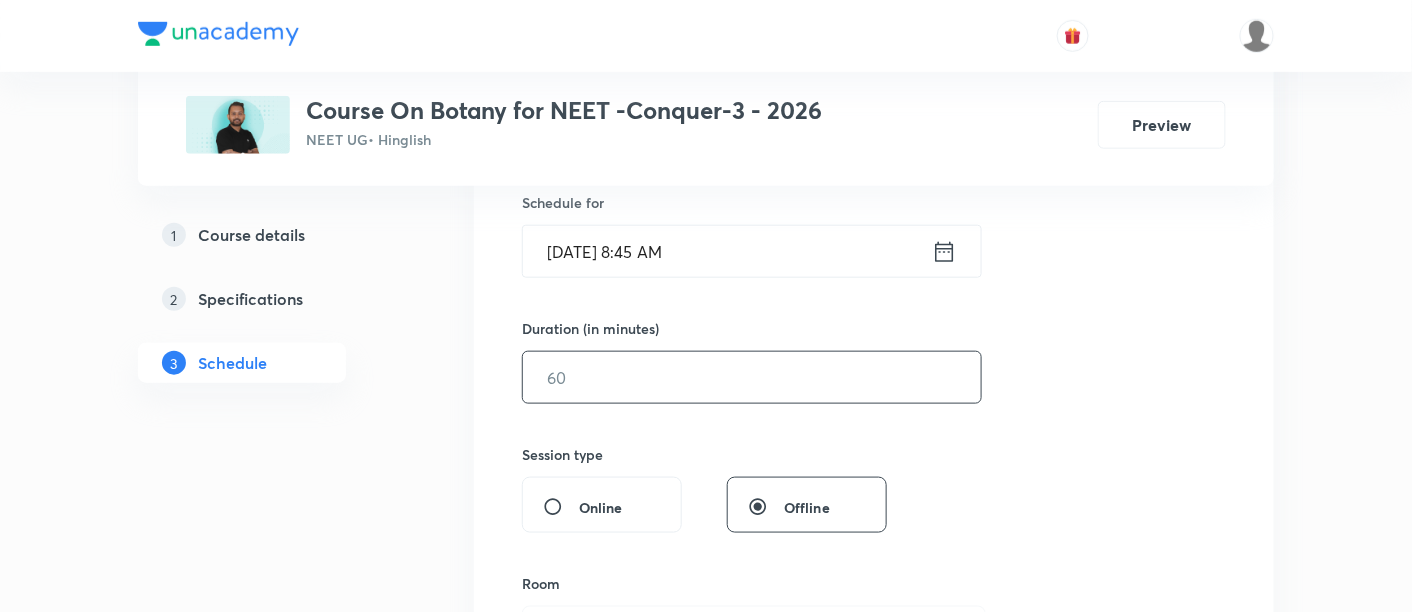 scroll, scrollTop: 502, scrollLeft: 0, axis: vertical 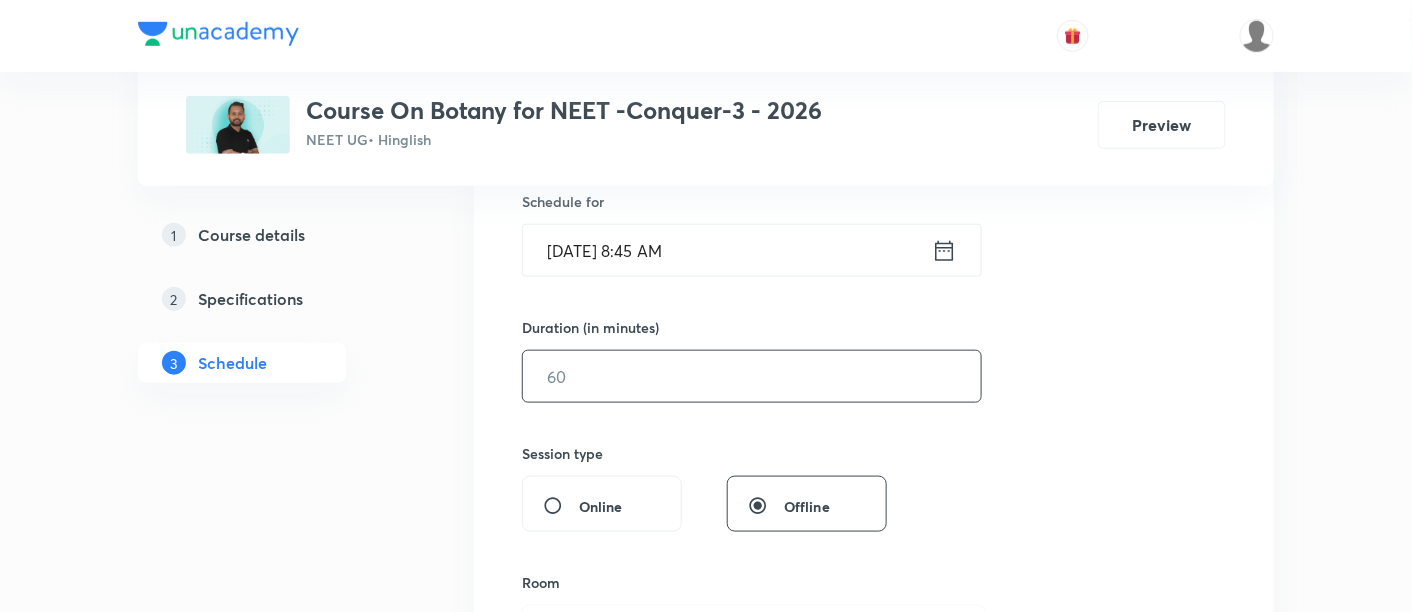click at bounding box center (752, 376) 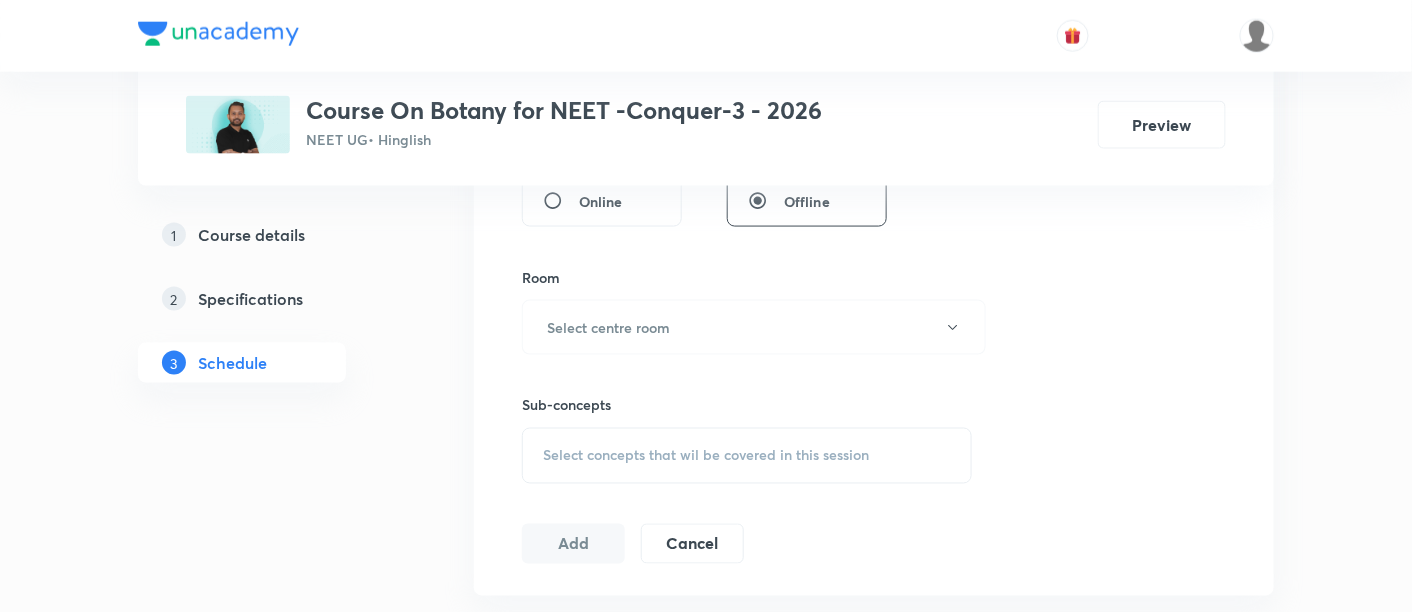 scroll, scrollTop: 814, scrollLeft: 0, axis: vertical 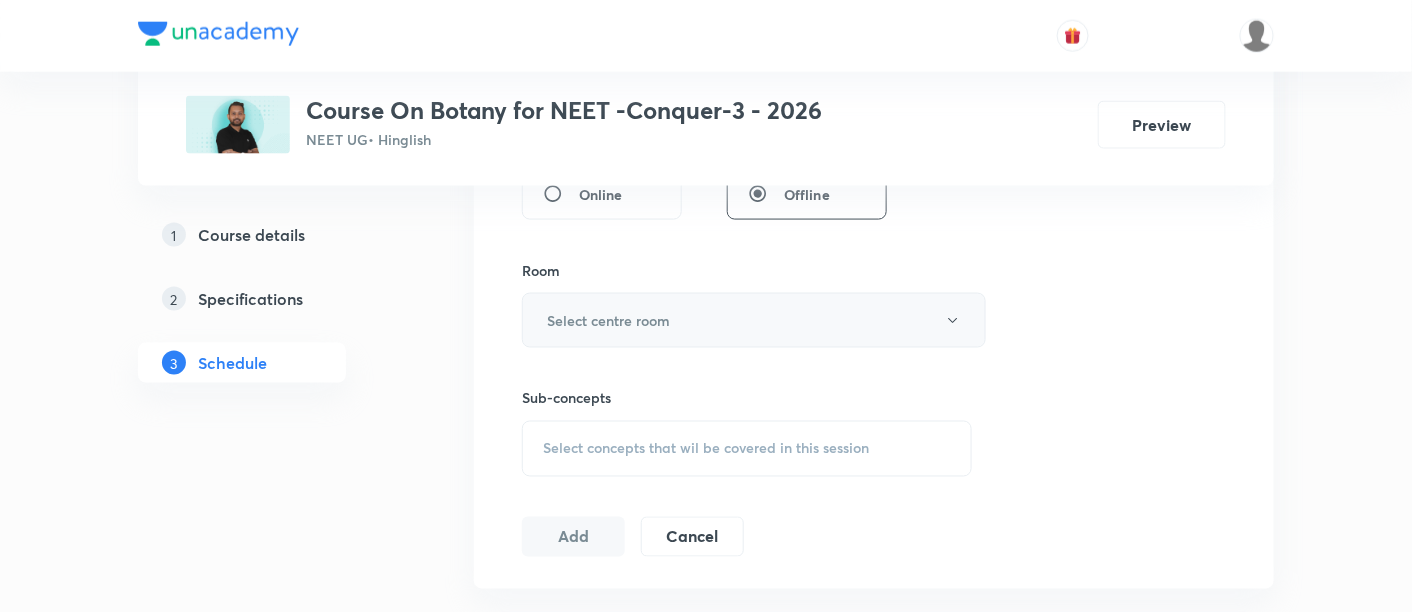 type on "90" 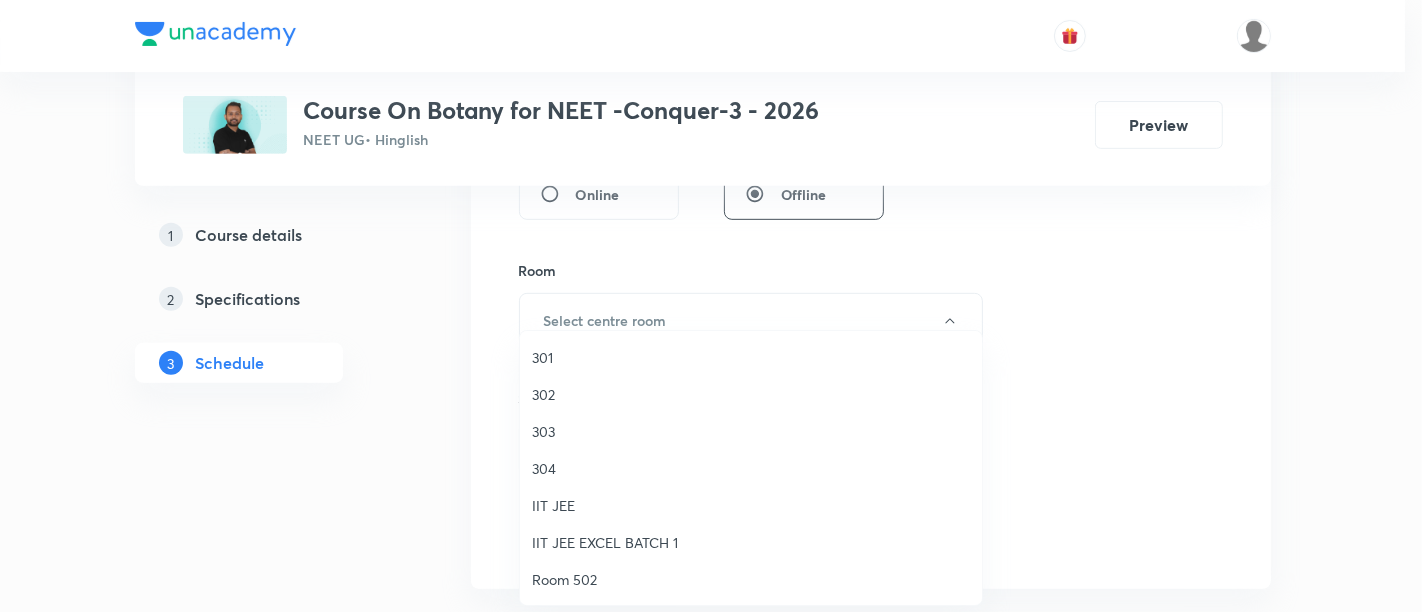 click on "301" at bounding box center (751, 357) 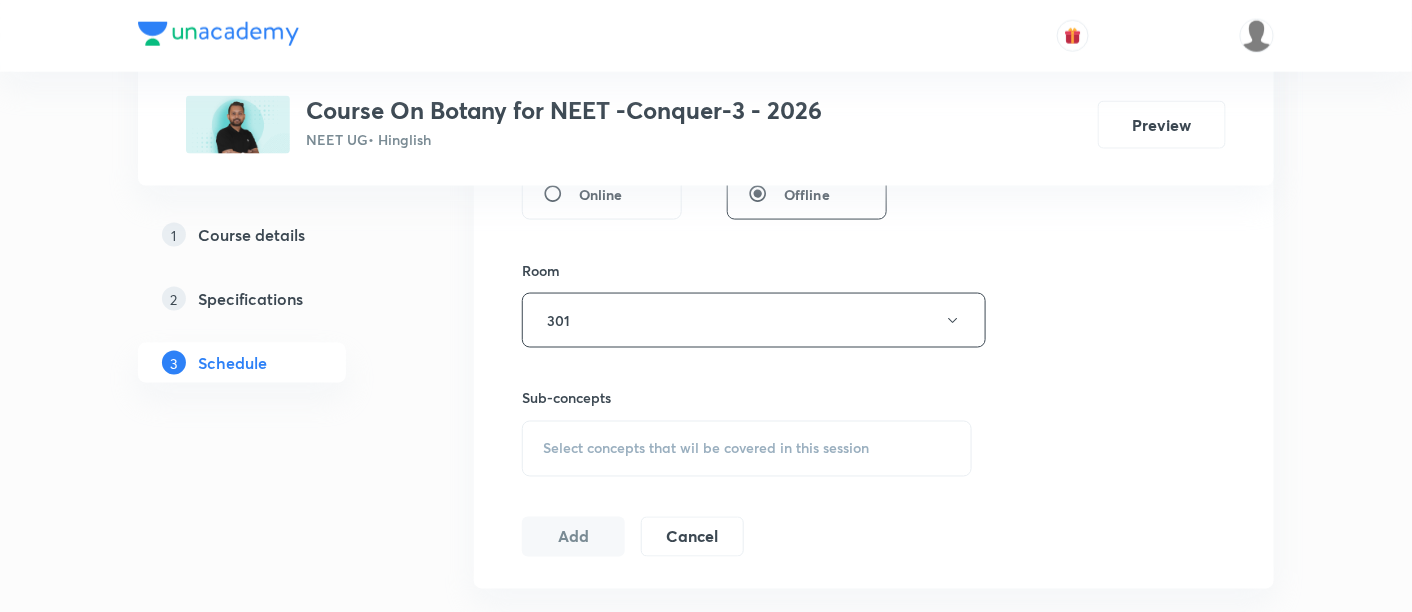 click on "Select concepts that wil be covered in this session" at bounding box center [706, 449] 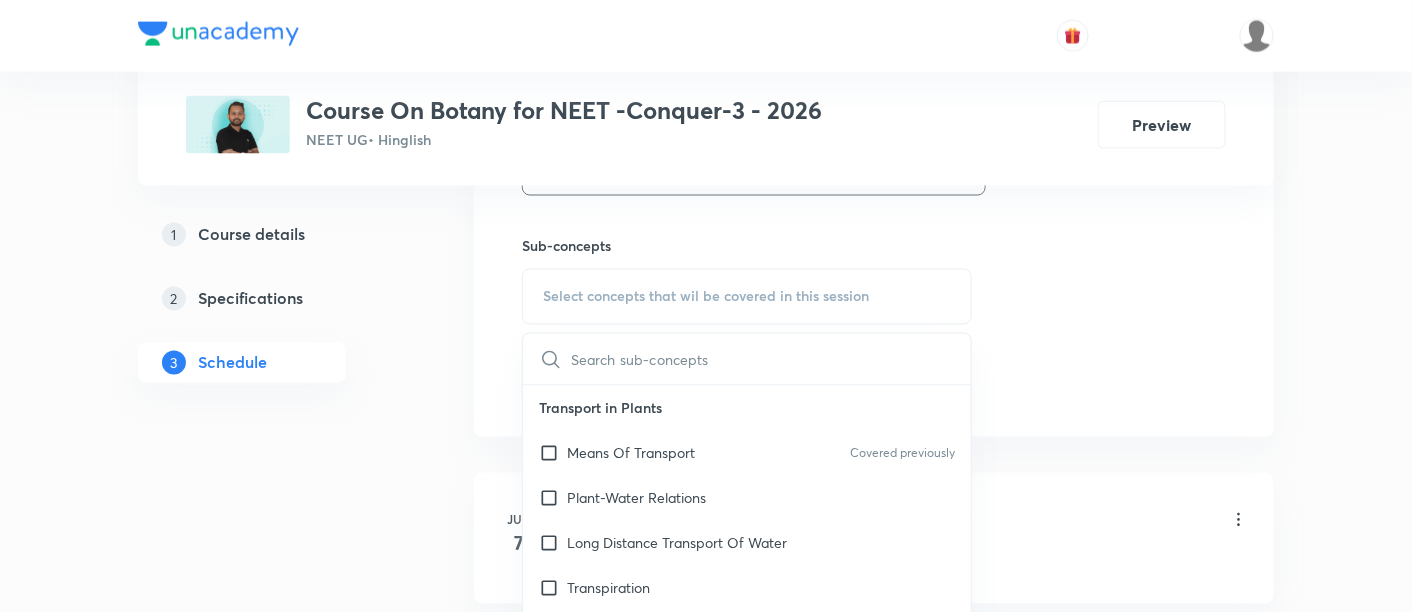 scroll, scrollTop: 977, scrollLeft: 0, axis: vertical 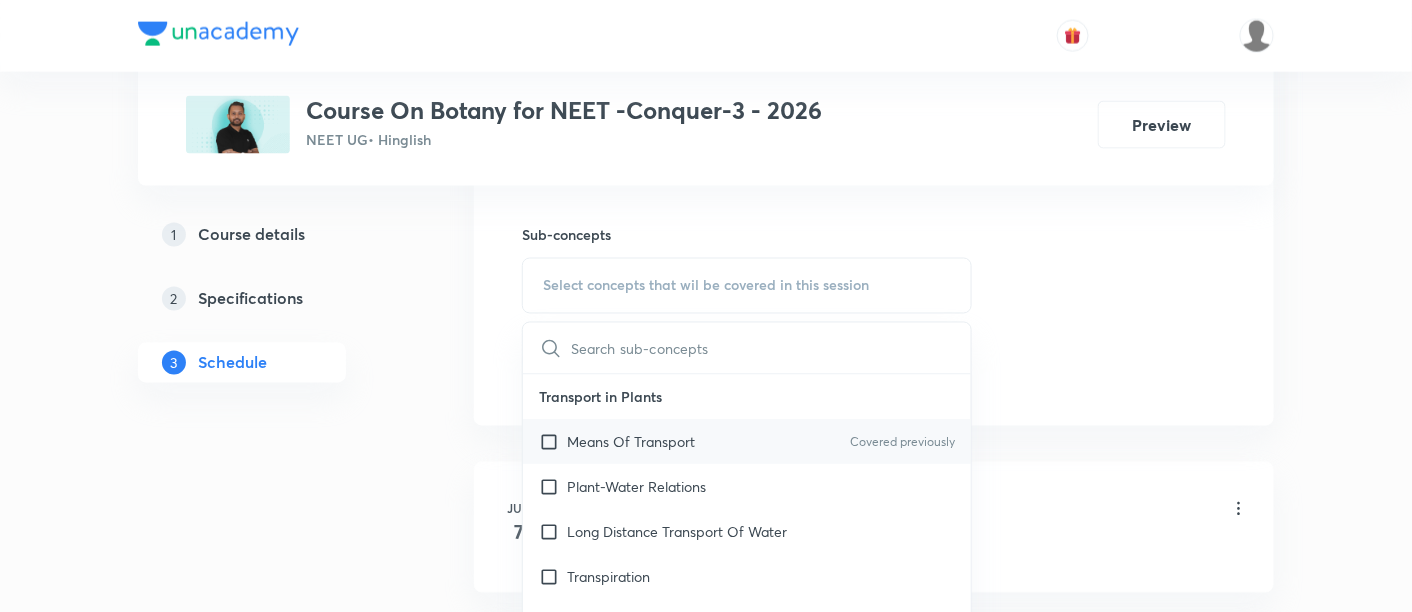 click on "Means Of Transport" at bounding box center [631, 442] 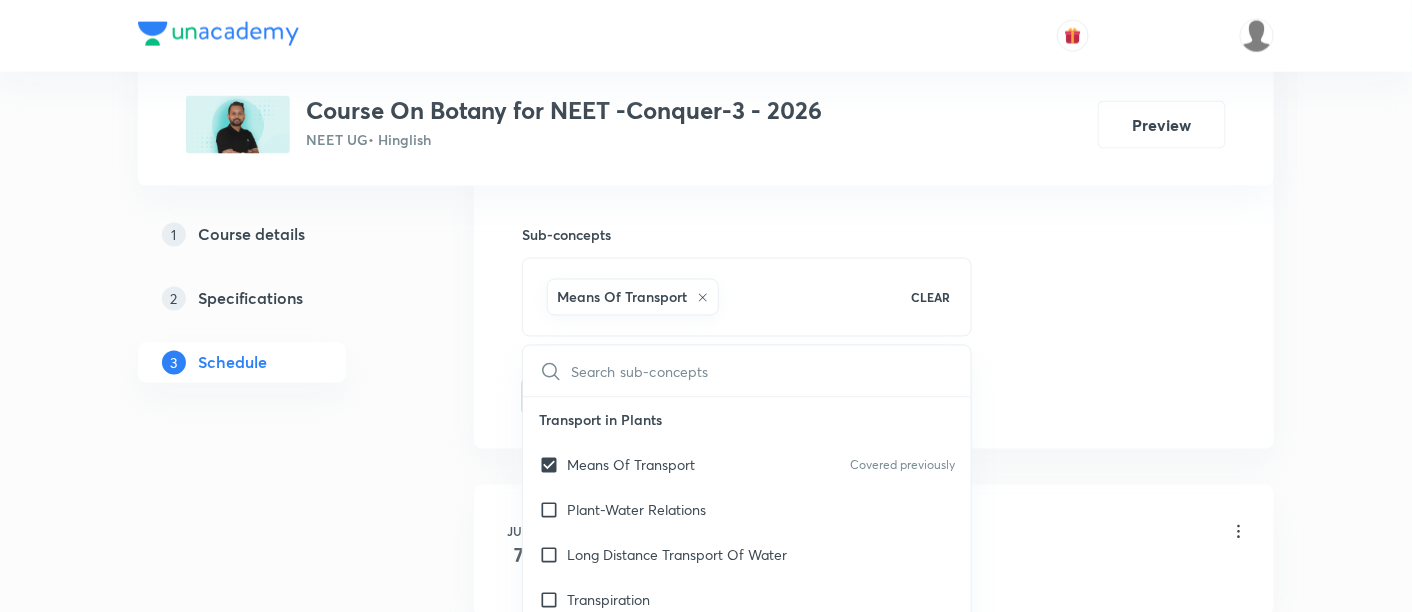 click on "Session  17 Live class Session title 35/99 Cell Cycle and Cell division -03/06 ​ Schedule for Jul 12, 2025, 8:45 AM ​ Duration (in minutes) 90 ​   Session type Online Offline Room 301 Sub-concepts Means Of Transport CLEAR ​ Transport in Plants Means Of Transport Covered previously Plant-Water Relations Long Distance Transport Of Water Transpiration Uptake And Transport Of Mineral Nutrients Phloem Transport: Flow From Source To Sink Guttation Bleeding Phloem Transport (Food Transport) Mineral Nutrition Methods To Study The Mineral Requirements Of Plants Classification Of Mineral Nutrients Macroelements (Macronutrients) Microelements ( Micronutrients) Non-Essential Mineral Elements Essential Mineral Elements Mechanism Of Absorption Of Elements Translocation Of Solutes Soil As Reservoir Of Essential Elements Metabolism Of Nitrogen Mineral Toxicity Hydroponics( Goerick) Nitrogen Assimilation Photosynthesis What Do We Know? Early Experiments Where Does Photosynthesis Take Place? Photosynthesis Organelle" at bounding box center (874, -64) 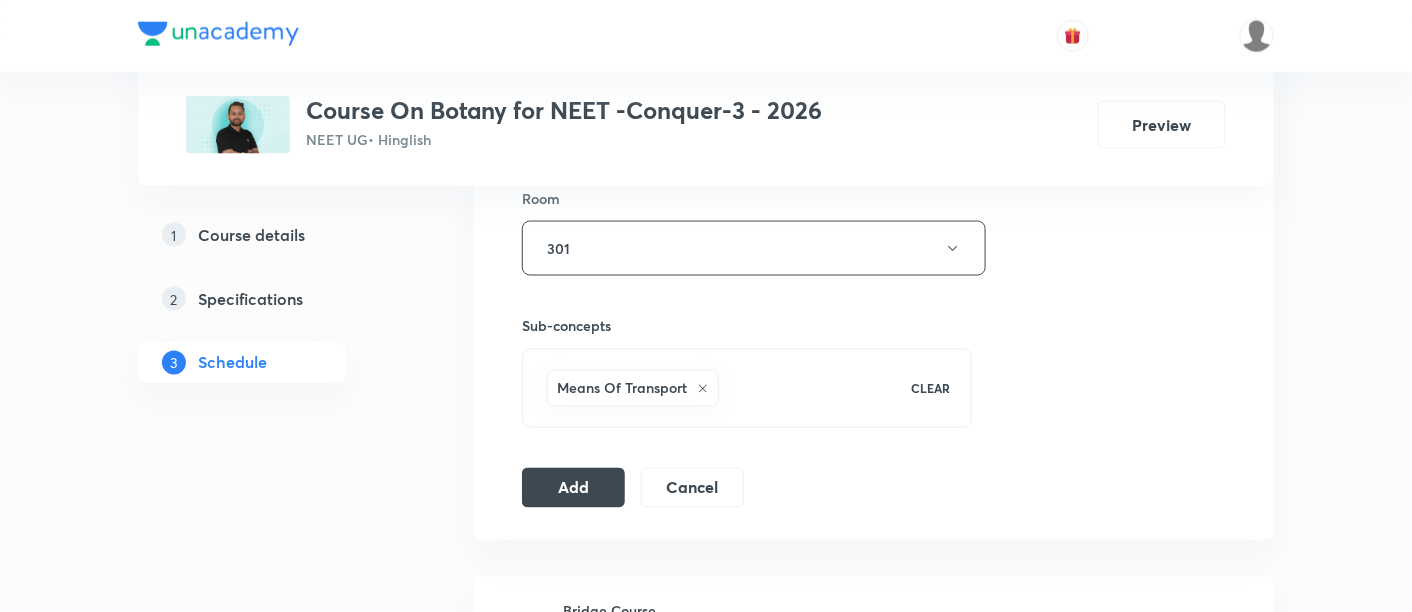 scroll, scrollTop: 895, scrollLeft: 0, axis: vertical 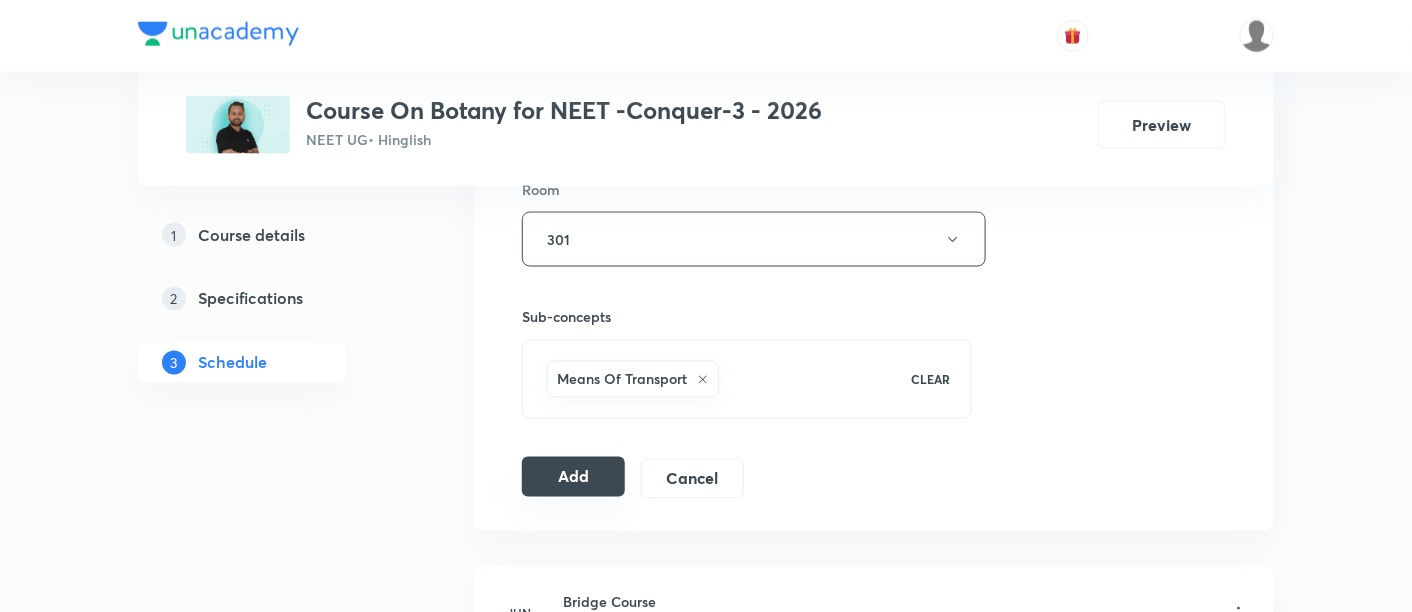 click on "Add" at bounding box center (573, 477) 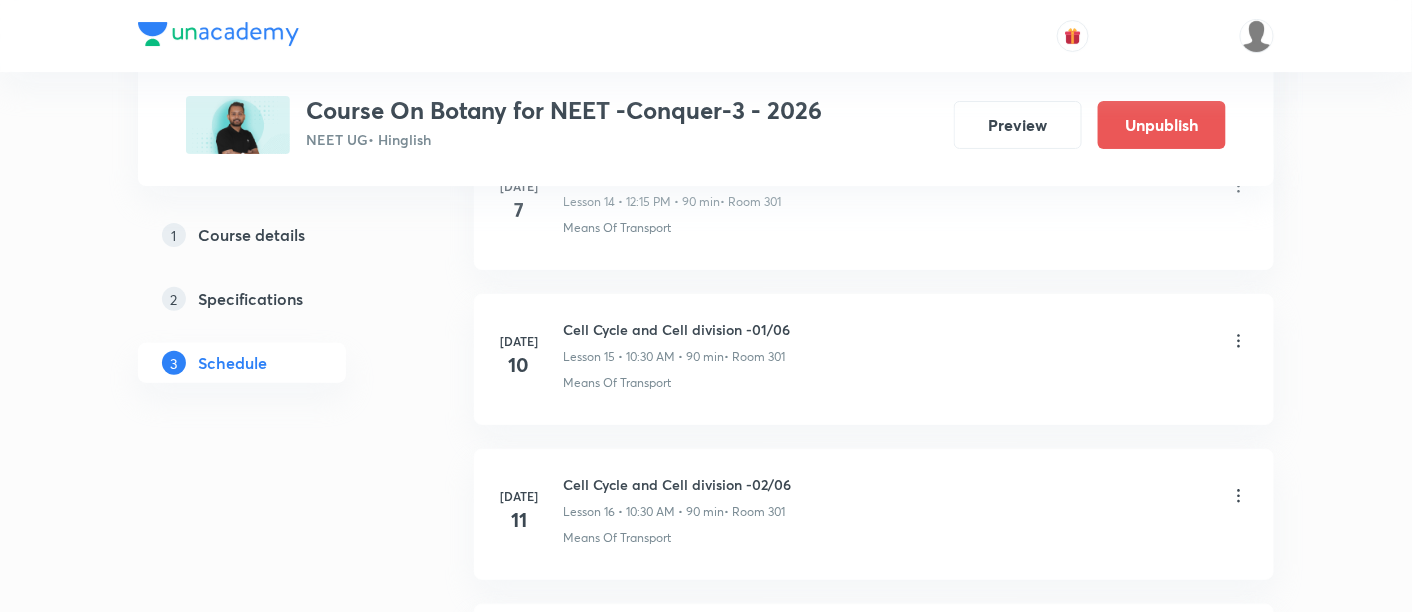scroll, scrollTop: 2697, scrollLeft: 0, axis: vertical 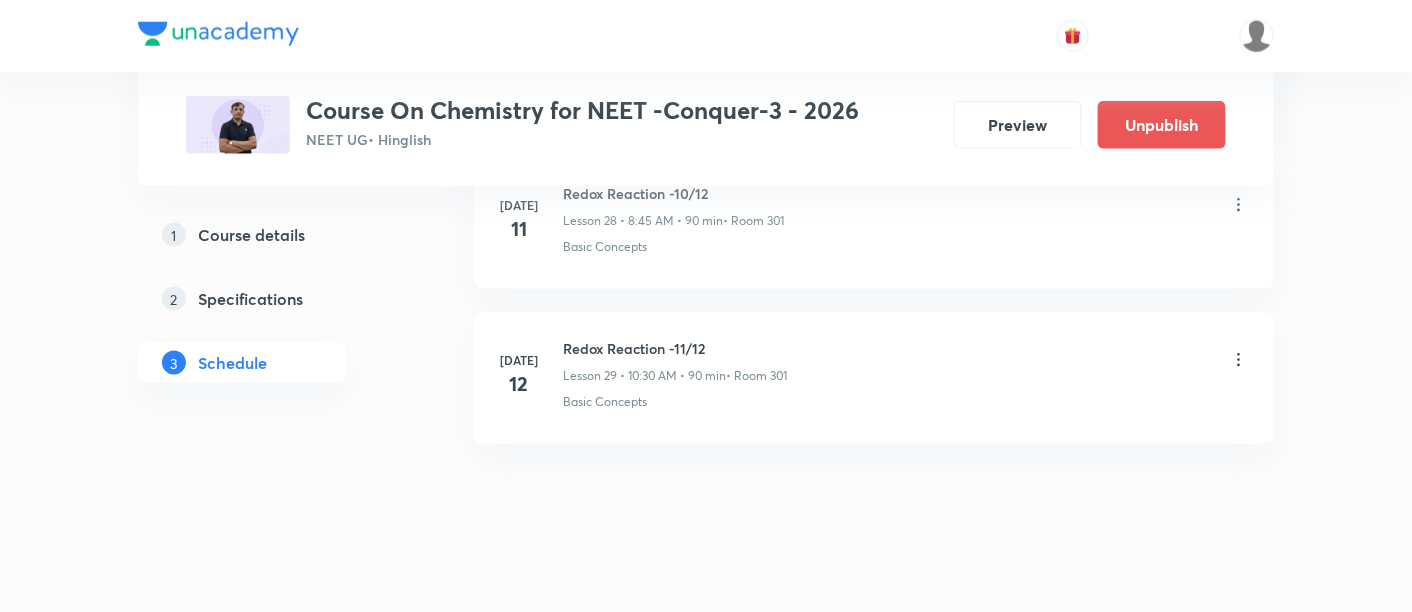 click 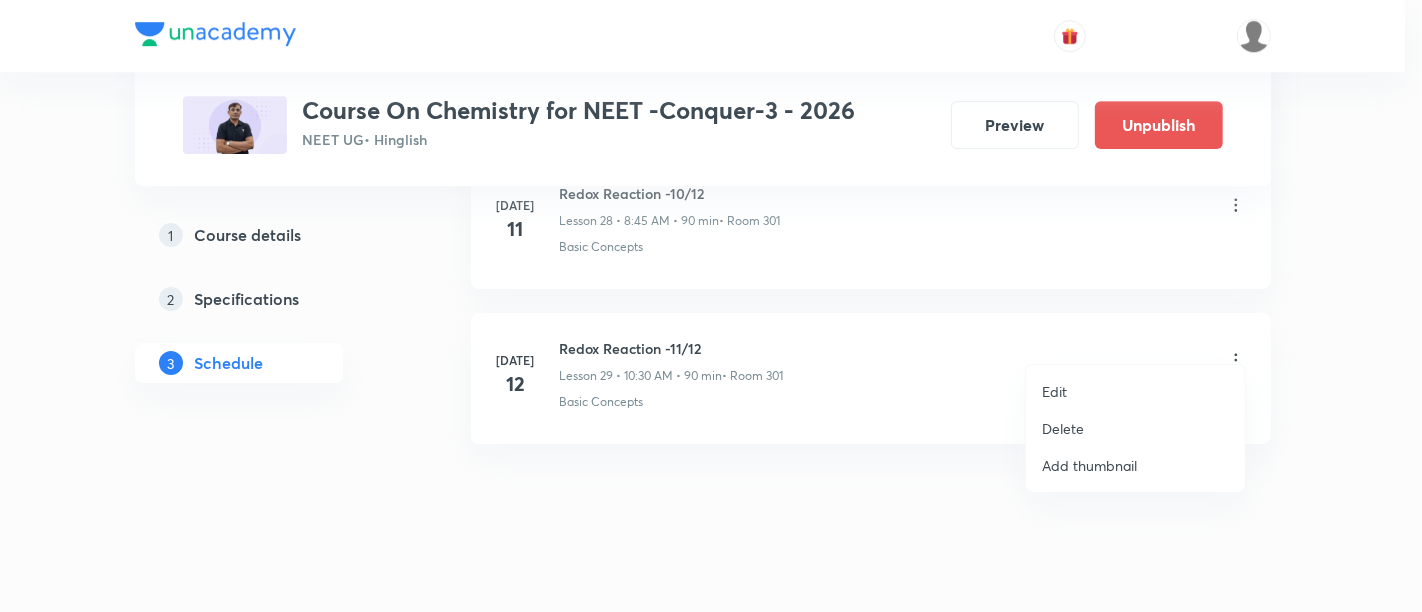 click on "Edit" at bounding box center [1054, 391] 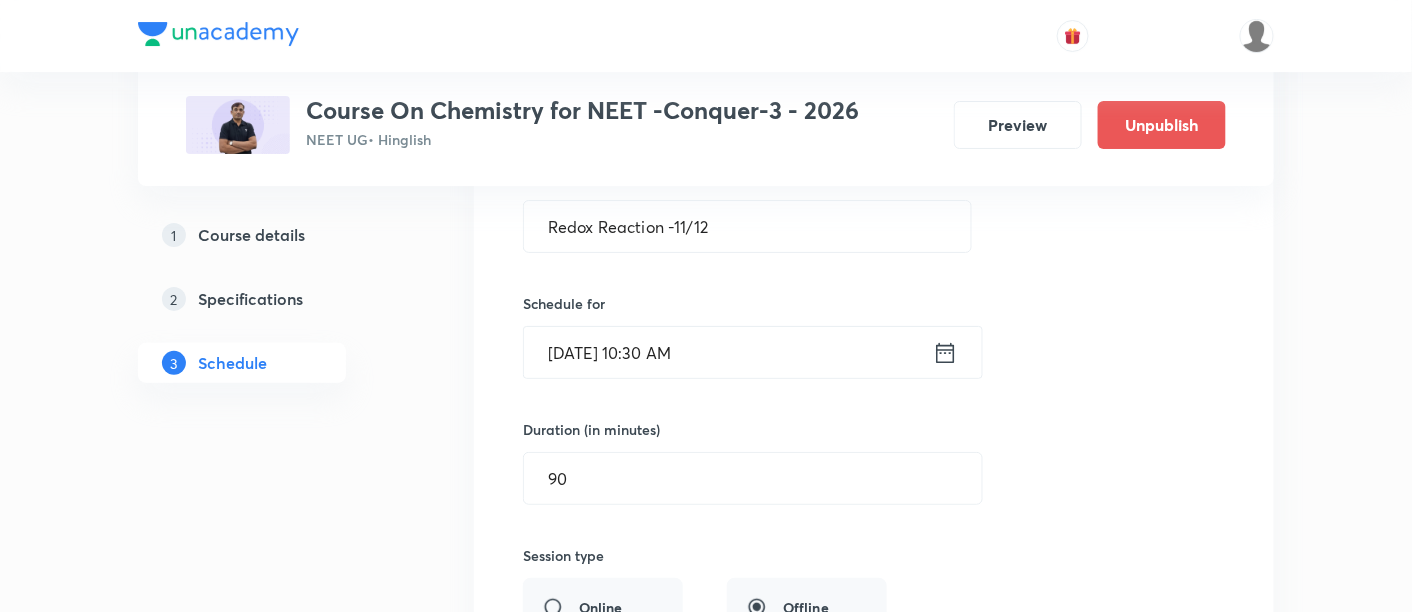 scroll, scrollTop: 4719, scrollLeft: 0, axis: vertical 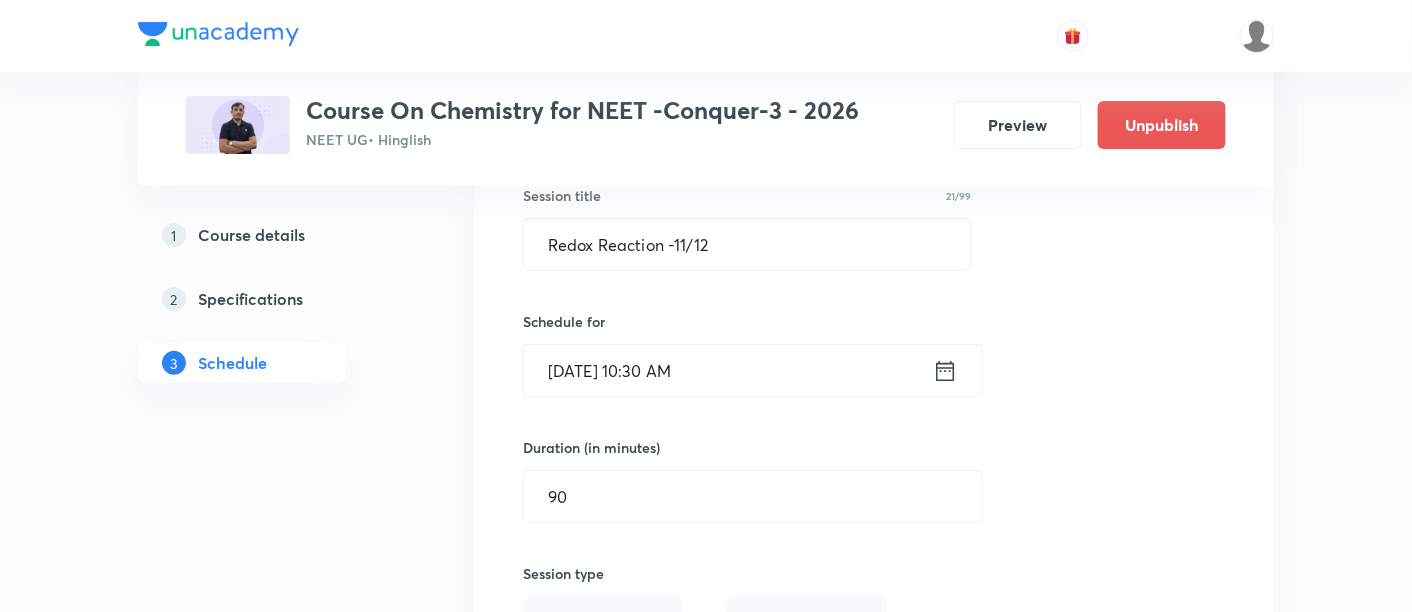 click 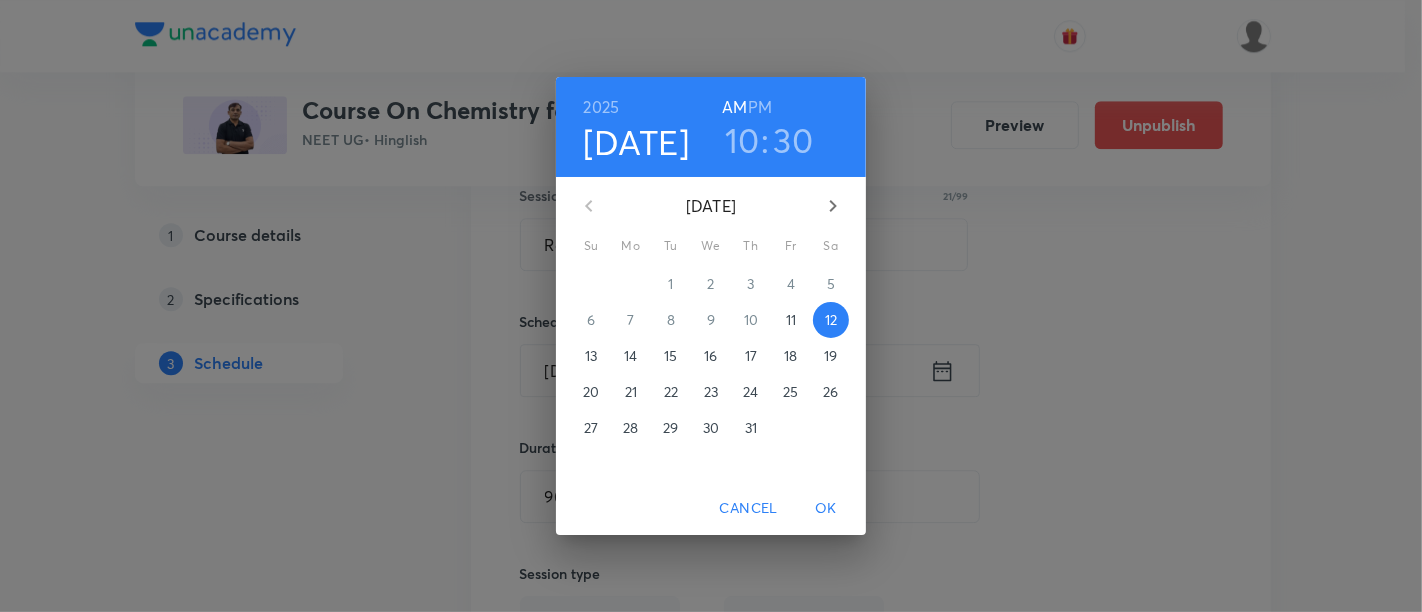 click on "PM" at bounding box center [760, 107] 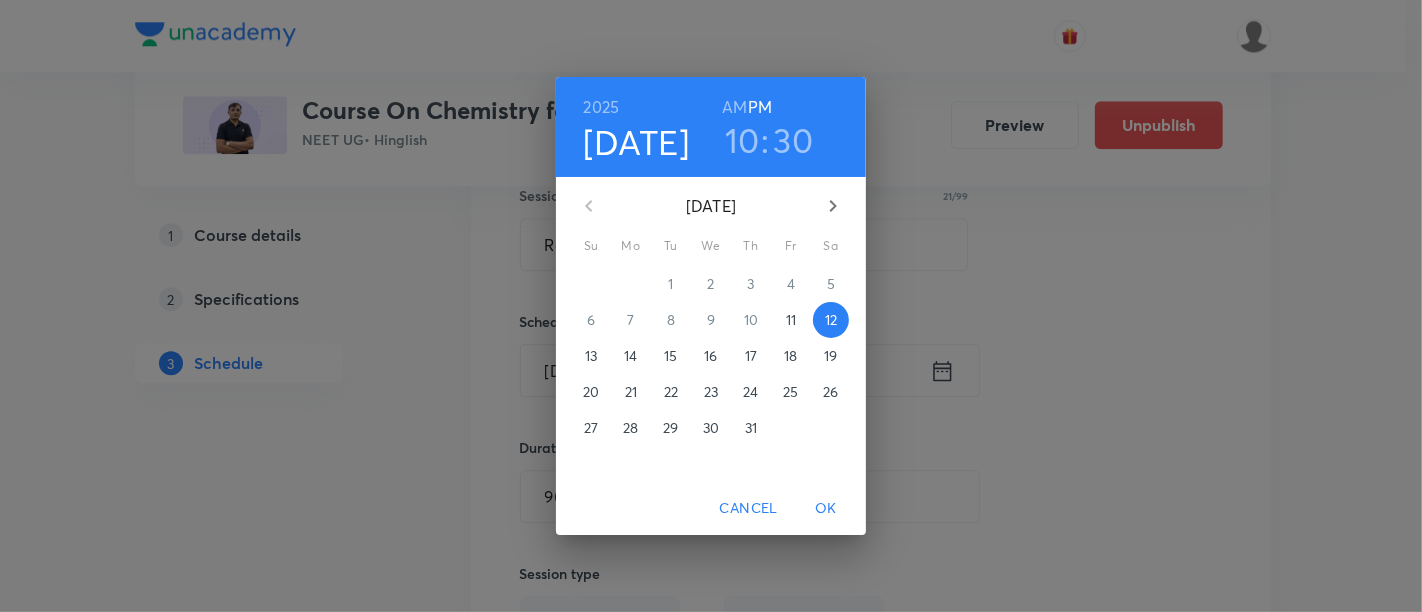 click on "10" at bounding box center (742, 140) 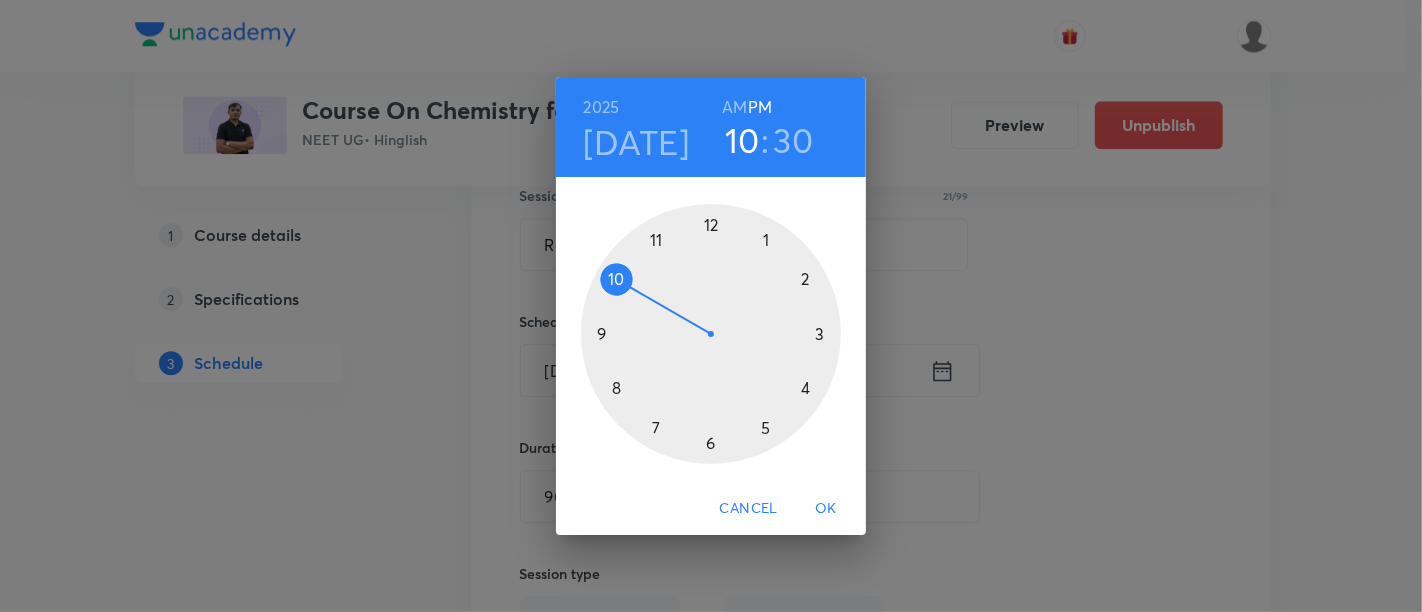 click at bounding box center (711, 334) 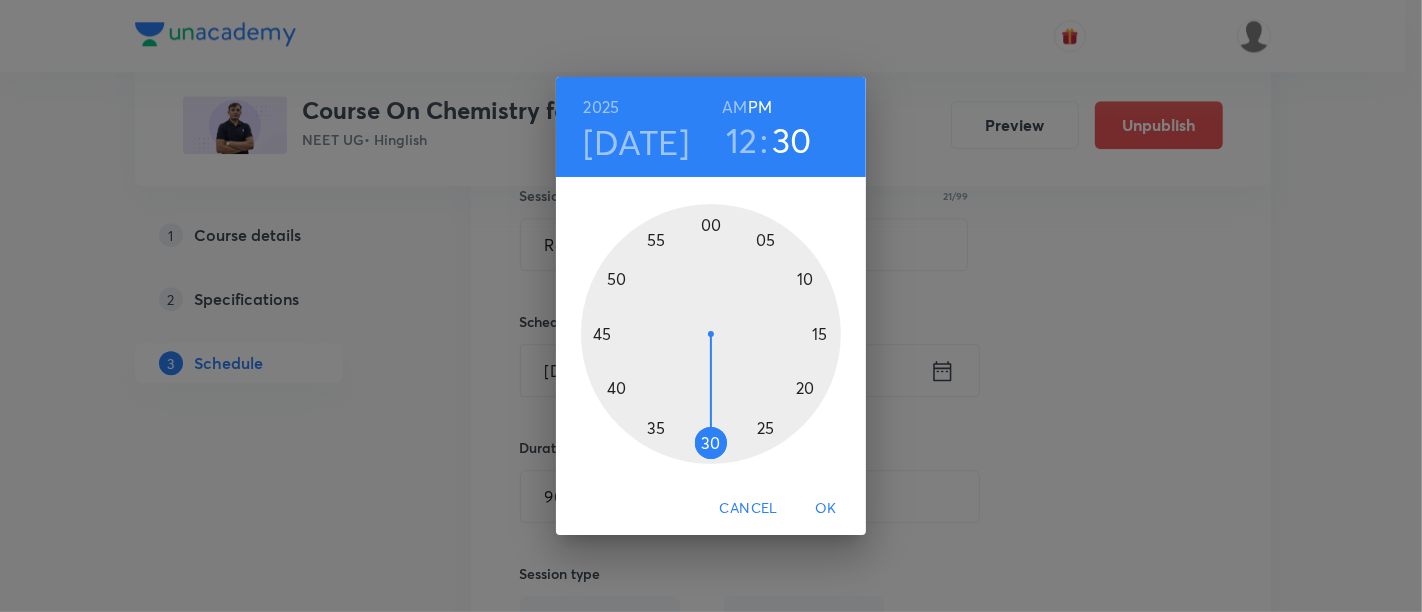click at bounding box center (711, 334) 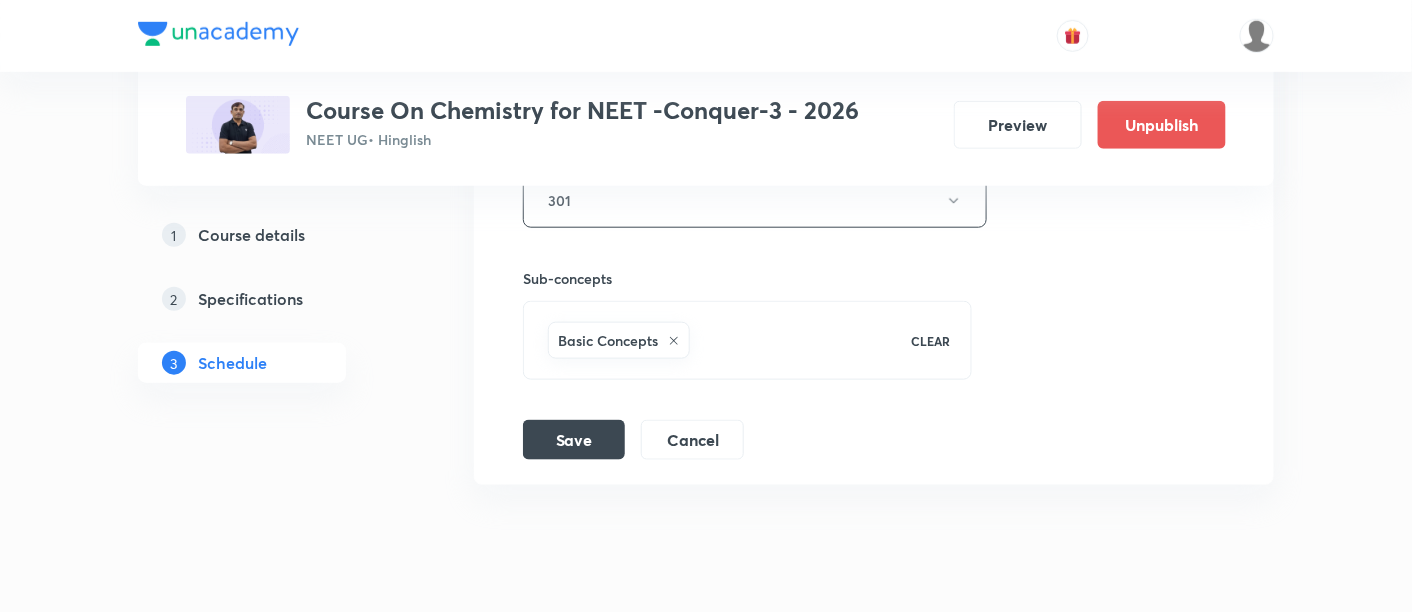scroll, scrollTop: 5285, scrollLeft: 0, axis: vertical 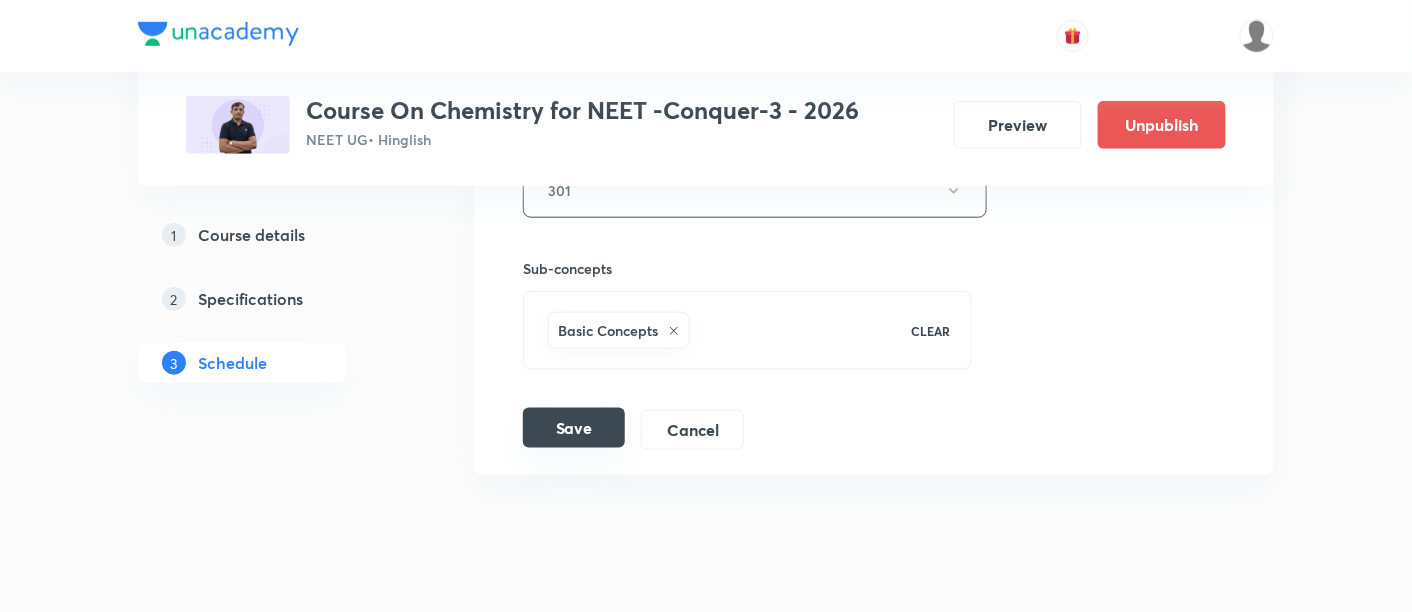 click on "Save" at bounding box center (574, 428) 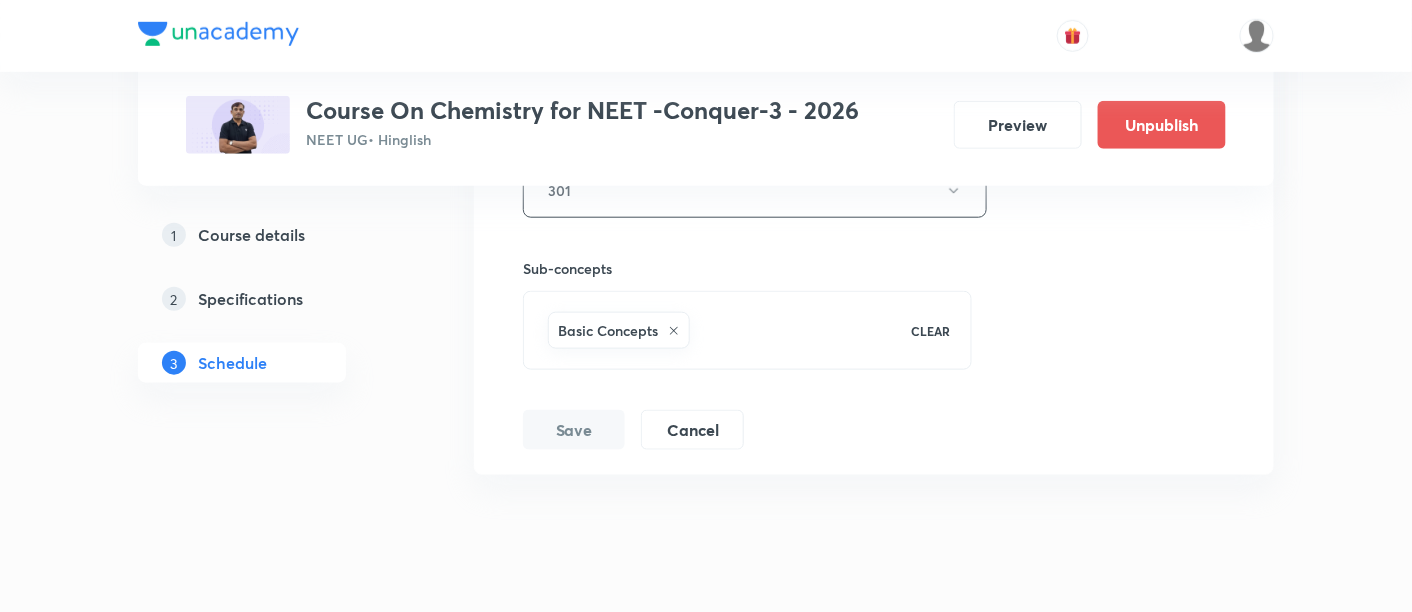 scroll, scrollTop: 4550, scrollLeft: 0, axis: vertical 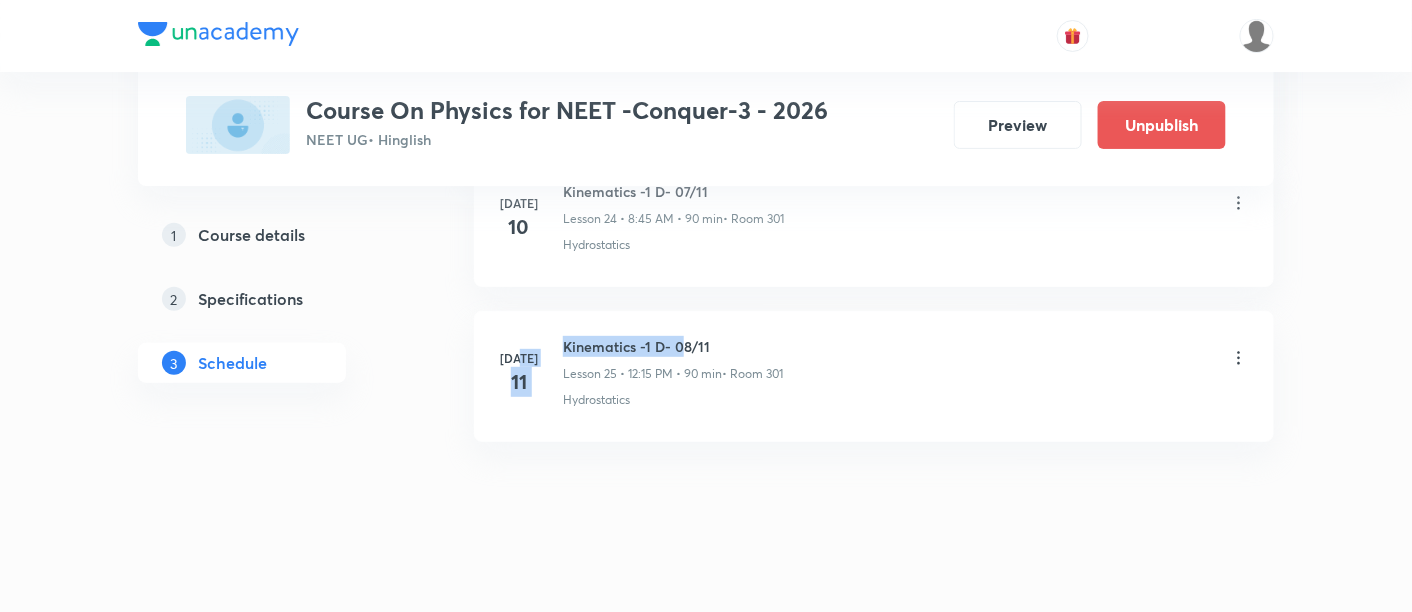 drag, startPoint x: 558, startPoint y: 327, endPoint x: 677, endPoint y: 329, distance: 119.01681 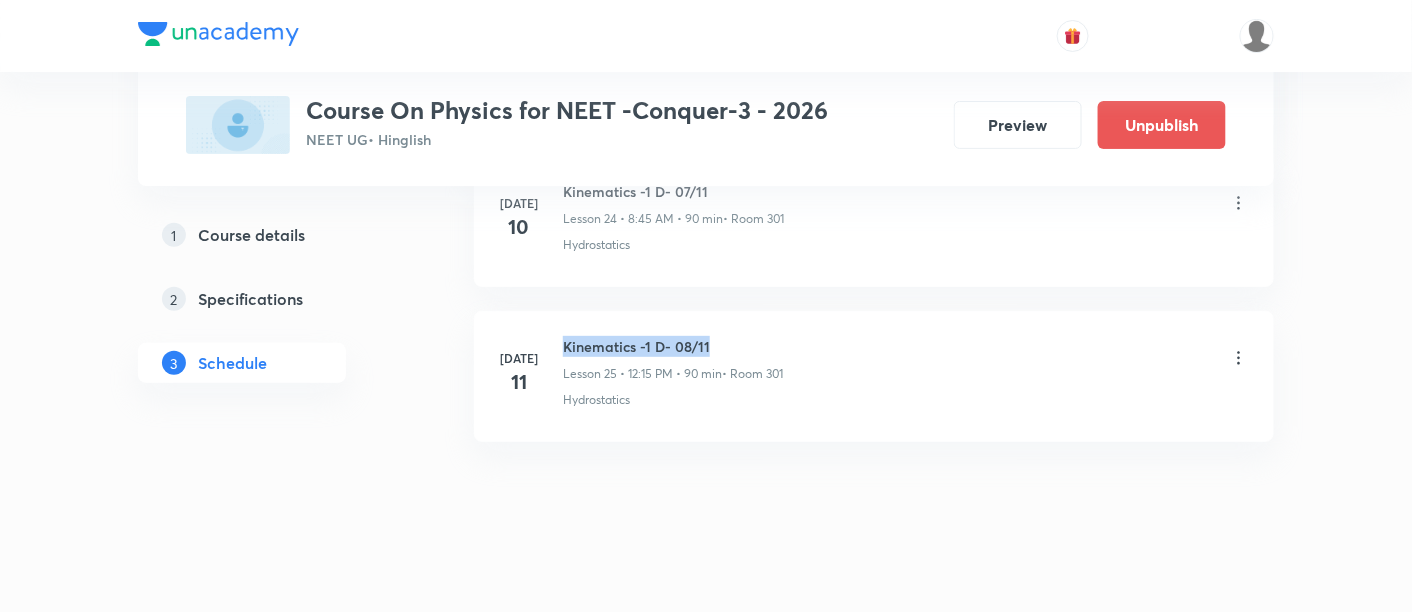 drag, startPoint x: 562, startPoint y: 321, endPoint x: 737, endPoint y: 329, distance: 175.18275 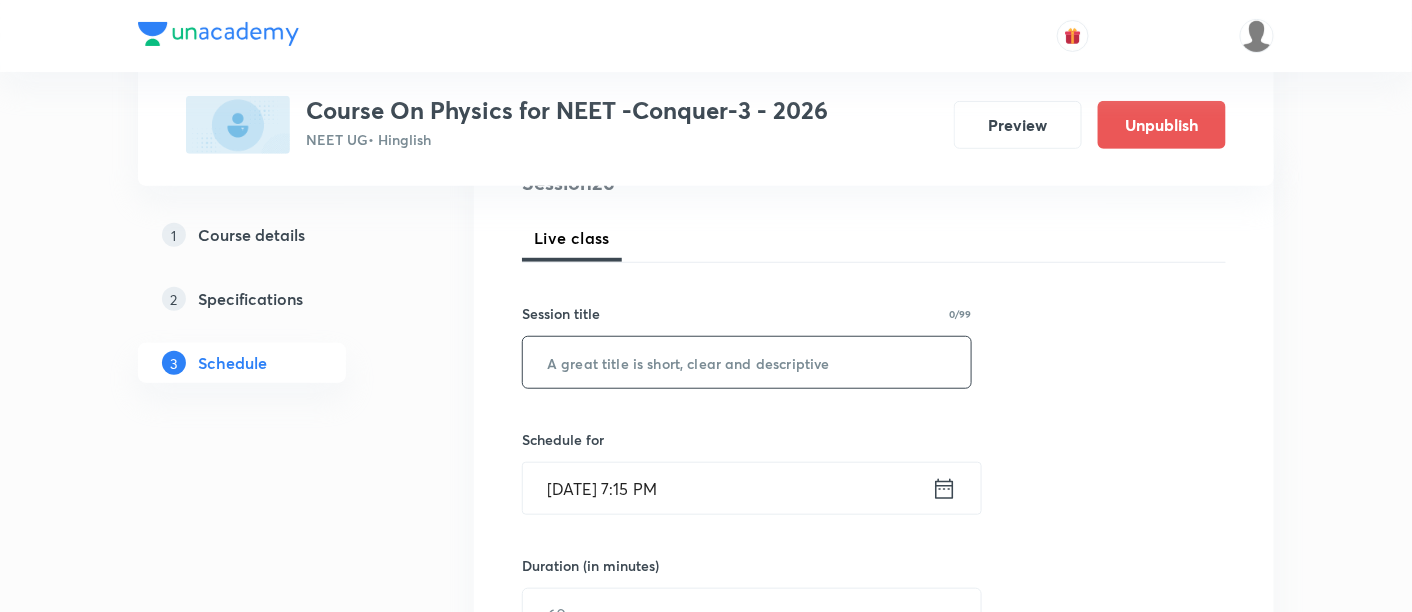 scroll, scrollTop: 270, scrollLeft: 0, axis: vertical 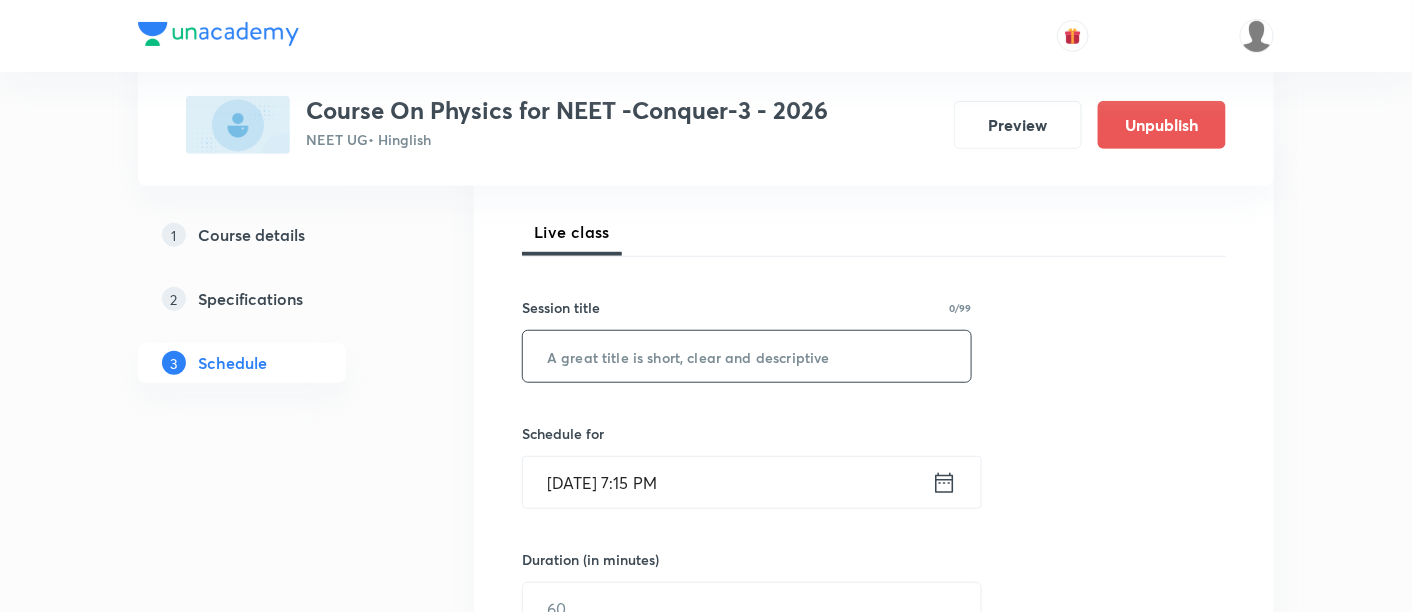click at bounding box center (747, 356) 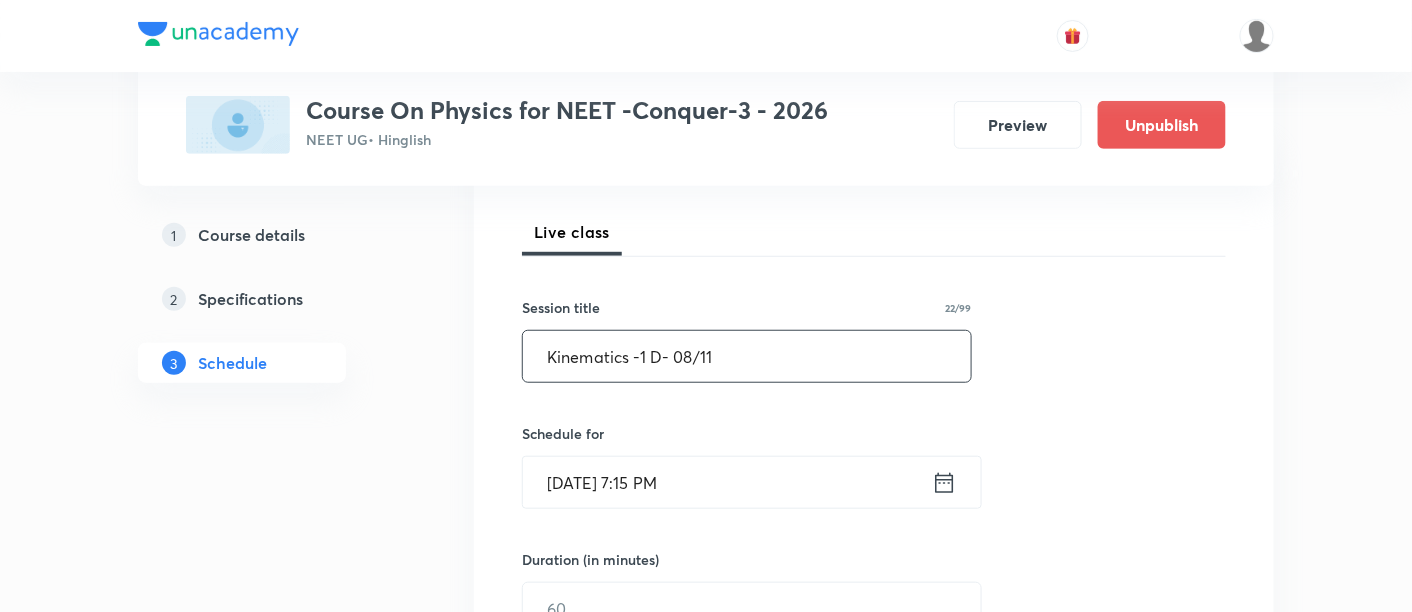 click on "Kinematics -1 D- 08/11" at bounding box center (747, 356) 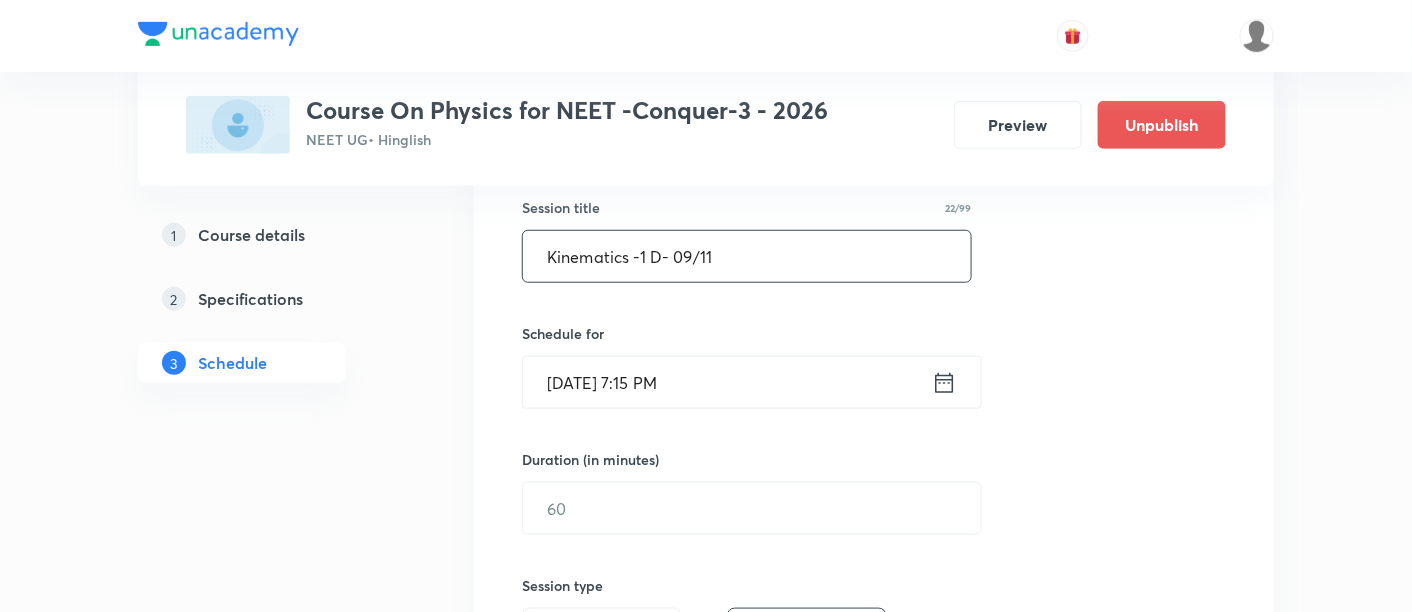 scroll, scrollTop: 377, scrollLeft: 0, axis: vertical 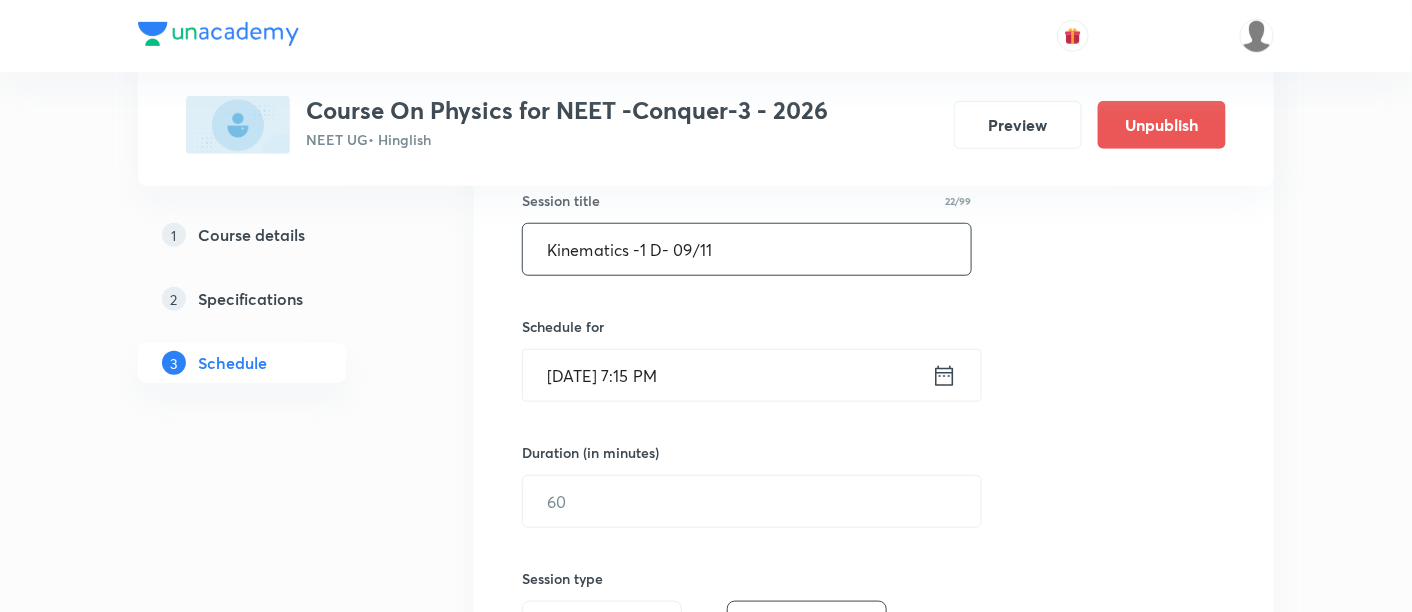 type on "Kinematics -1 D- 09/11" 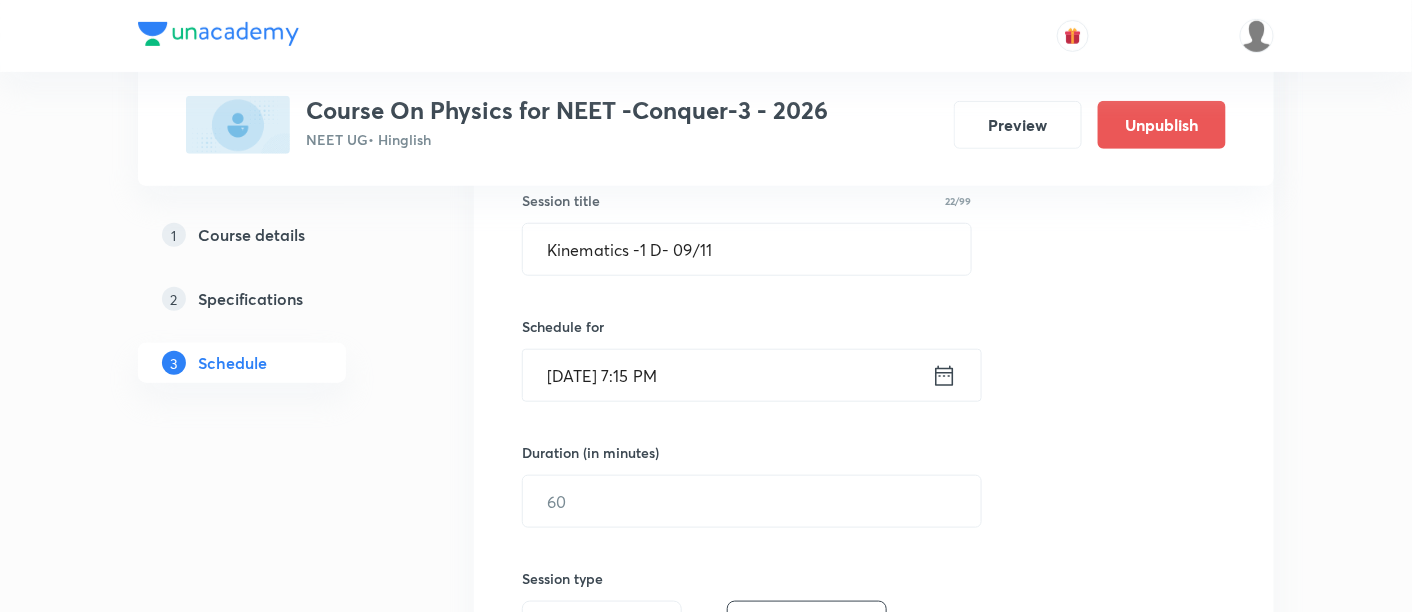 click 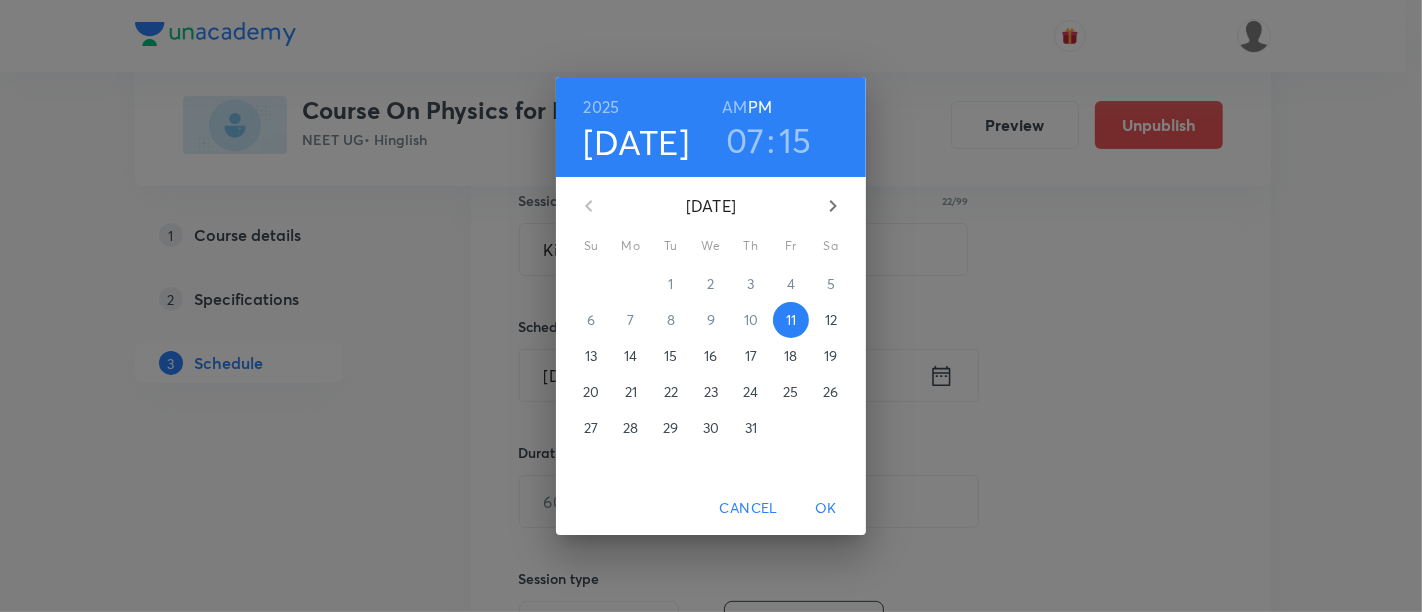 click on "12" at bounding box center [831, 320] 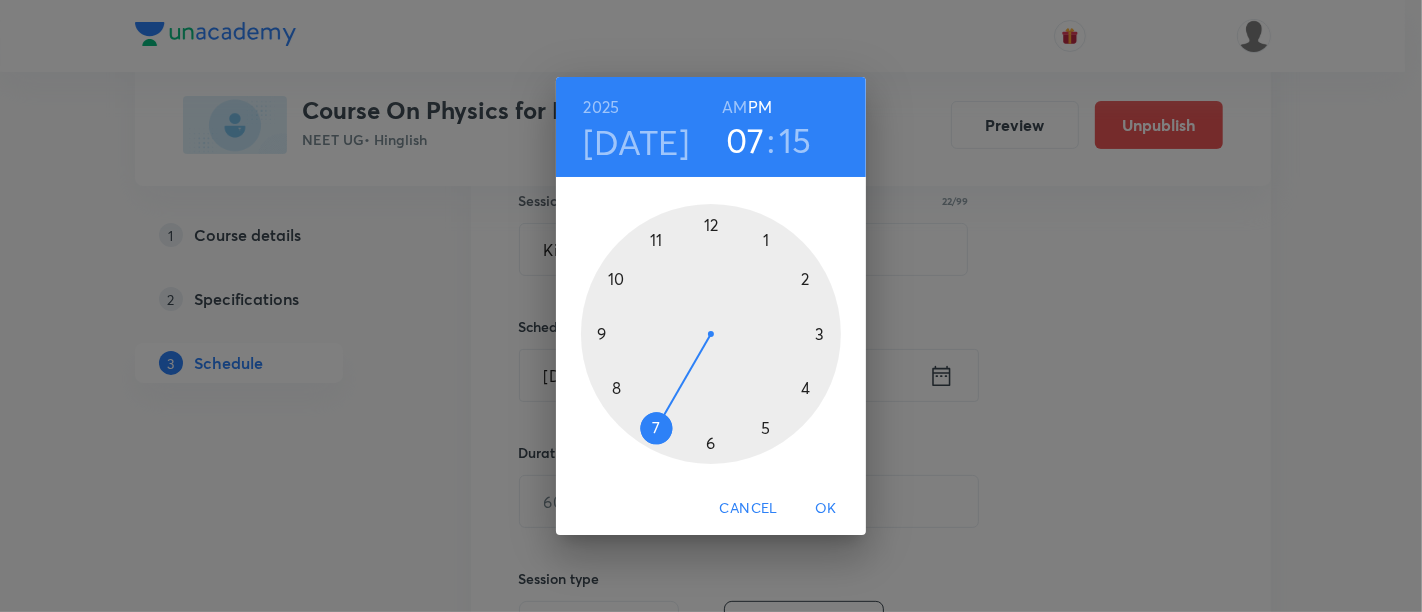 click on "AM" at bounding box center [734, 107] 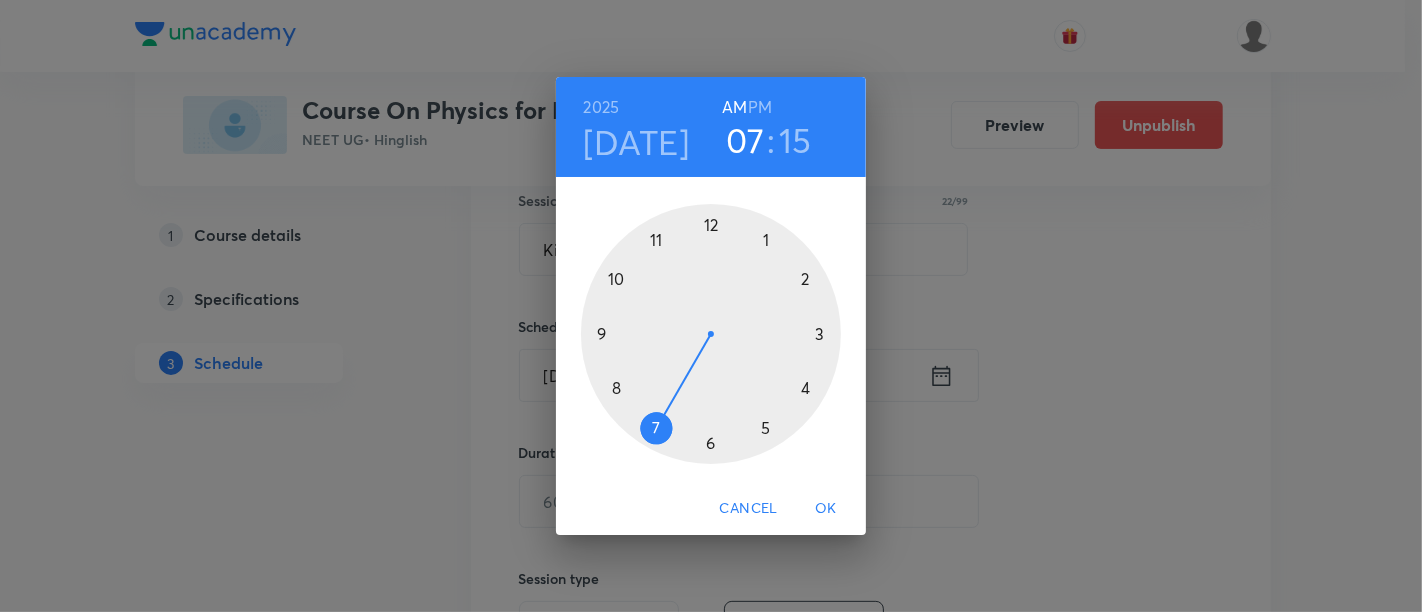 click at bounding box center (711, 334) 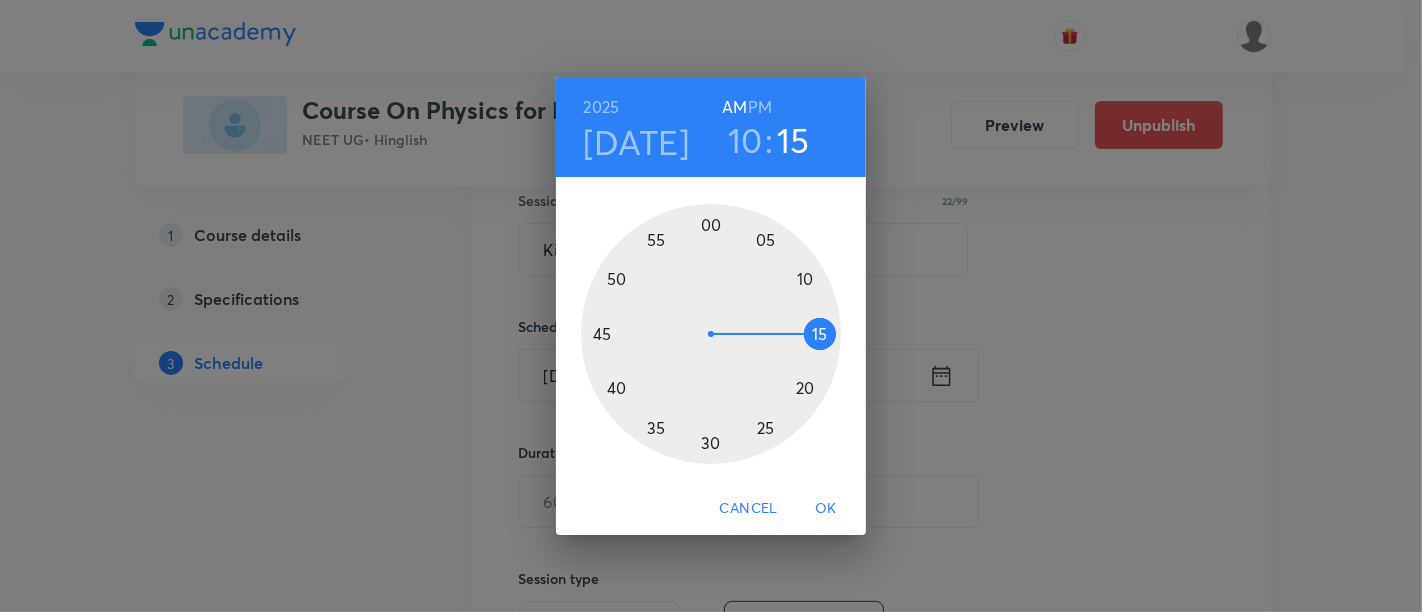 click at bounding box center (711, 334) 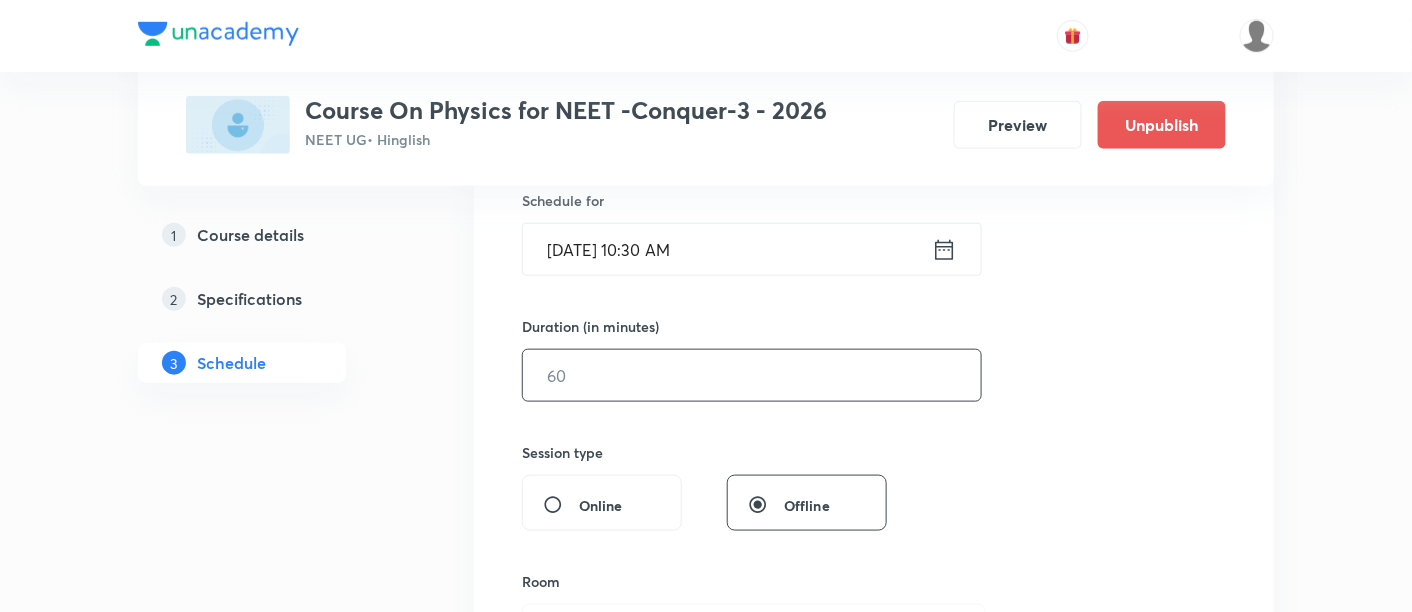 scroll, scrollTop: 514, scrollLeft: 0, axis: vertical 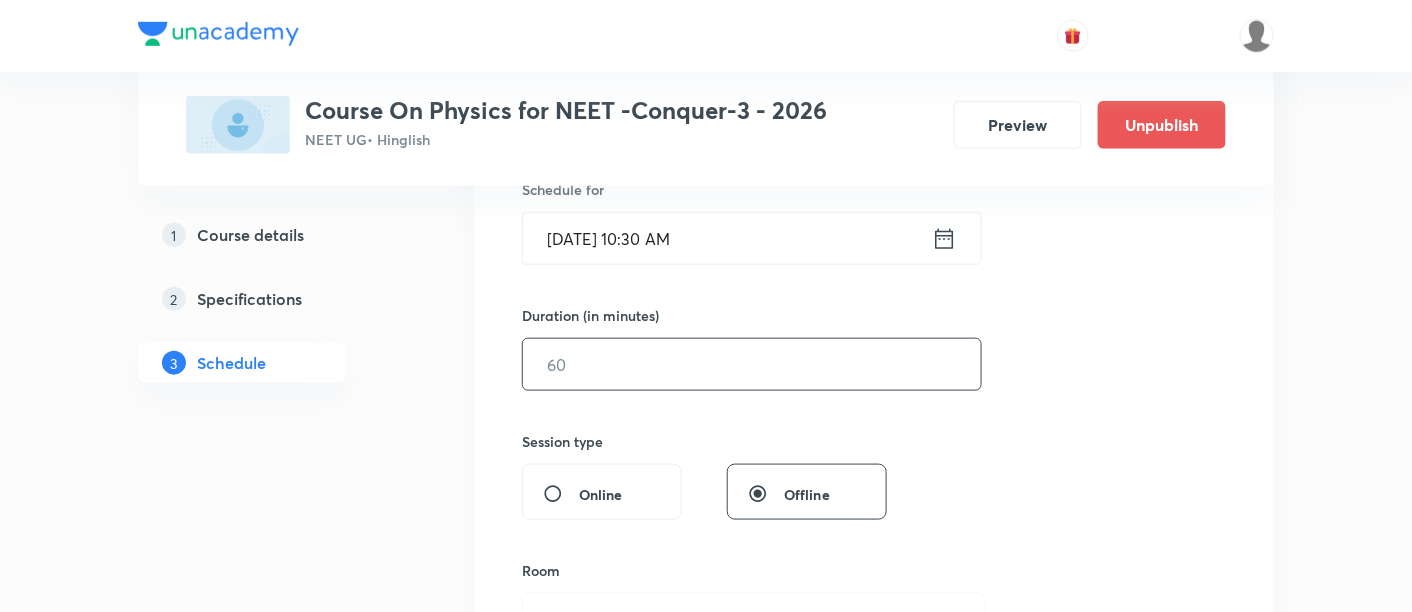 click at bounding box center [752, 364] 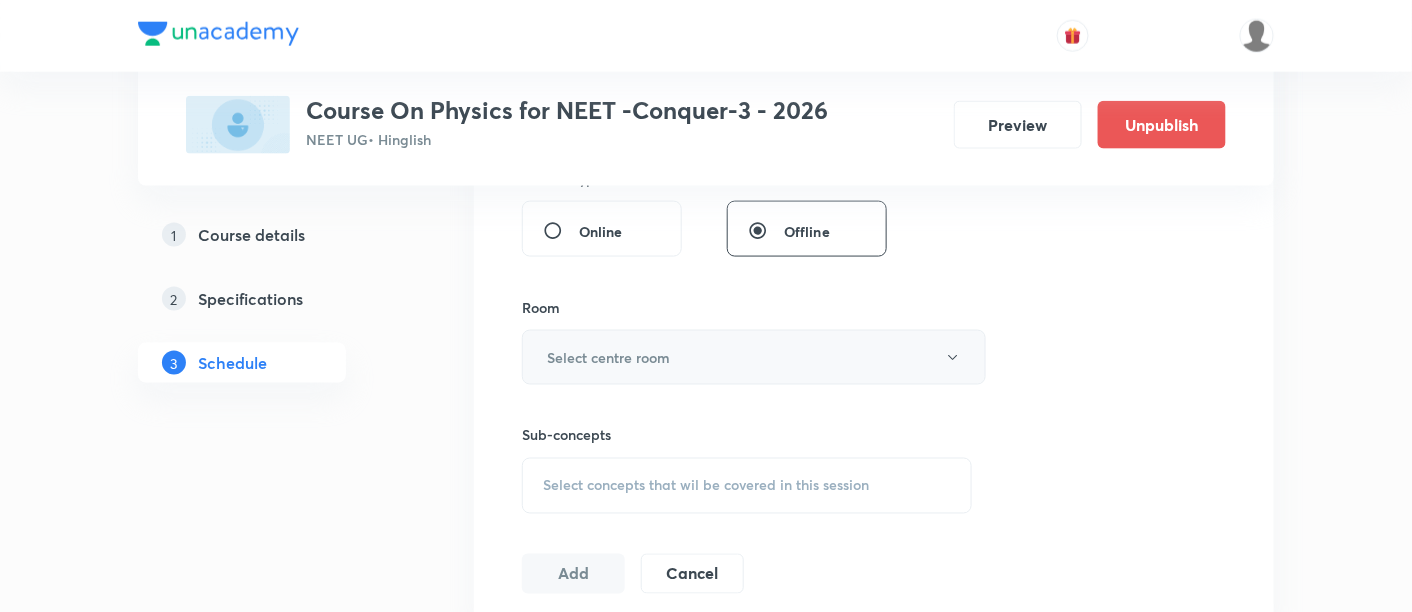 scroll, scrollTop: 781, scrollLeft: 0, axis: vertical 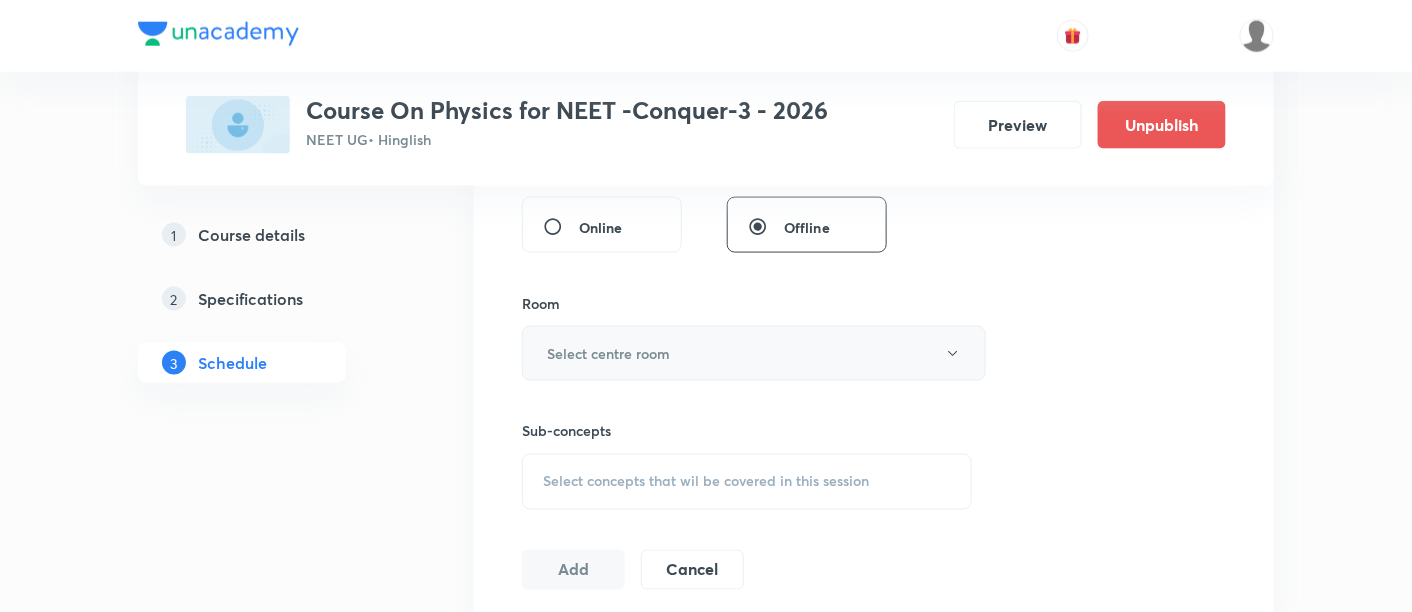 type on "90" 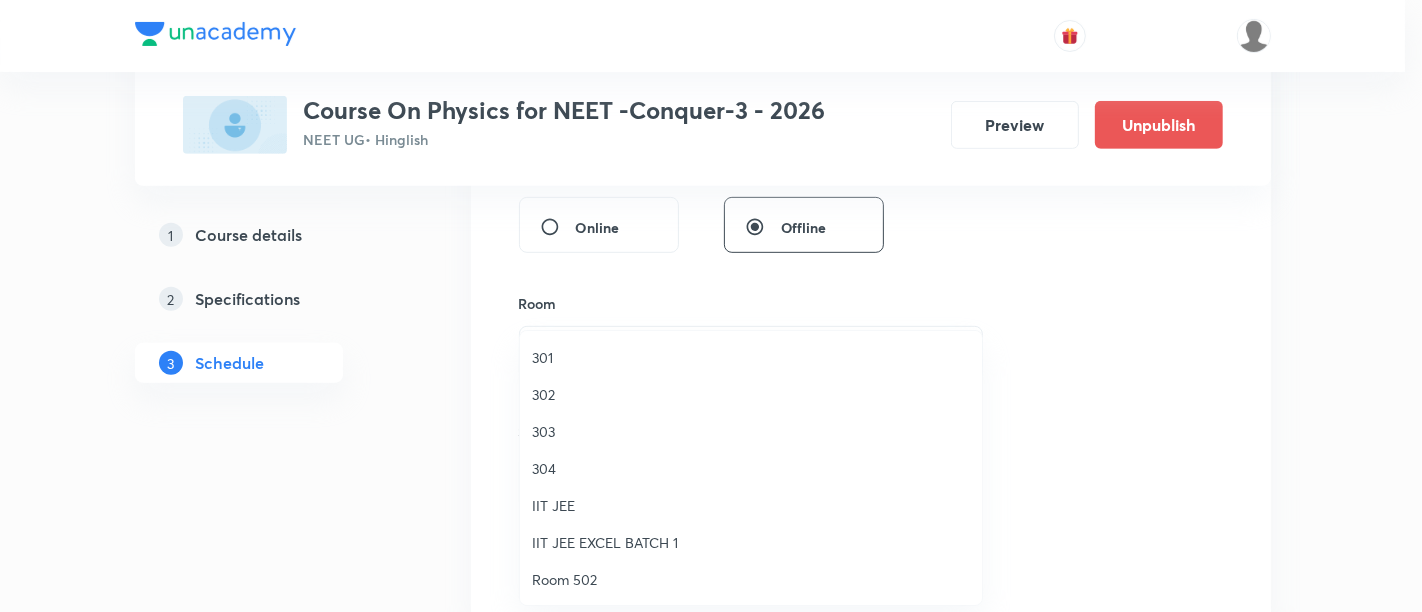 click on "301" at bounding box center (751, 357) 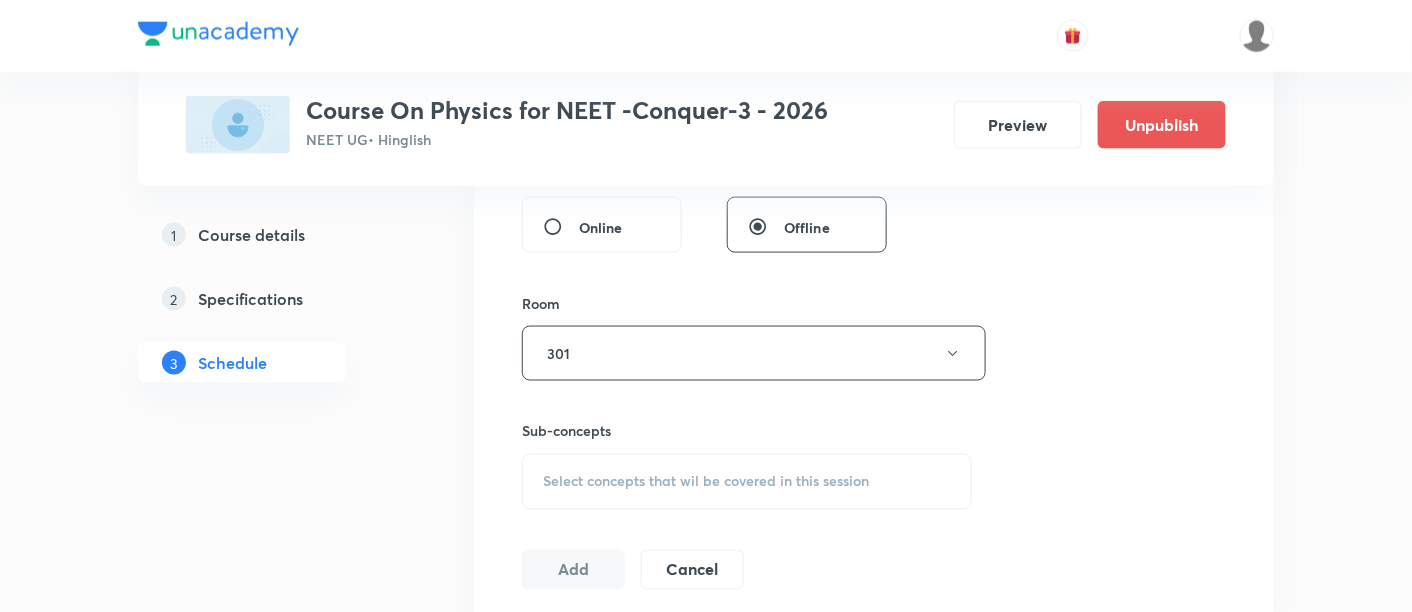 click on "Select concepts that wil be covered in this session" at bounding box center (706, 482) 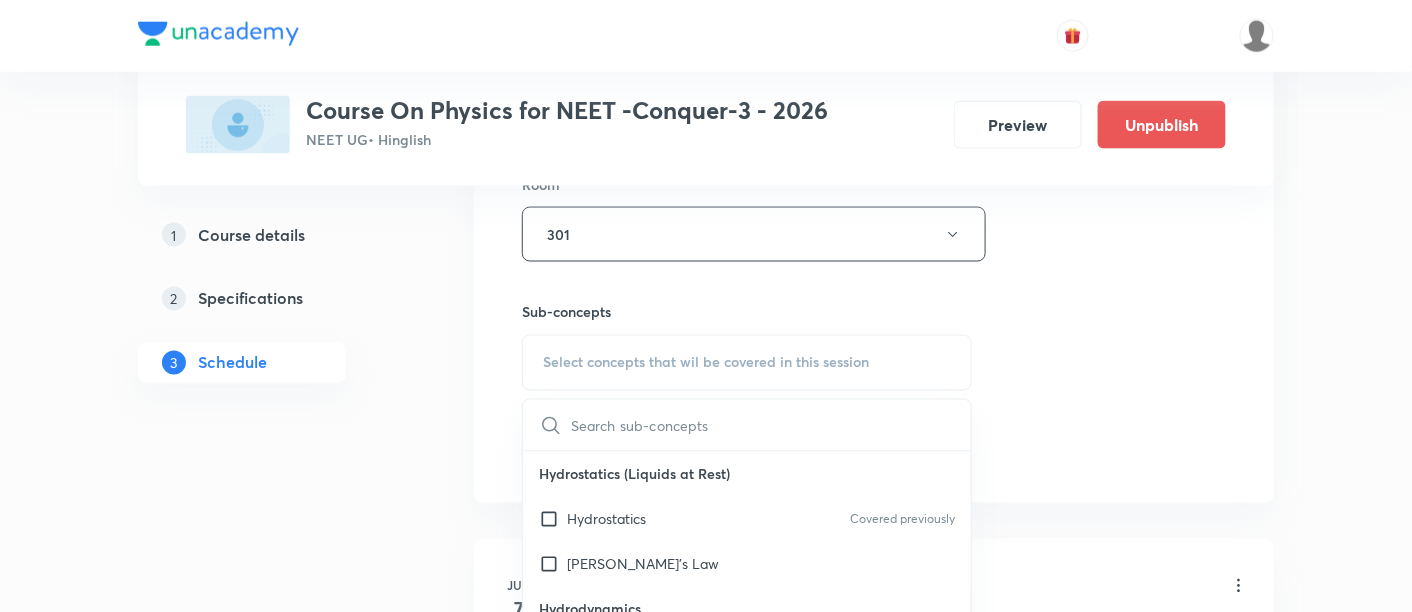 scroll, scrollTop: 911, scrollLeft: 0, axis: vertical 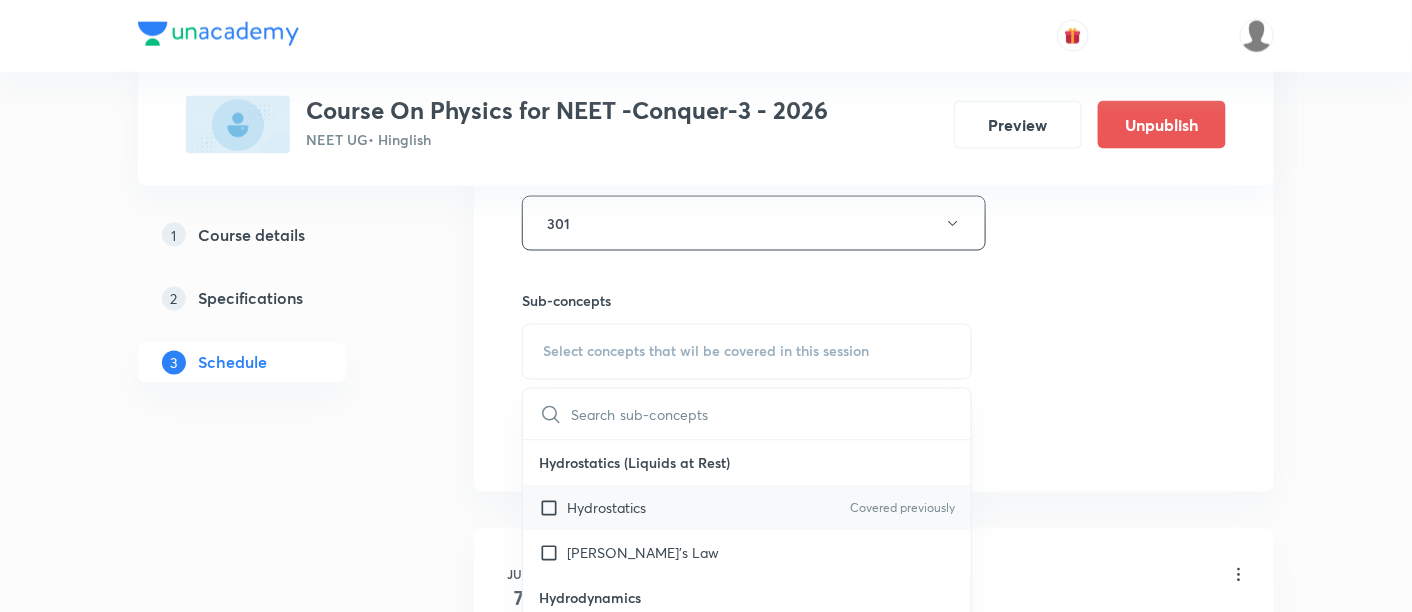 click on "Hydrostatics Covered previously" at bounding box center [747, 508] 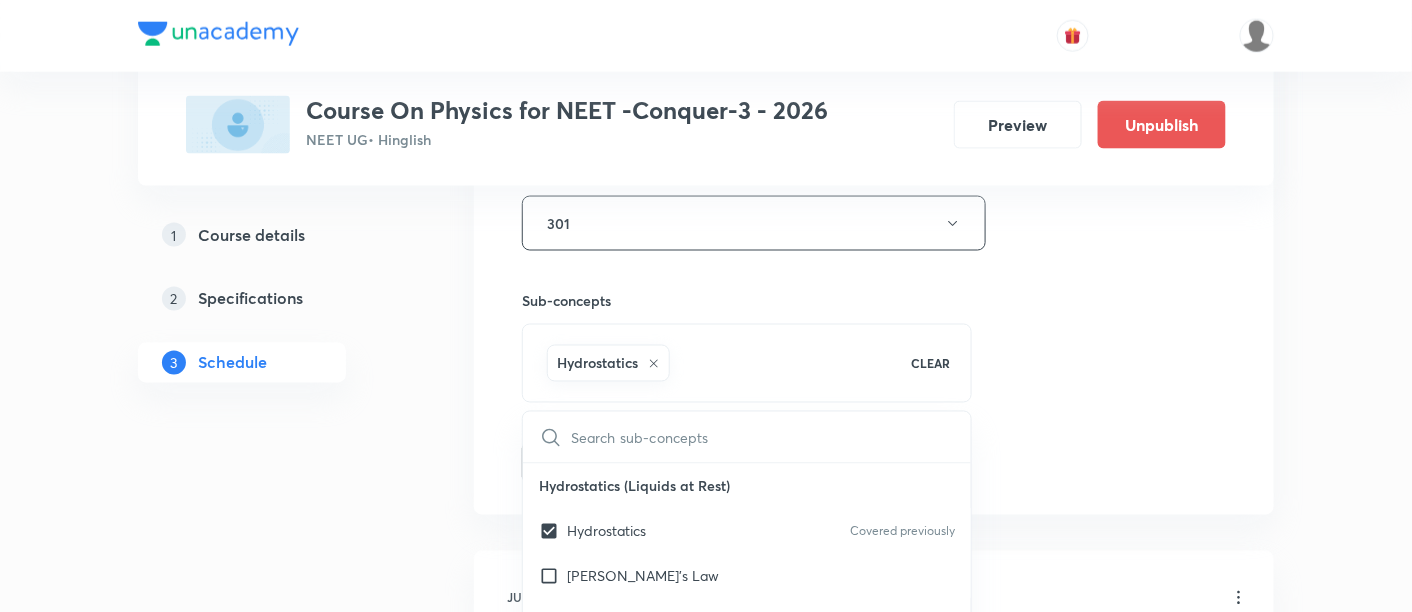click on "Session  26 Live class Session title 22/99 Kinematics -1 D- 09/11 ​ Schedule for Jul 12, 2025, 10:30 AM ​ Duration (in minutes) 90 ​   Session type Online Offline Room 301 Sub-concepts Hydrostatics CLEAR ​ Hydrostatics (Liquids at Rest) Hydrostatics Covered previously Pascal's Law Hydrodynamics Hydrodynamics Covered previously Principle of Continuity: The Continuity Equation Applications of Principle of Continuity  Energy Associated with a Moving Liquid Bernoulli's Equation  Proof of Bernoulli's Equation Venturi Meter Static Pressure and Dynamic Pressure Pitot Tube Velocity of Efflux: Torricelli's Theorem Horizontal Range of the Escaping Liquid  Force of Reaction Due to Ejection of Liquid  Surface Tension & Energy Surface Tension Surface Energy  Angle of Contact Excess Pressure Inside a Curved Surface Excess Pressure Inside a Liquid Drop and a Bubble Capillarity Determination of a Capillary Rise Solids Elastic Behaviour of Solids Some Definitions  Stress Strain Analogy of a Rod as a Spring  Viscosity" at bounding box center [874, 2] 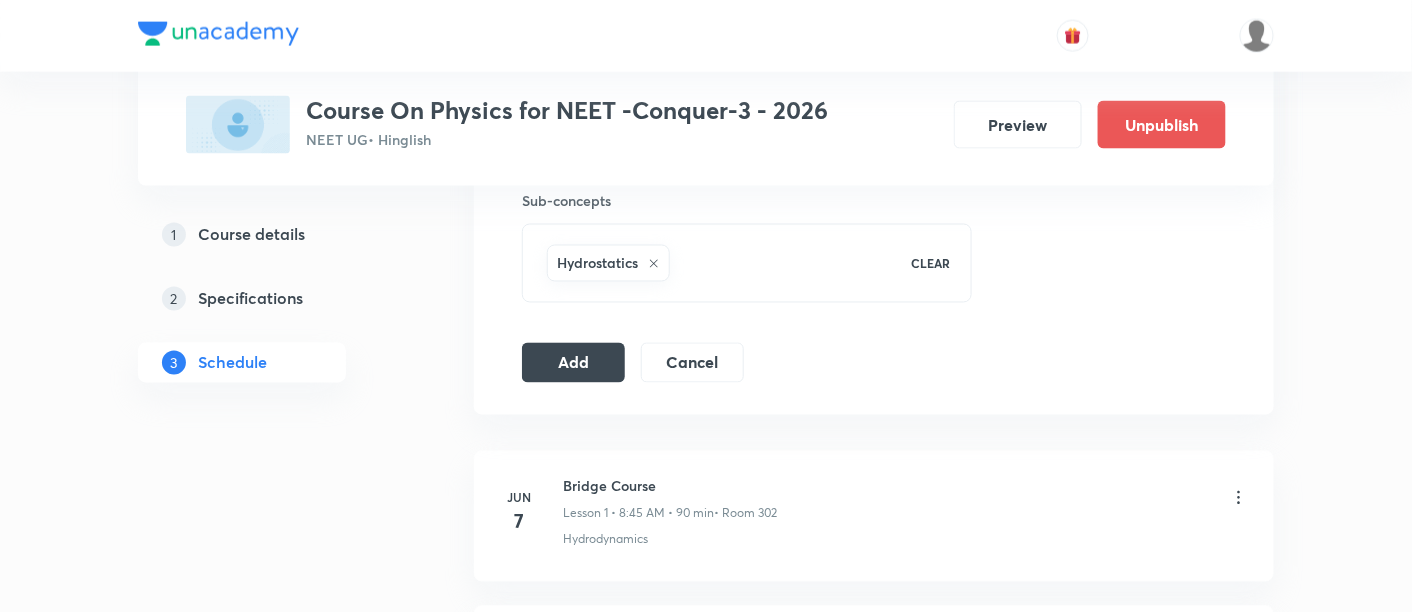 scroll, scrollTop: 1018, scrollLeft: 0, axis: vertical 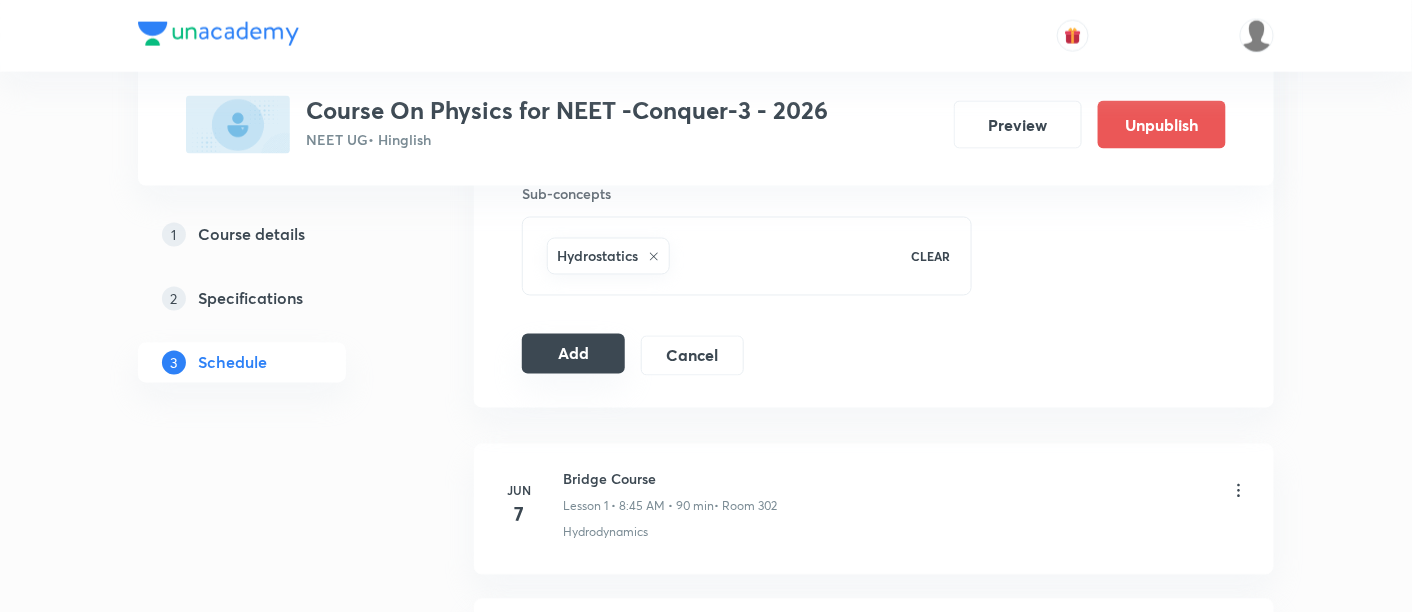 click on "Add" at bounding box center [573, 354] 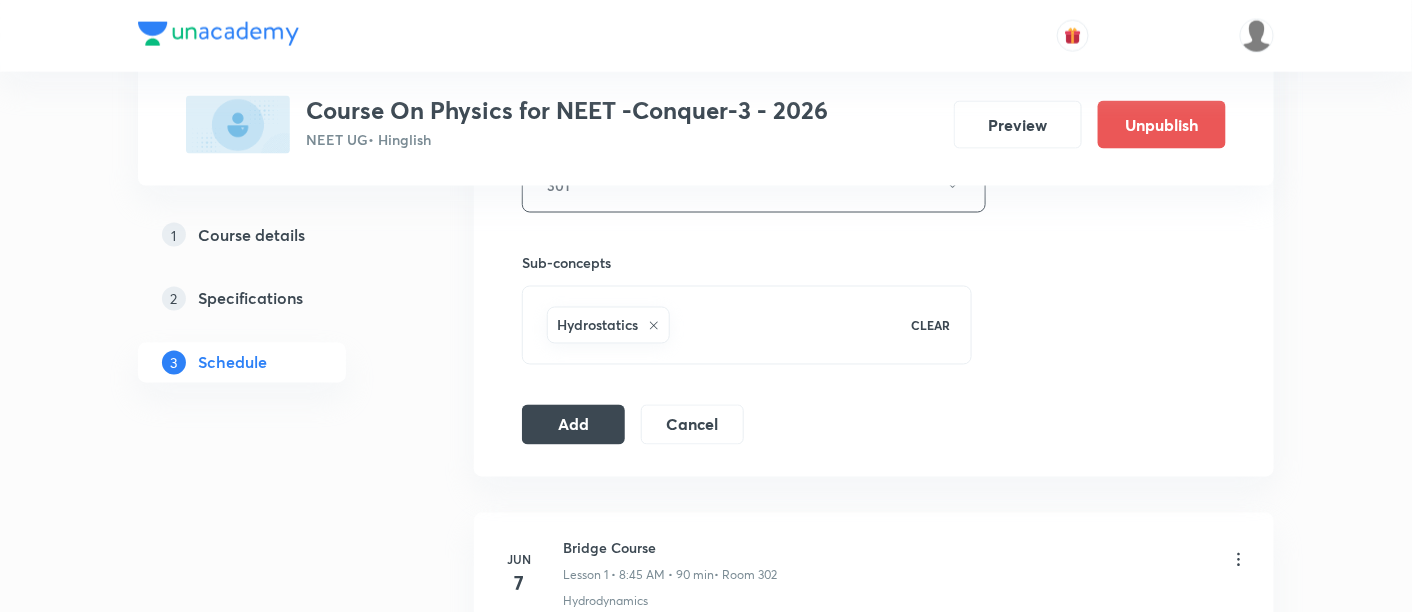 scroll, scrollTop: 951, scrollLeft: 0, axis: vertical 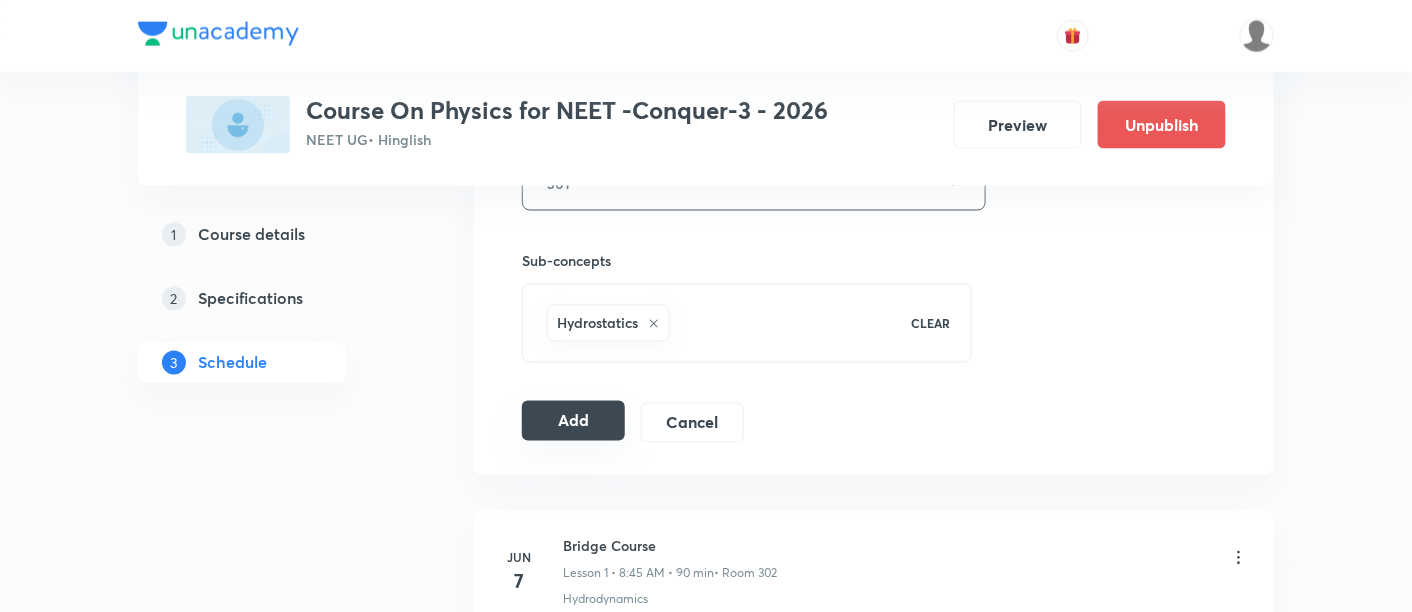 click on "Add" at bounding box center (573, 421) 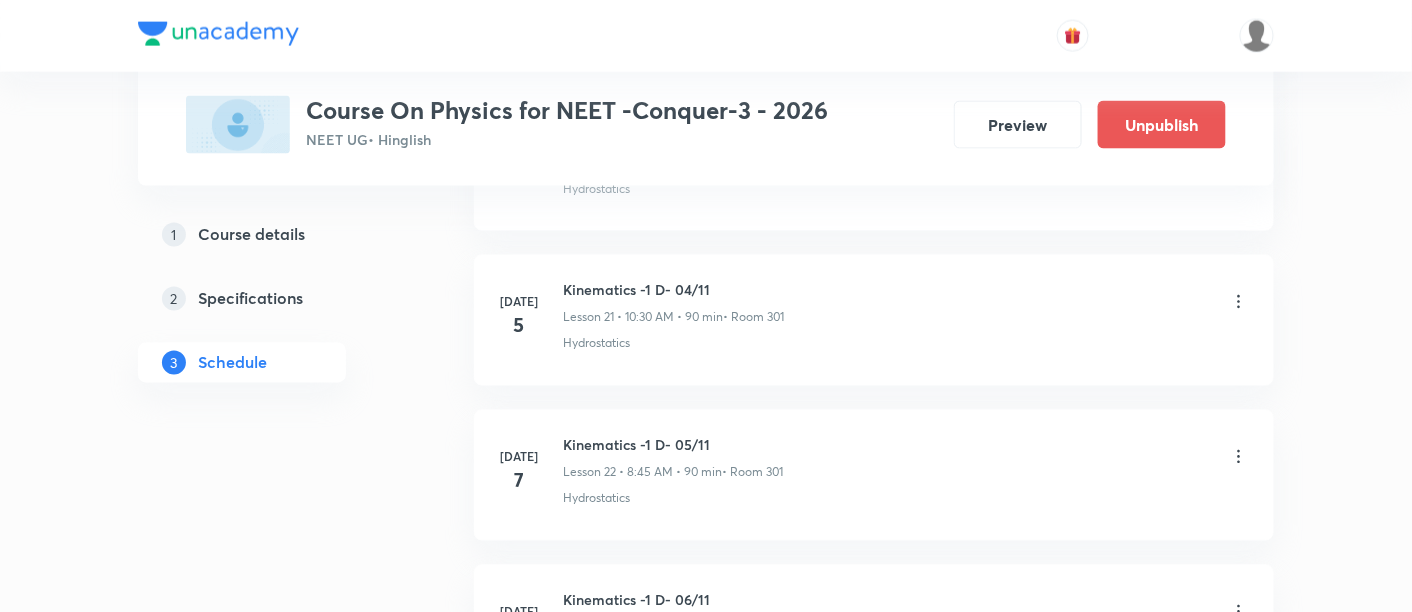 scroll, scrollTop: 4086, scrollLeft: 0, axis: vertical 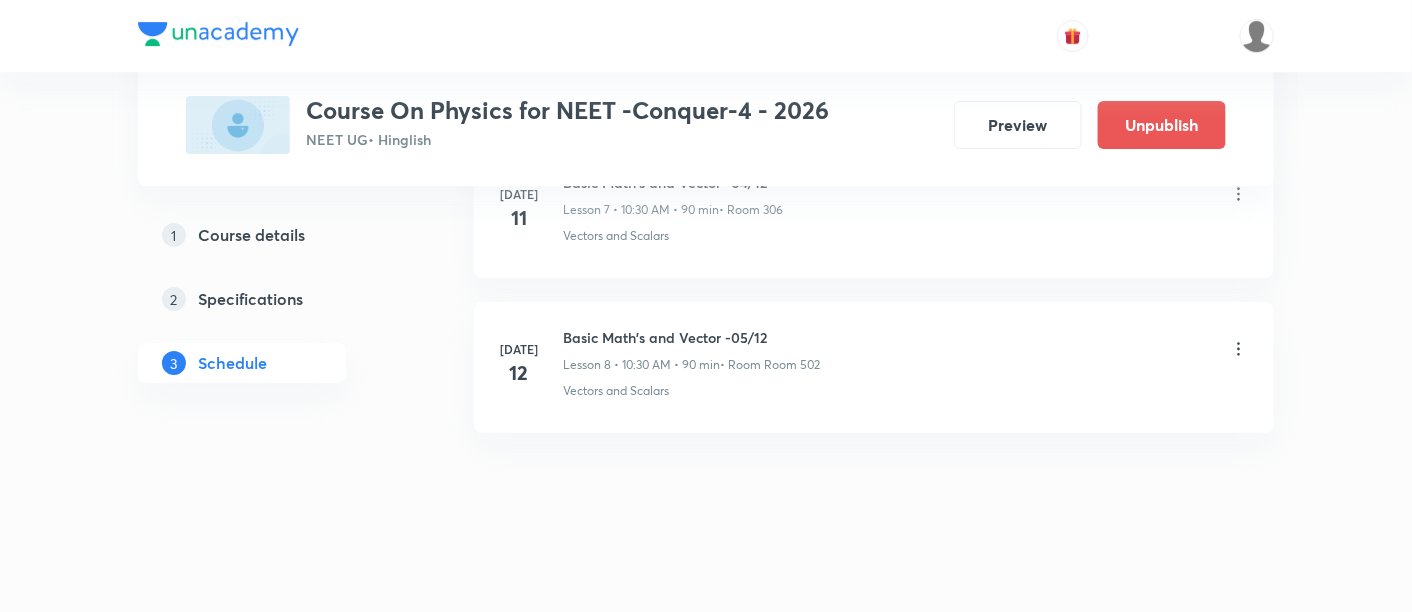 click 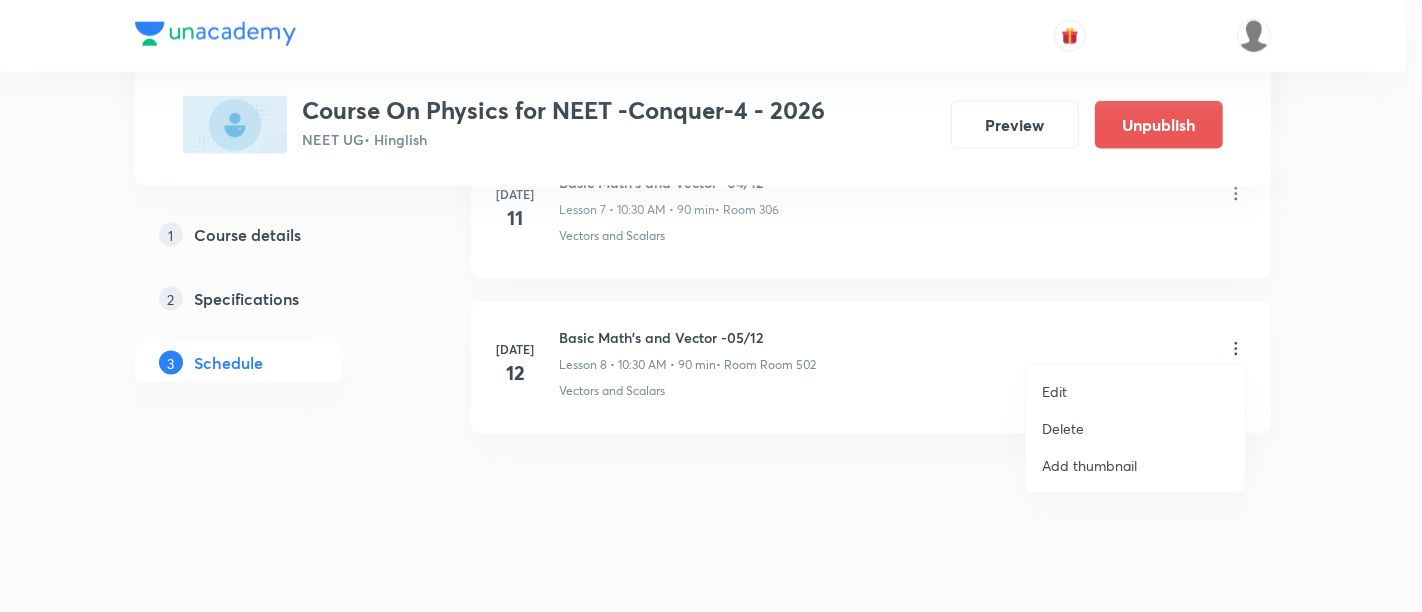 click on "Delete" at bounding box center [1063, 428] 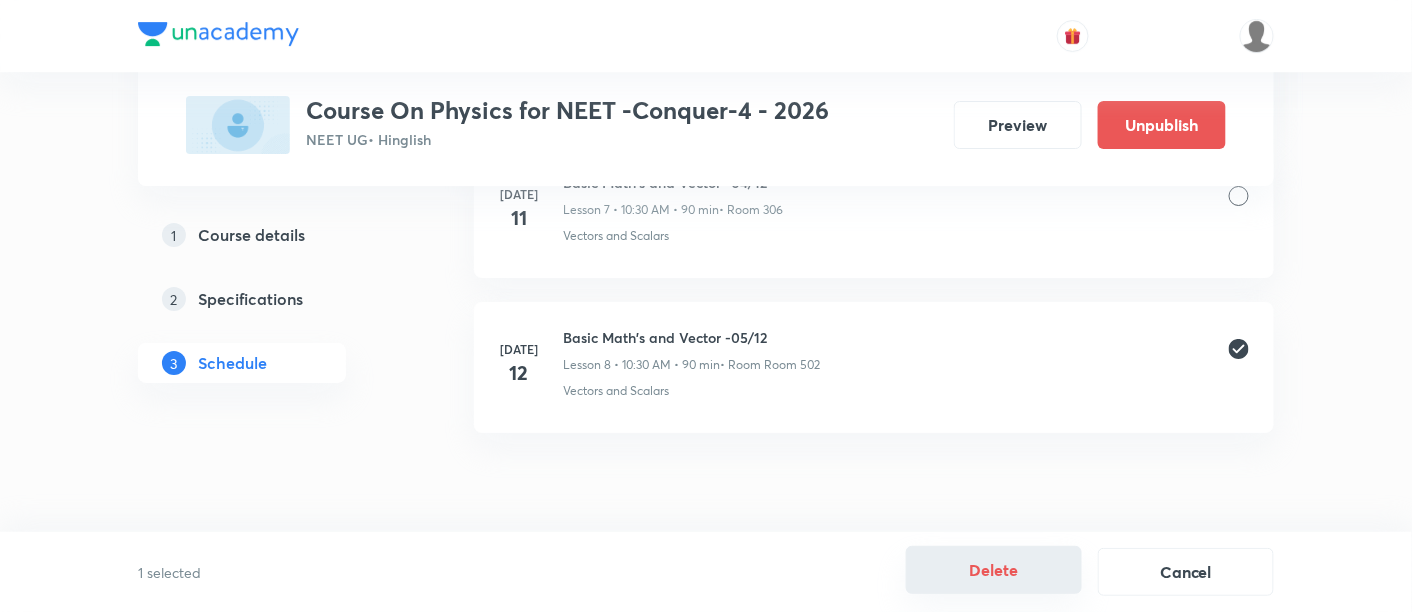 click on "Delete" at bounding box center [994, 570] 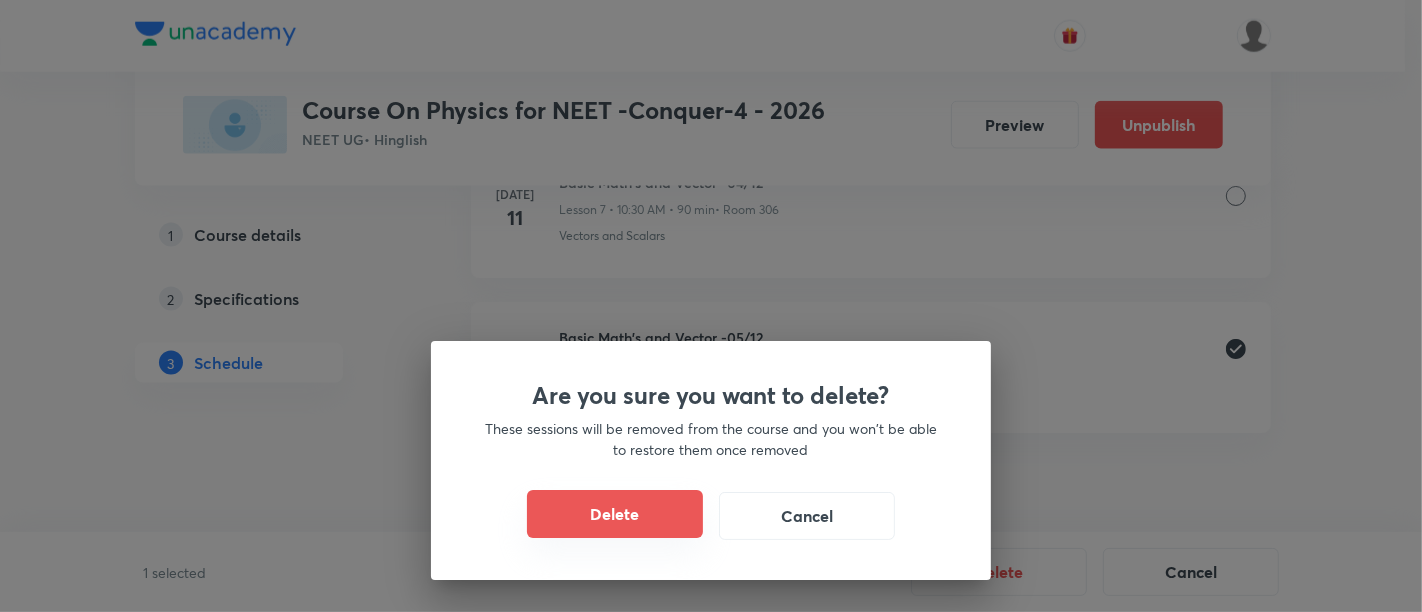 click on "Delete" at bounding box center (615, 514) 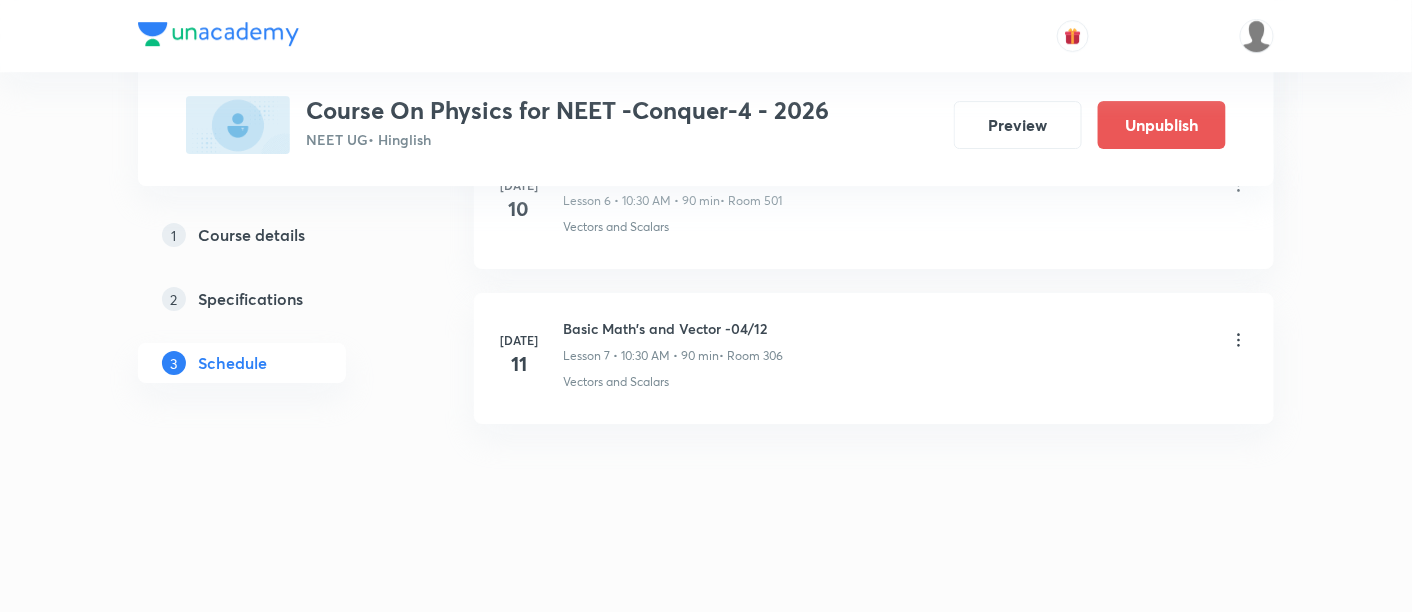 scroll, scrollTop: 2068, scrollLeft: 0, axis: vertical 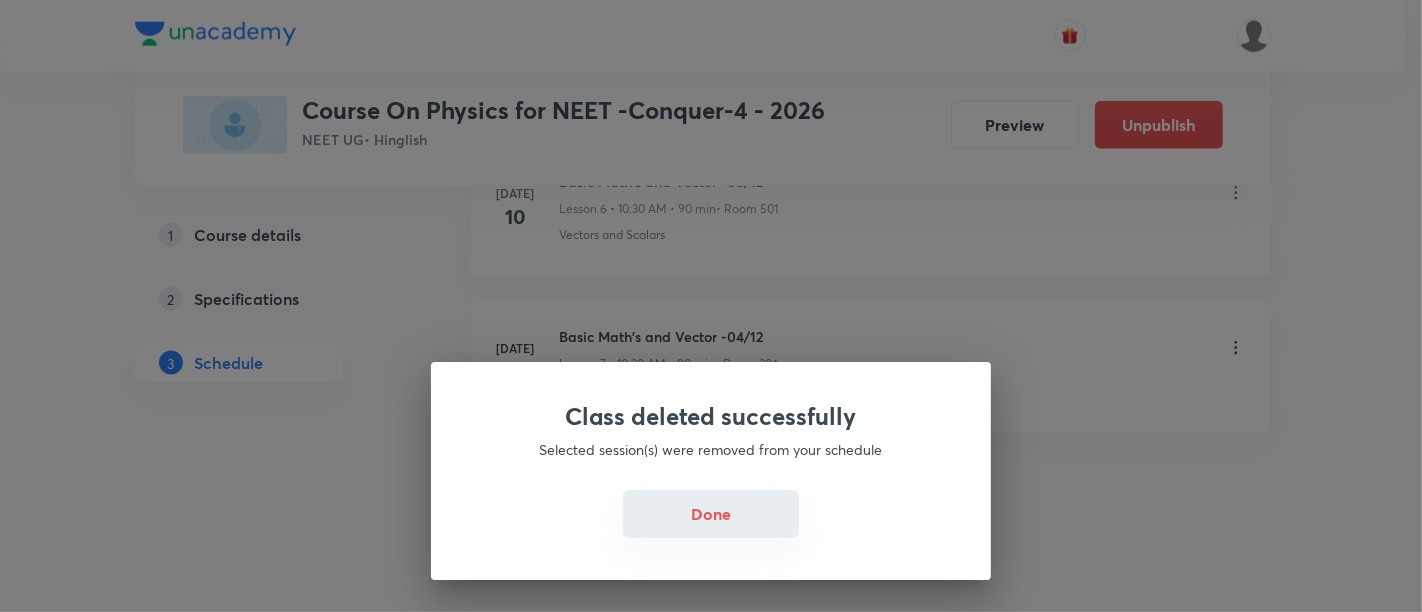 click on "Done" at bounding box center [711, 514] 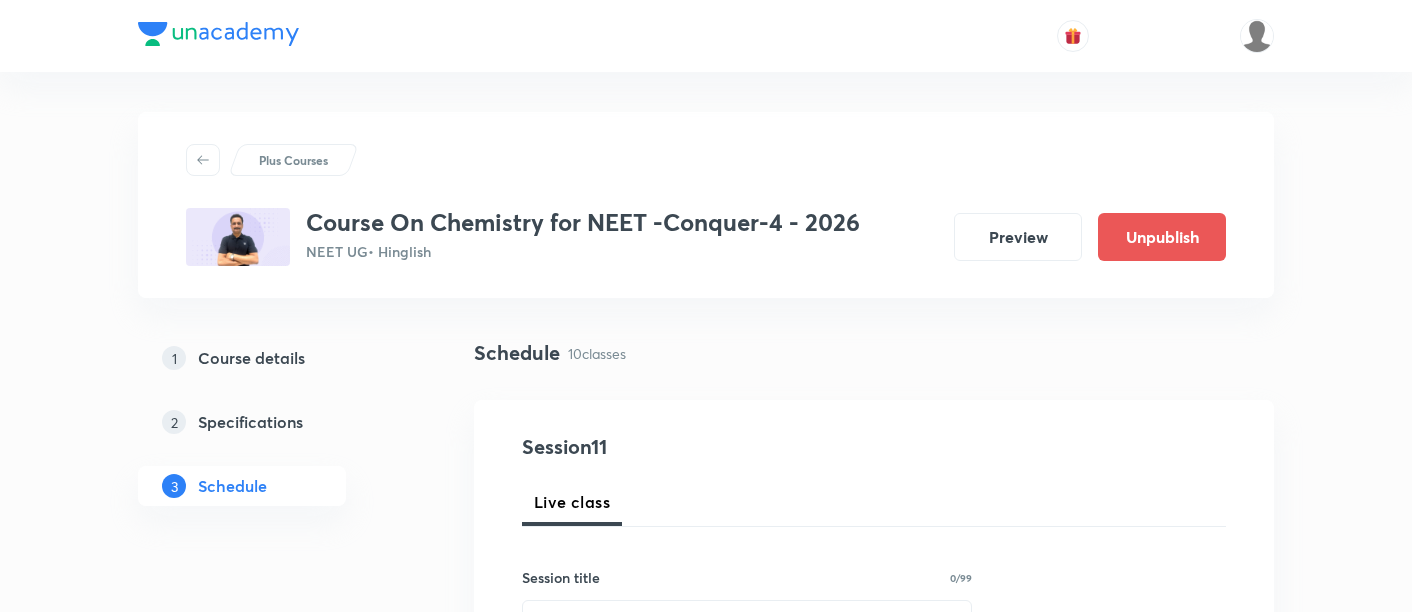 scroll, scrollTop: 2531, scrollLeft: 0, axis: vertical 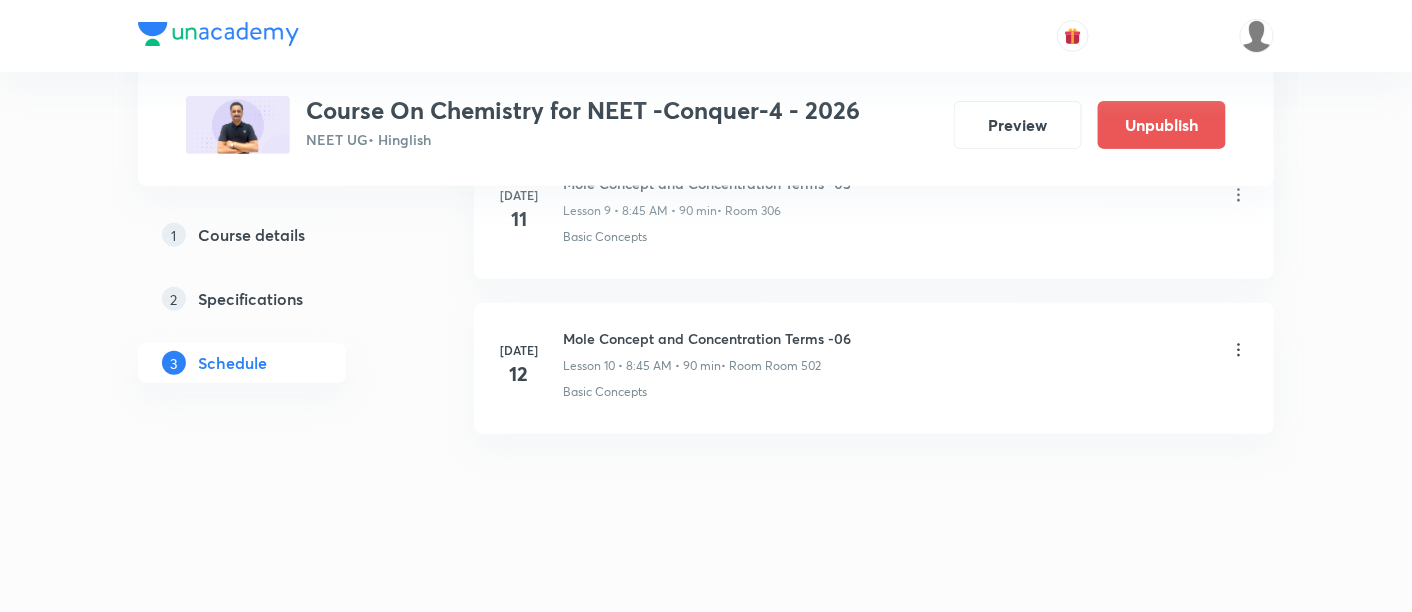 click 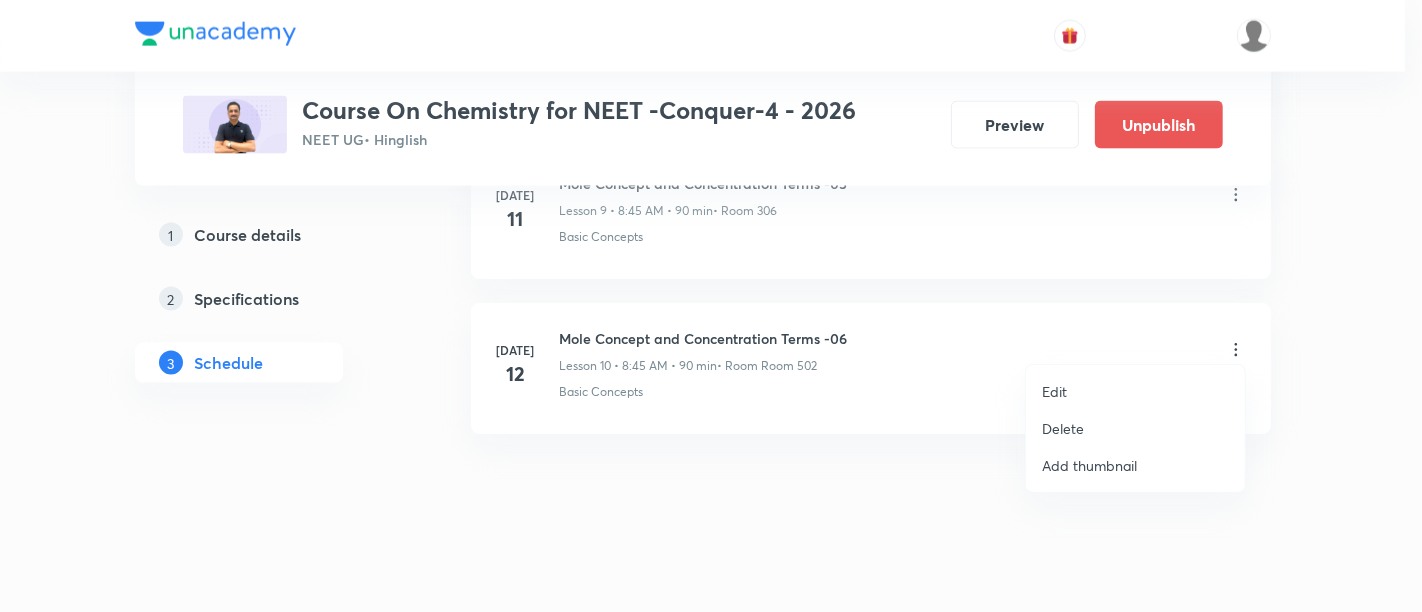 click on "Edit" at bounding box center [1054, 391] 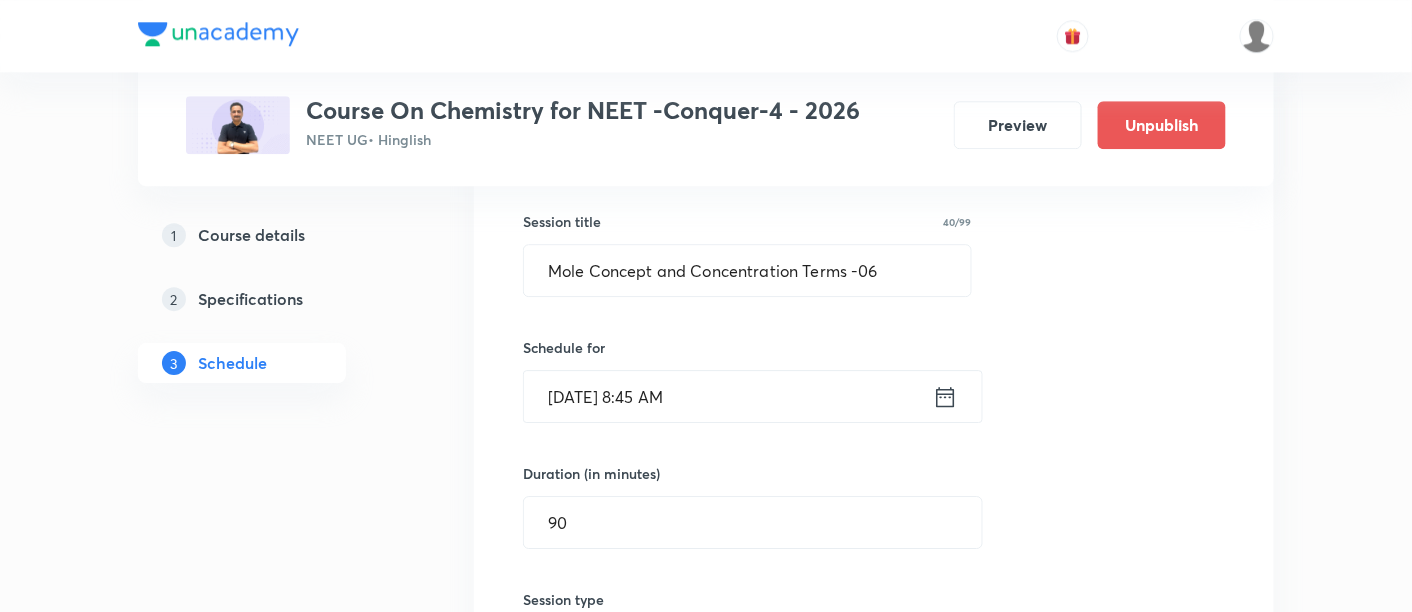 scroll, scrollTop: 1748, scrollLeft: 0, axis: vertical 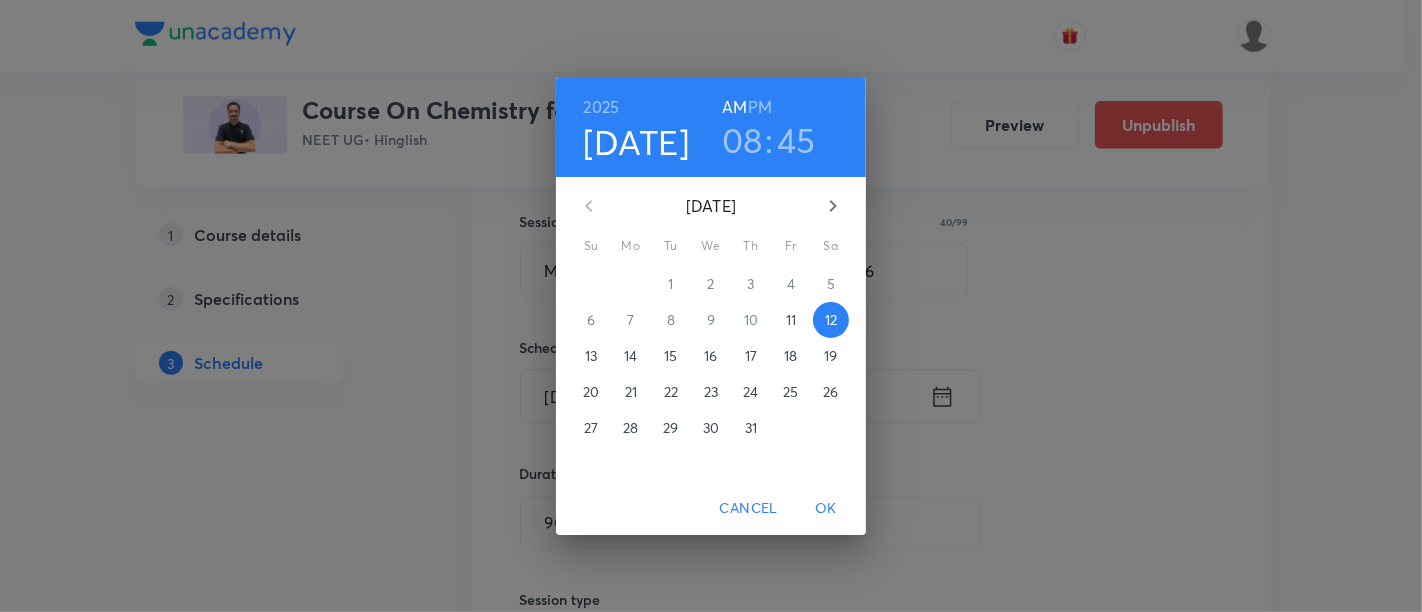 click on "08" at bounding box center [742, 140] 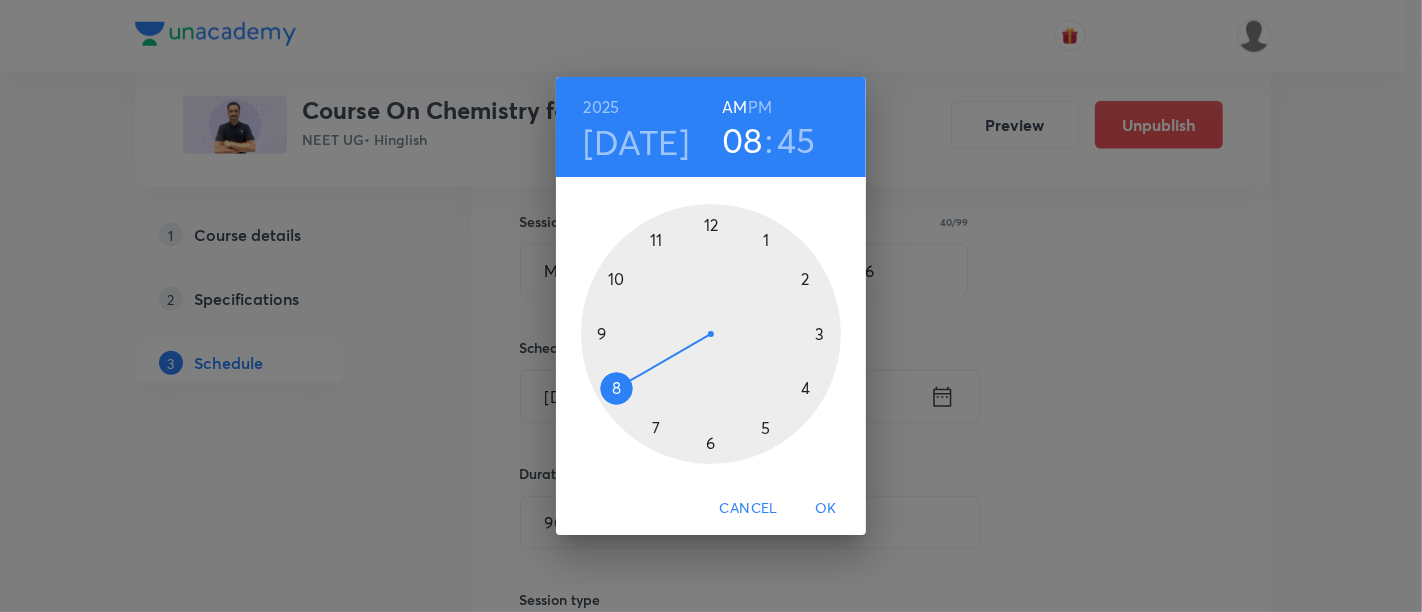 click at bounding box center [711, 334] 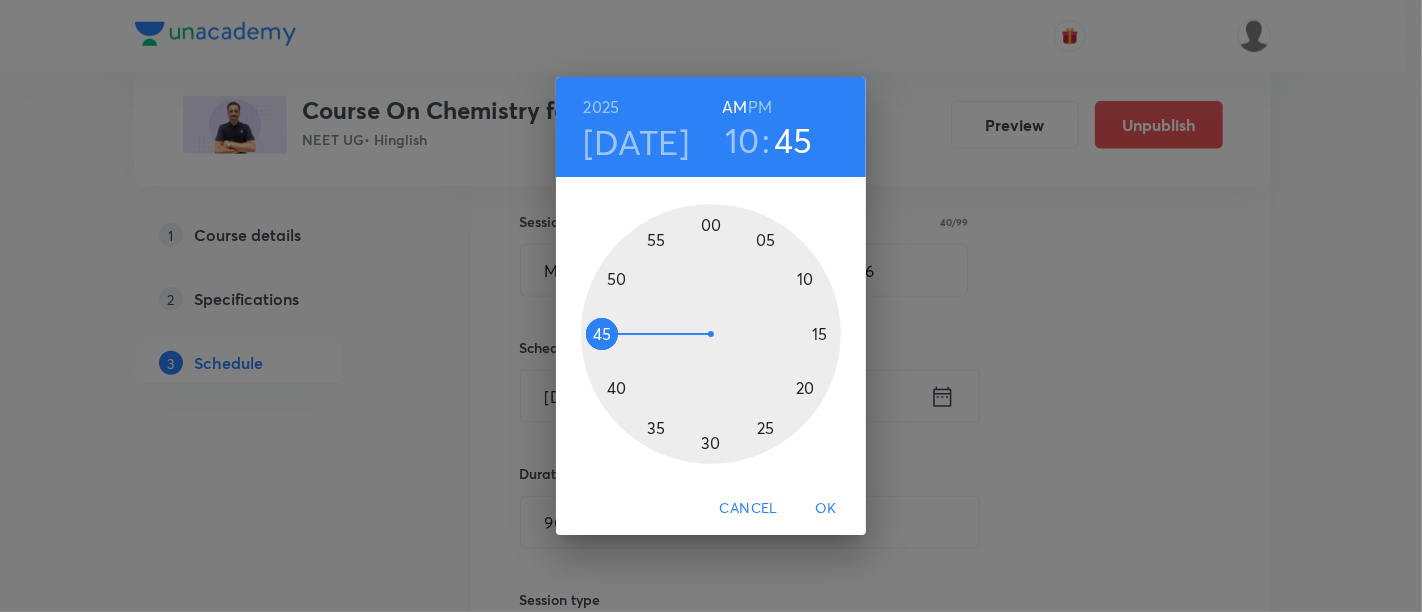 click at bounding box center (711, 334) 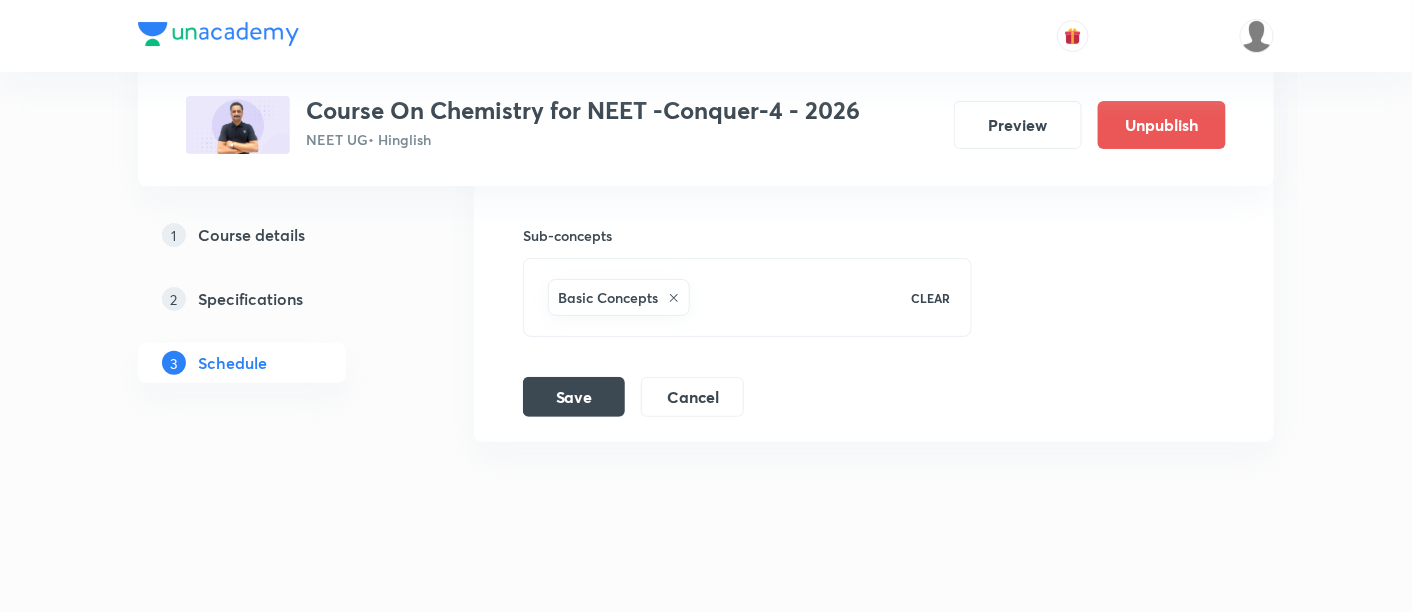 scroll, scrollTop: 2381, scrollLeft: 0, axis: vertical 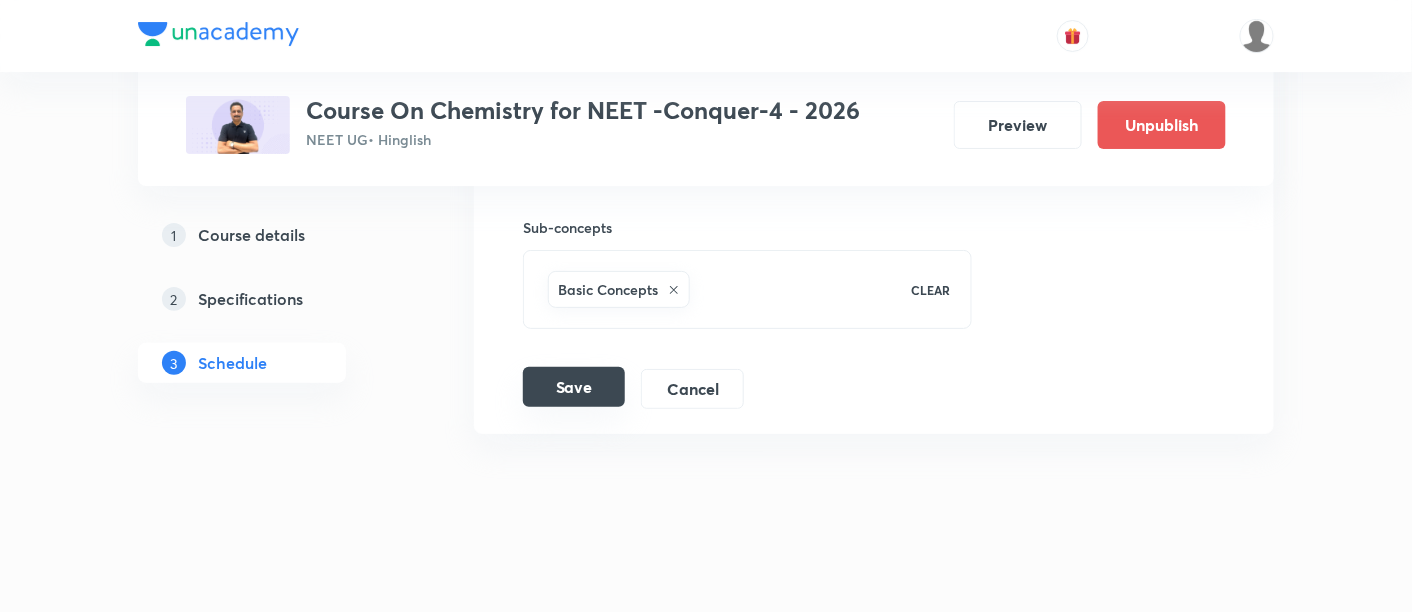 click on "Save" at bounding box center [574, 387] 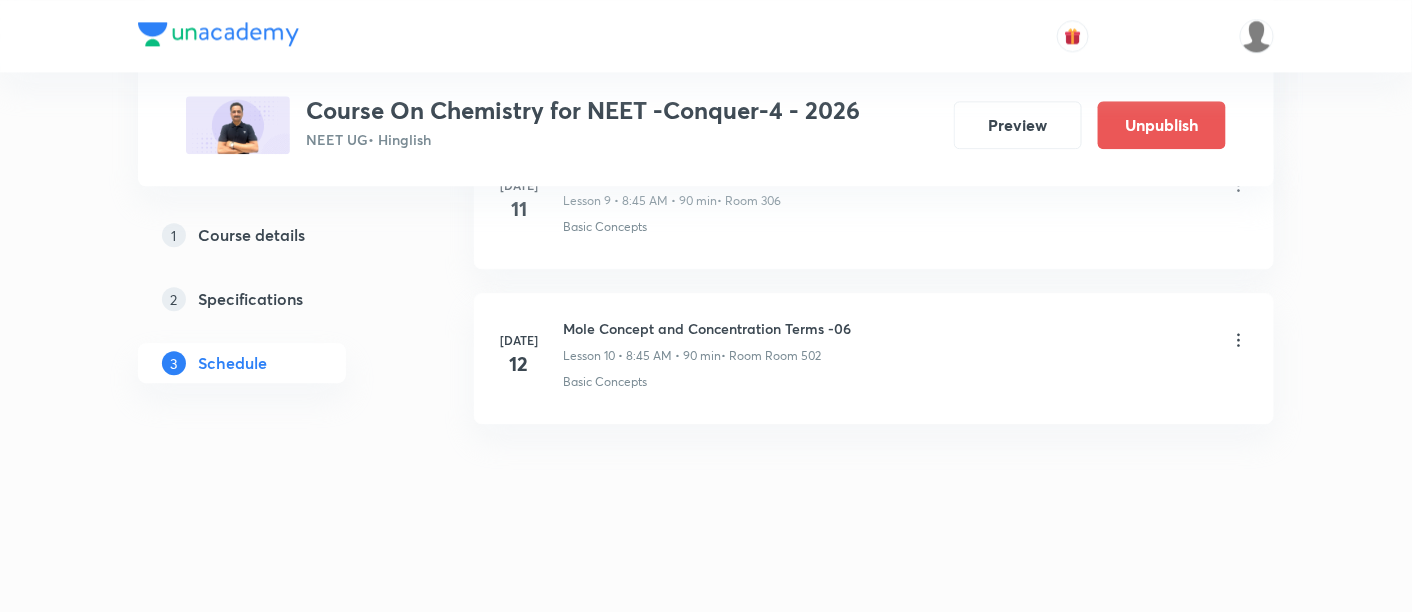 scroll, scrollTop: 1615, scrollLeft: 0, axis: vertical 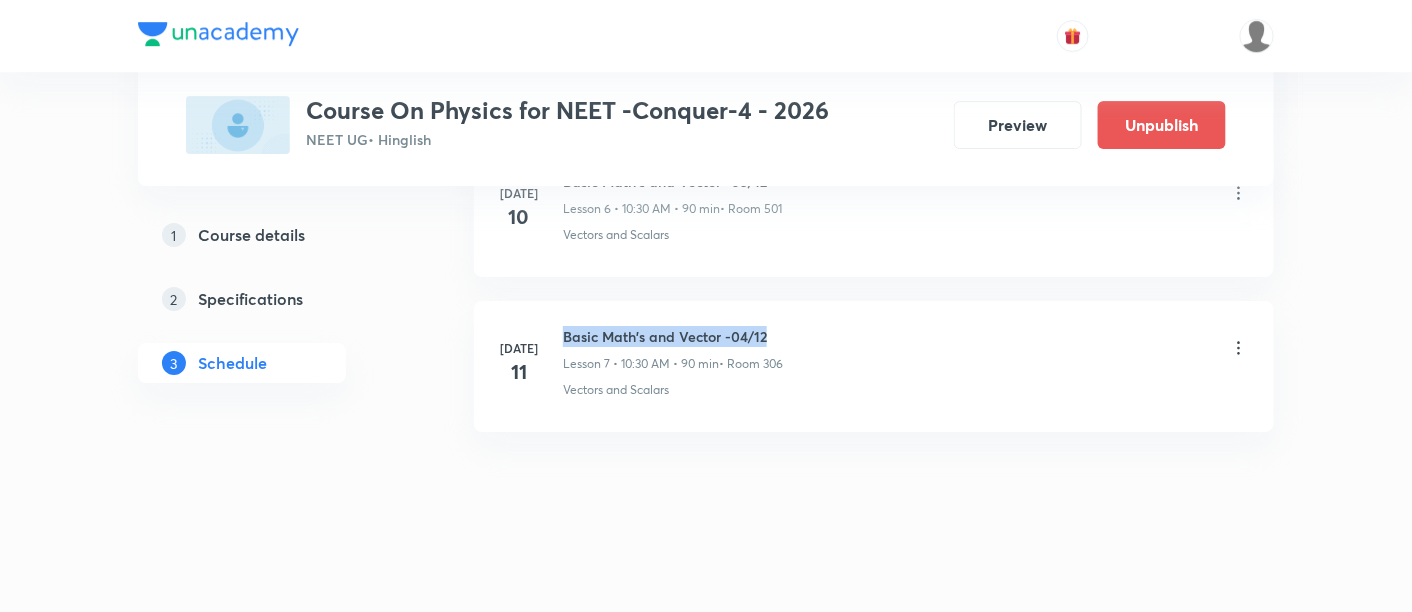 drag, startPoint x: 565, startPoint y: 324, endPoint x: 773, endPoint y: 325, distance: 208.00241 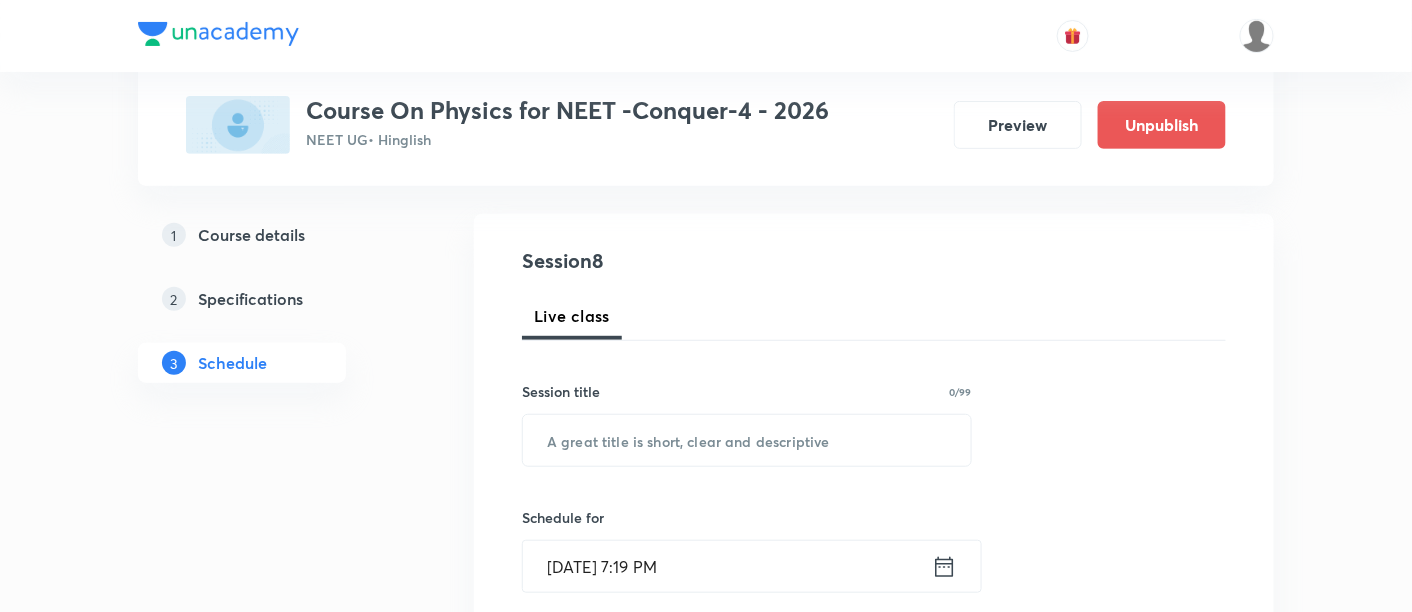 scroll, scrollTop: 188, scrollLeft: 0, axis: vertical 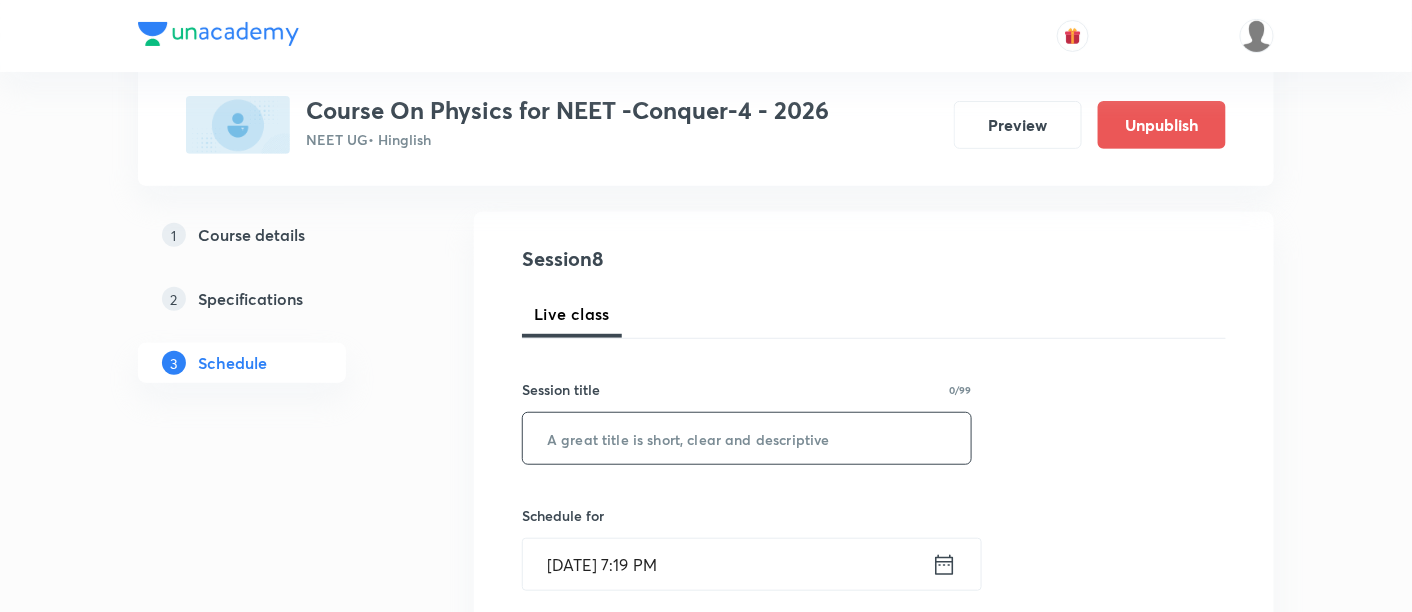 click at bounding box center (747, 438) 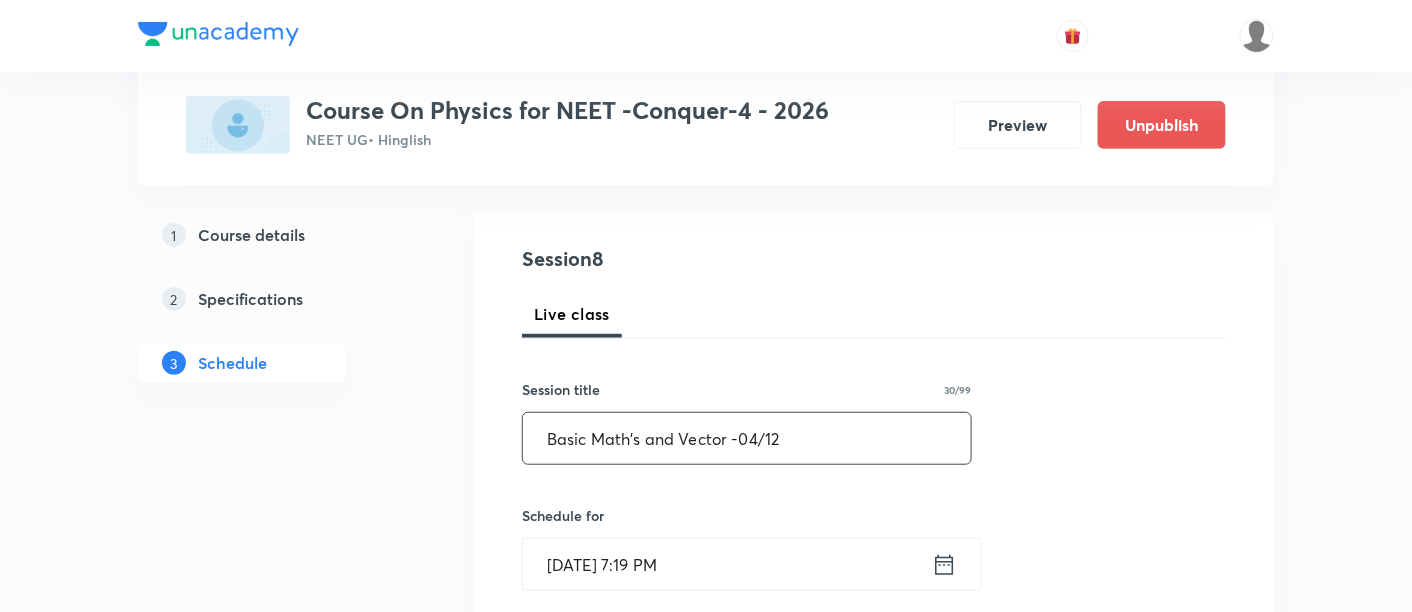 click on "Basic Math's and Vector -04/12" at bounding box center [747, 438] 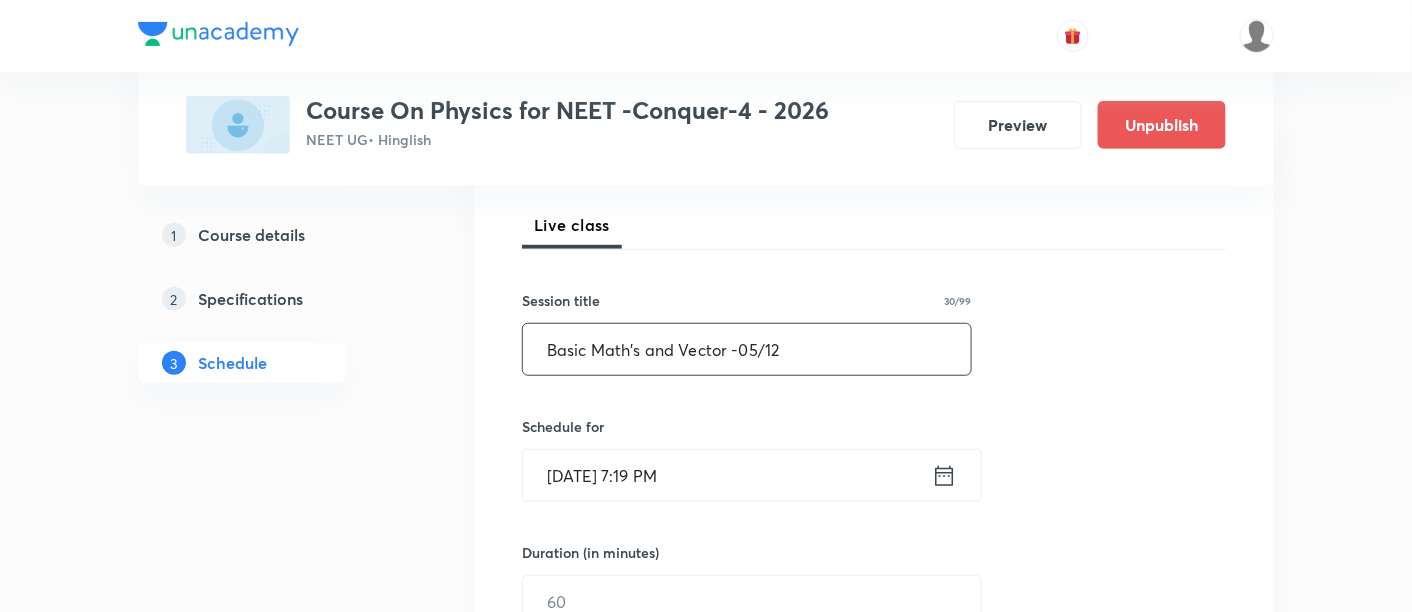 scroll, scrollTop: 288, scrollLeft: 0, axis: vertical 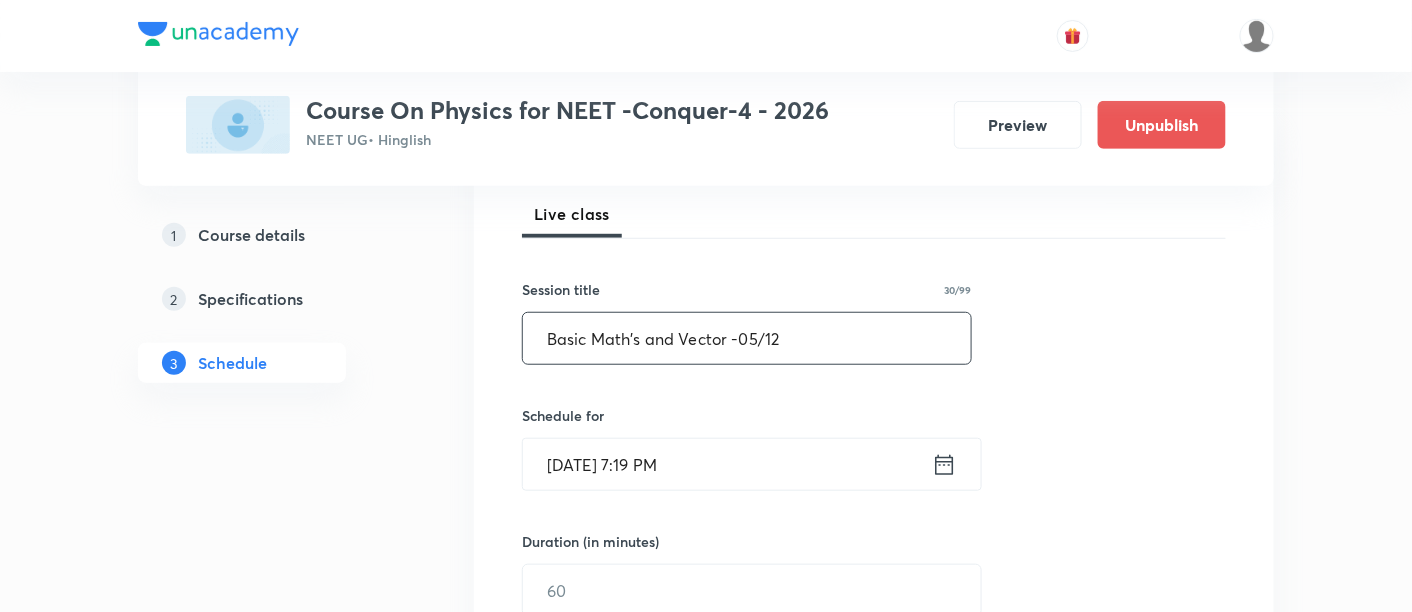 type on "Basic Math's and Vector -05/12" 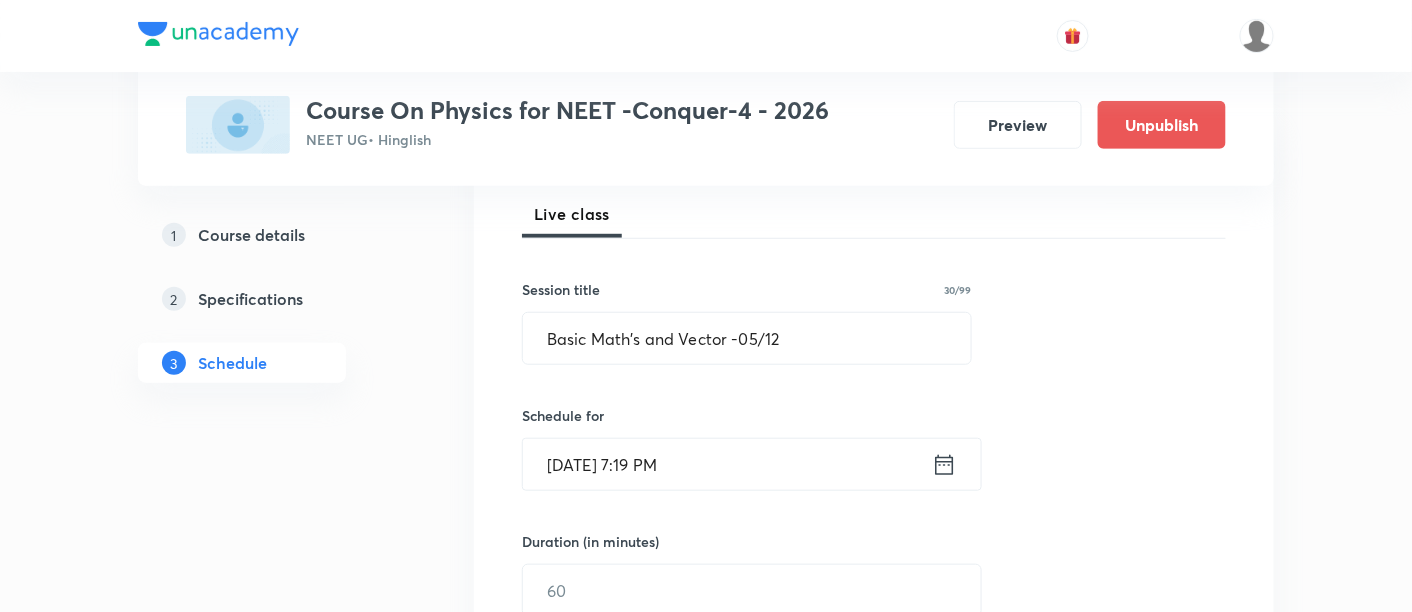 click 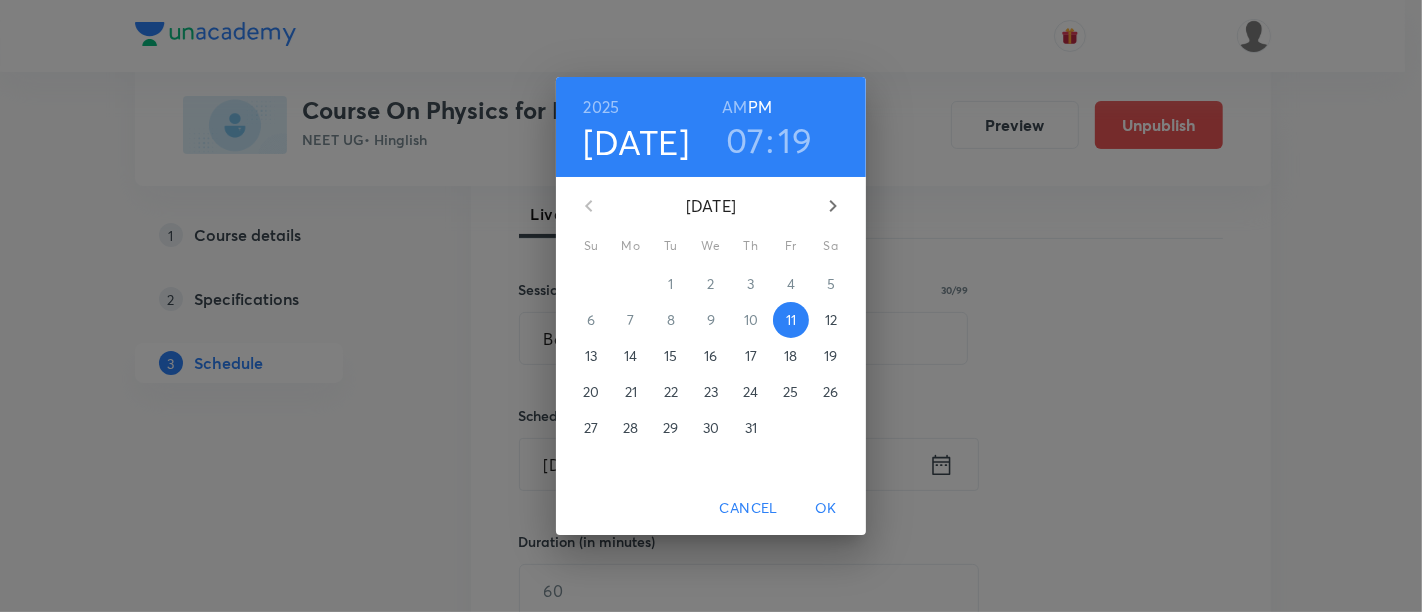 click on "12" at bounding box center [831, 320] 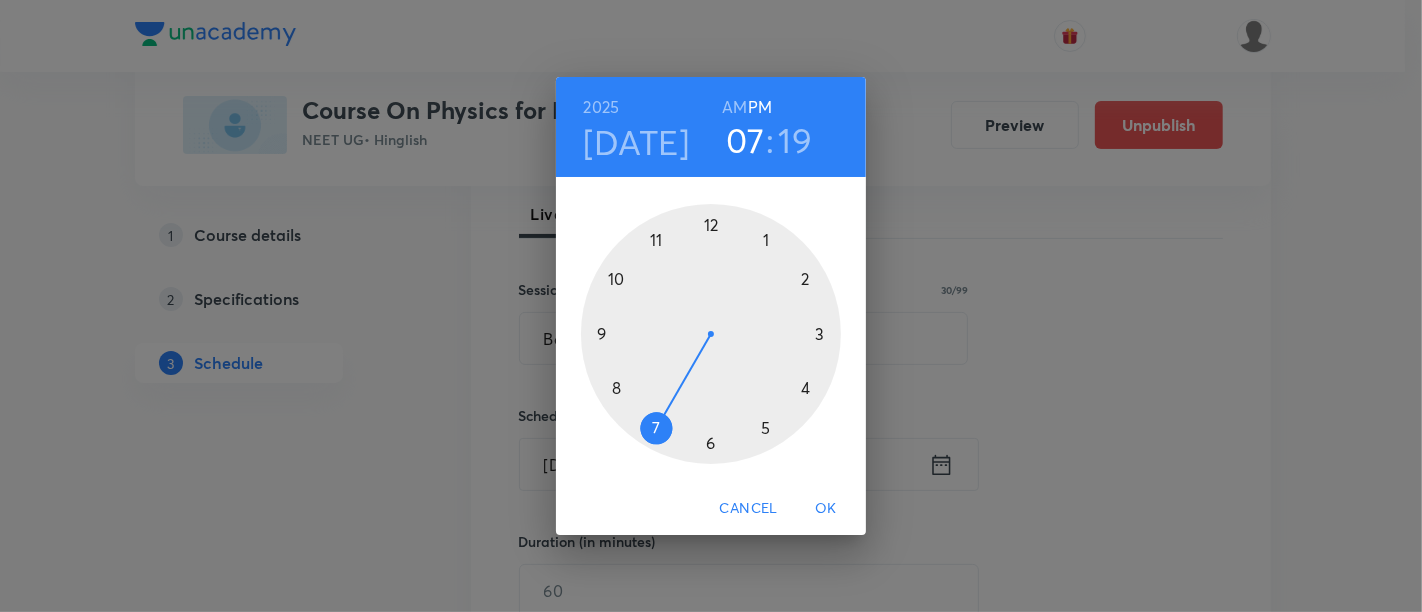 click on "AM" at bounding box center [734, 107] 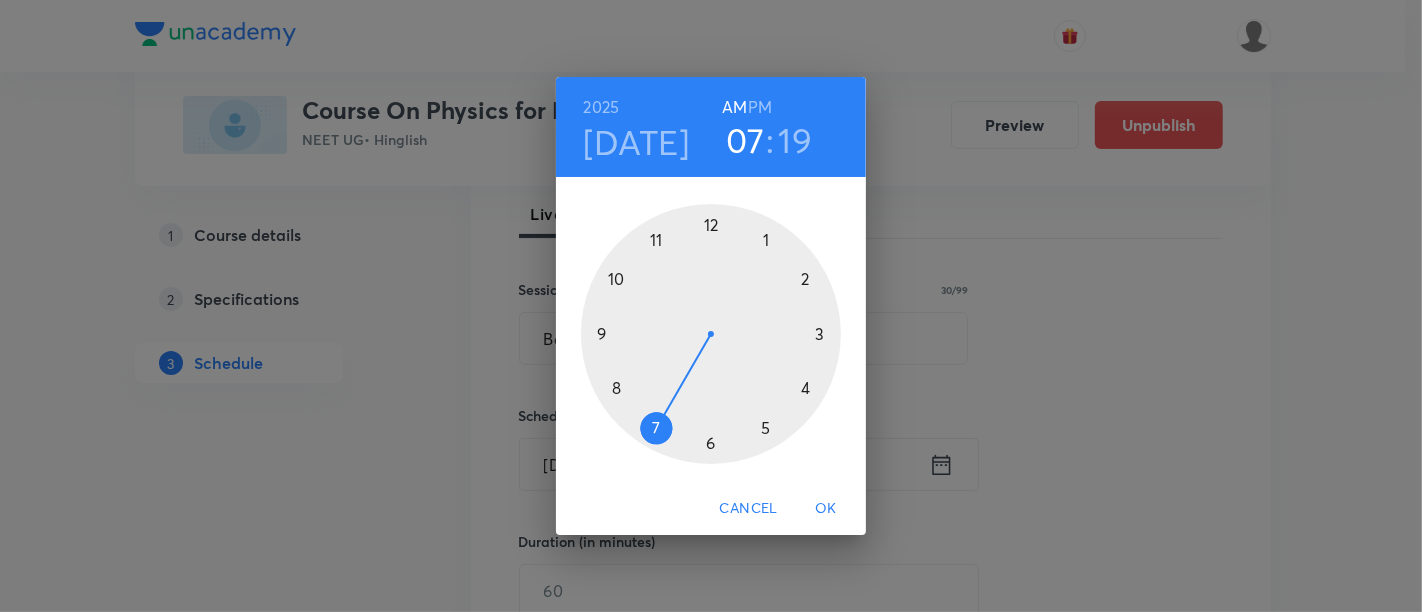 click at bounding box center [711, 334] 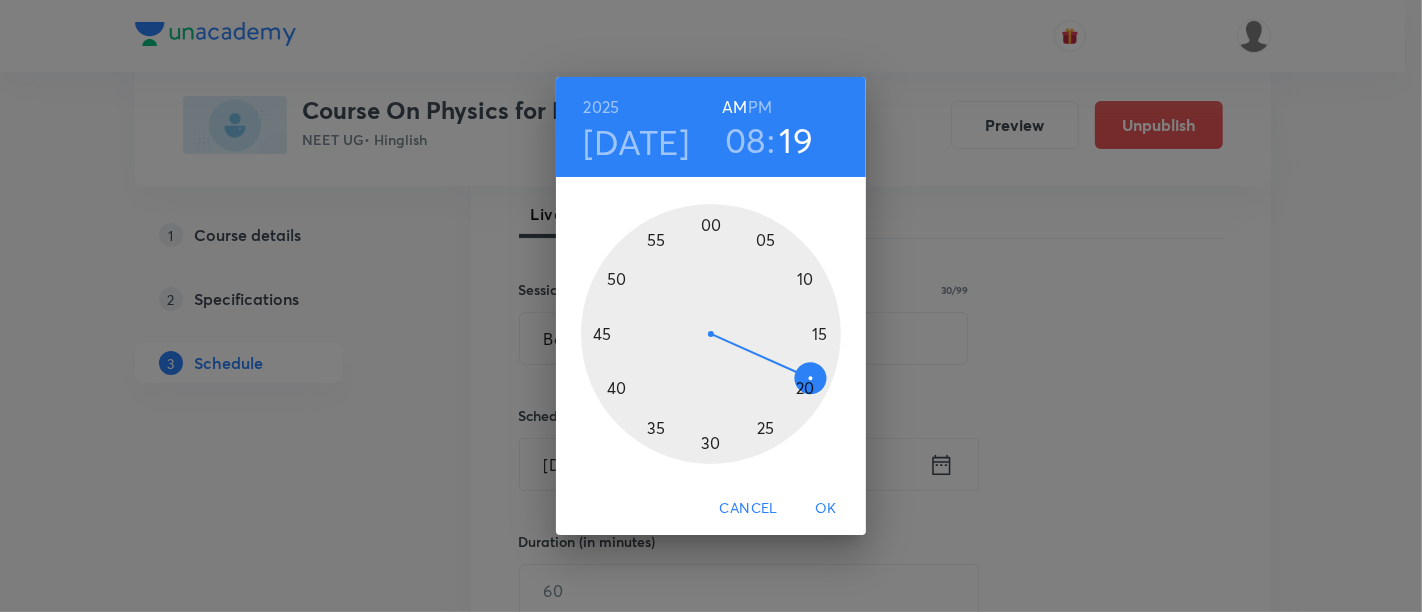 click at bounding box center (711, 334) 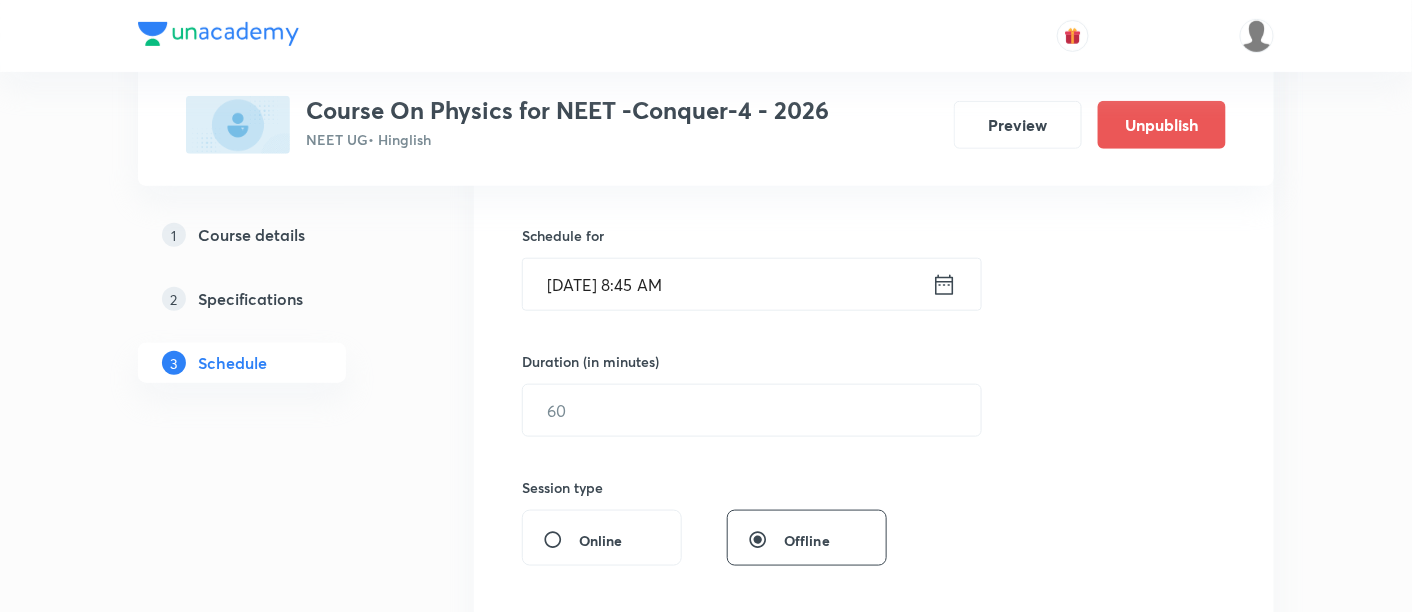 scroll, scrollTop: 470, scrollLeft: 0, axis: vertical 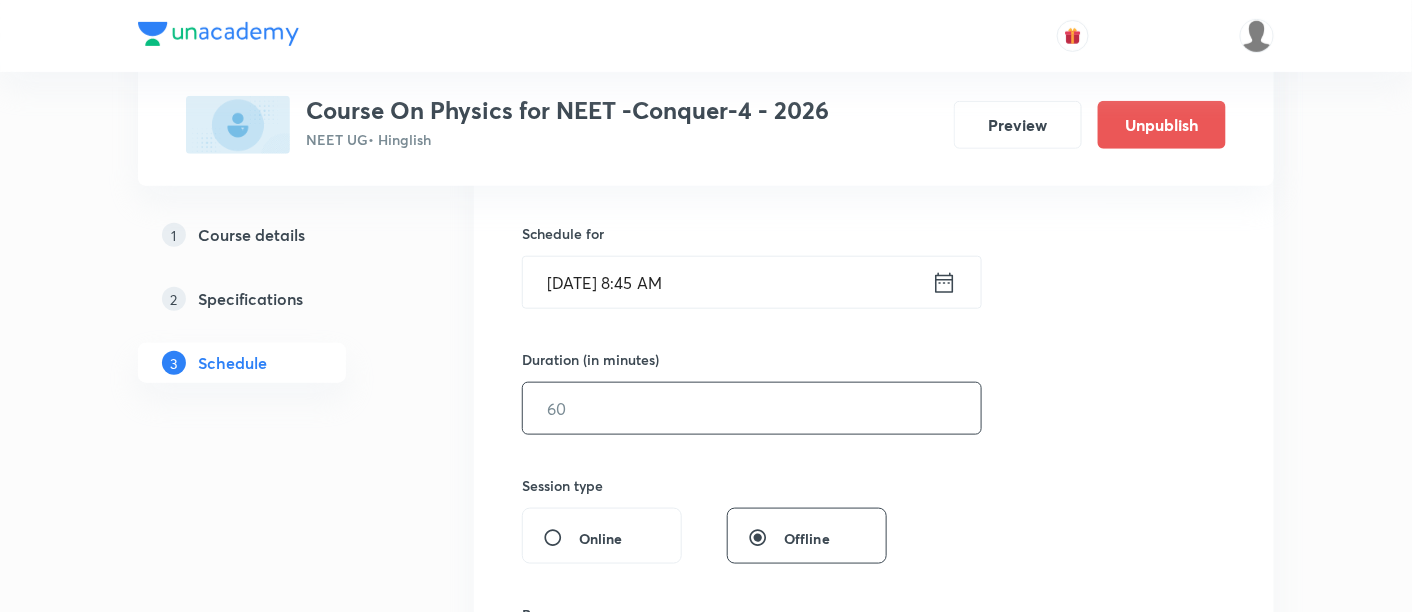 click at bounding box center [752, 408] 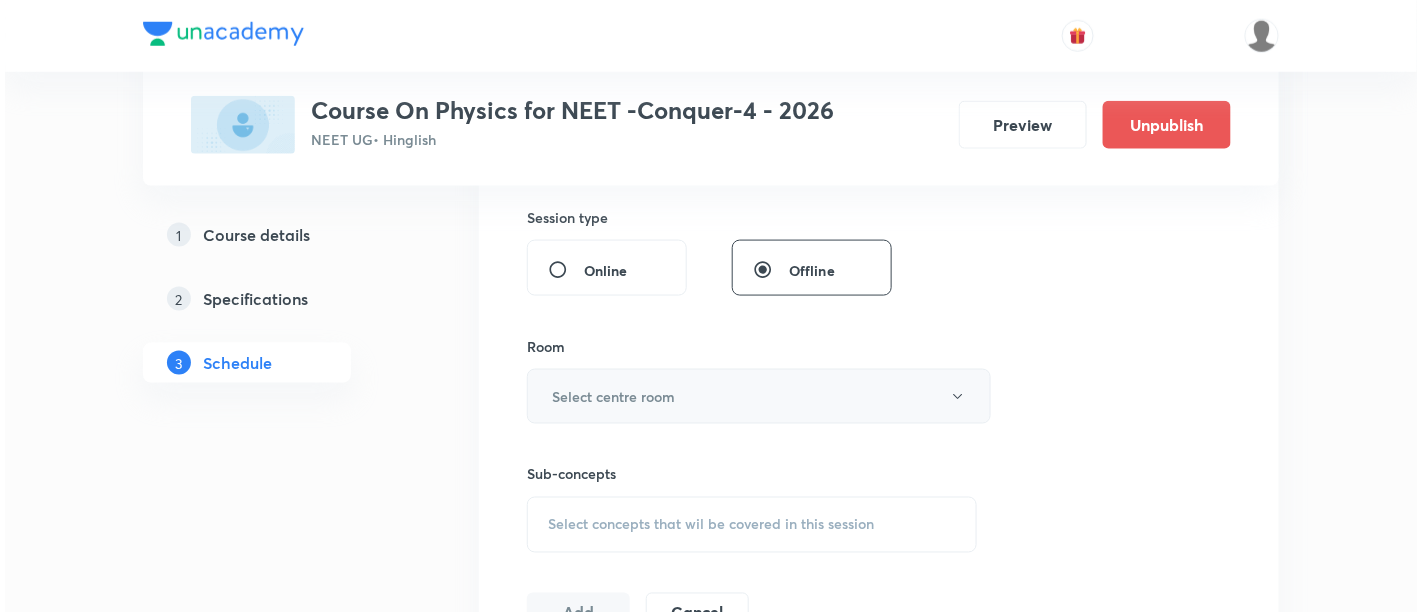 scroll, scrollTop: 740, scrollLeft: 0, axis: vertical 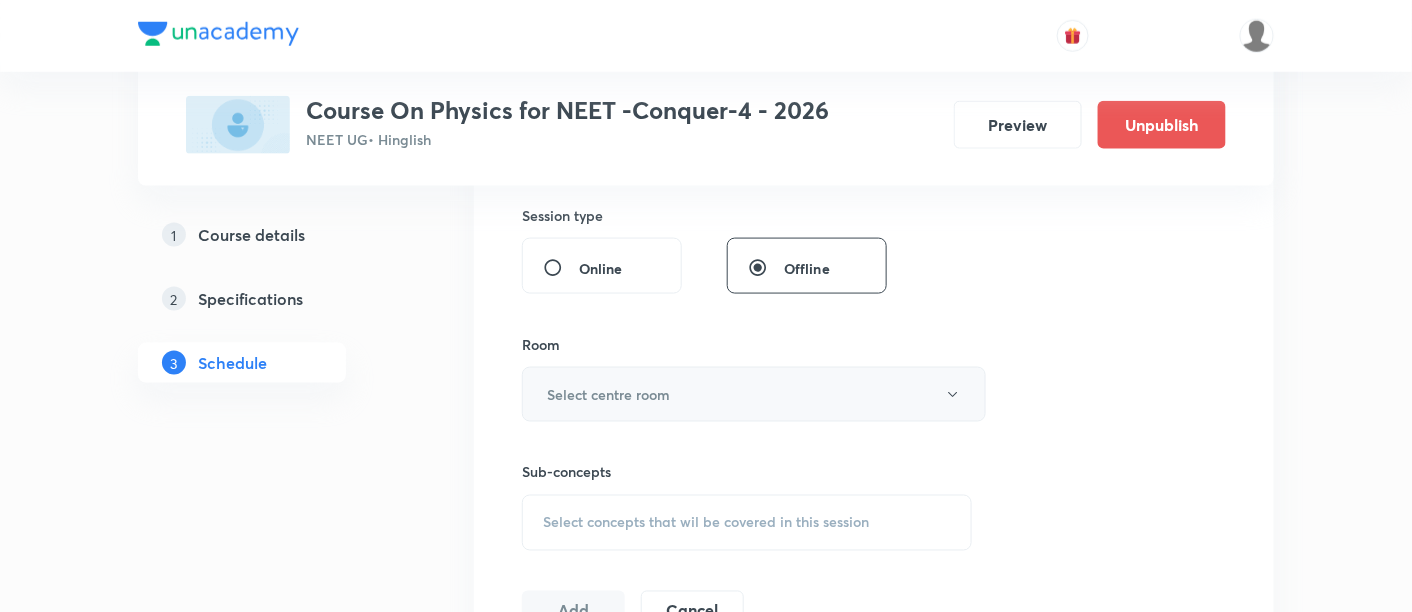 type on "90" 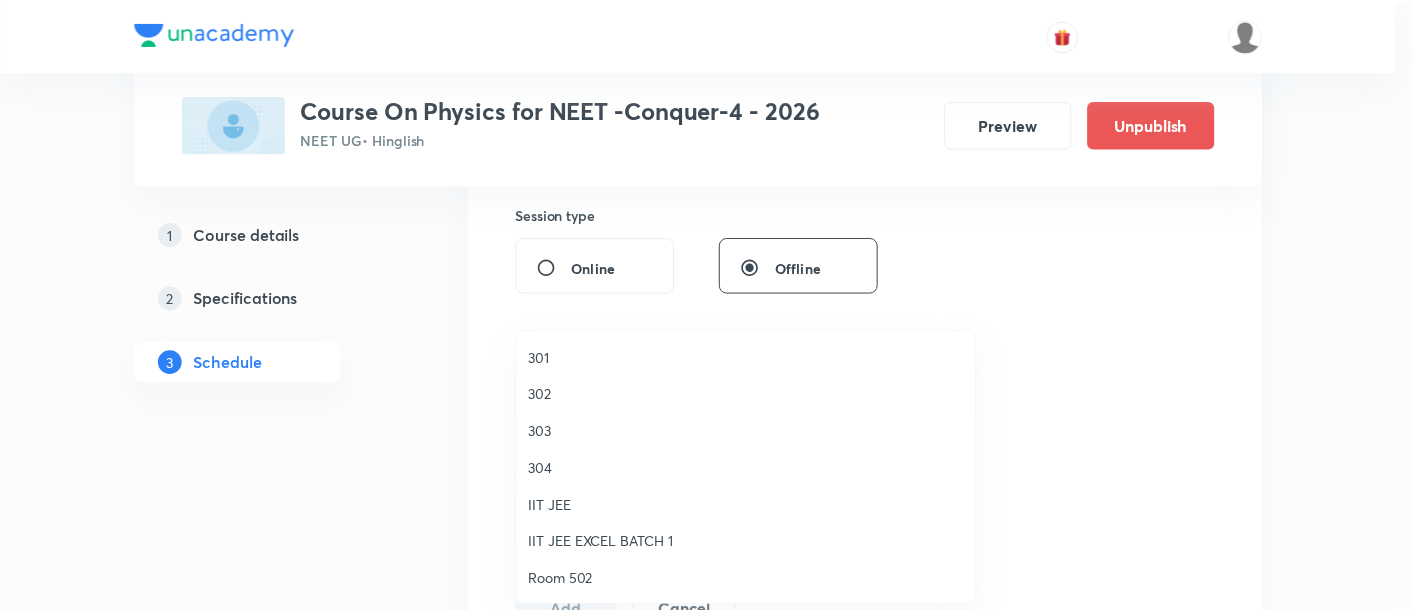 scroll, scrollTop: 665, scrollLeft: 0, axis: vertical 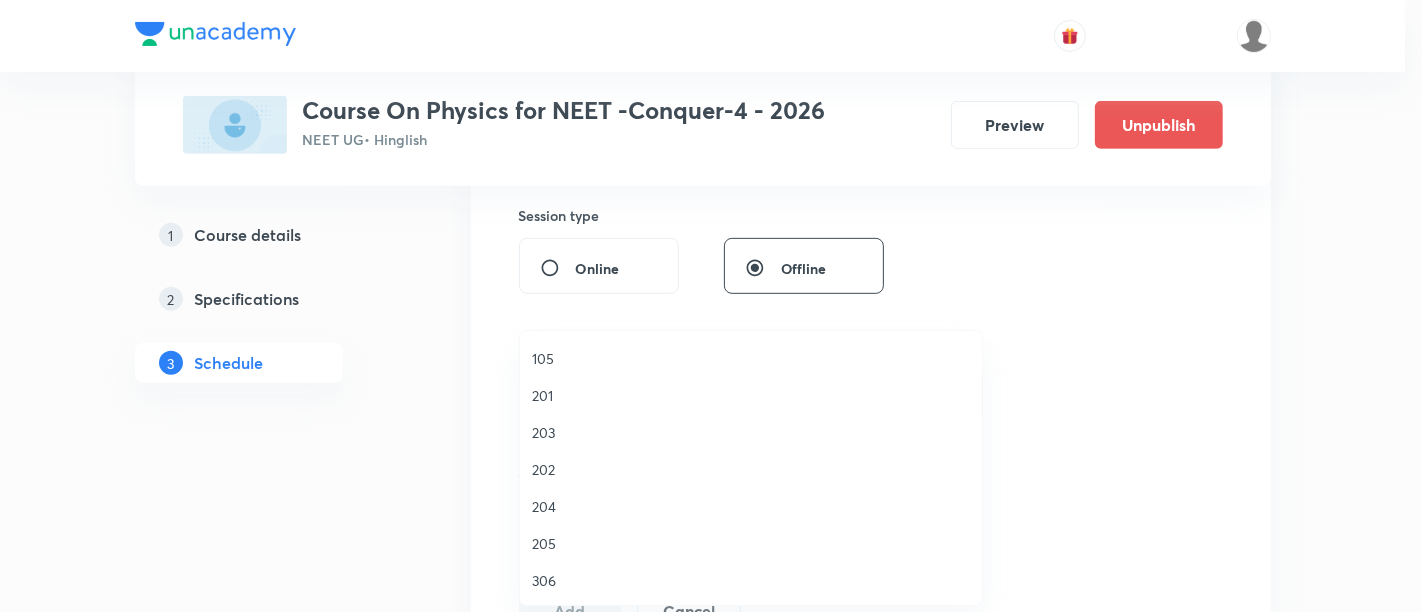 click at bounding box center [711, 306] 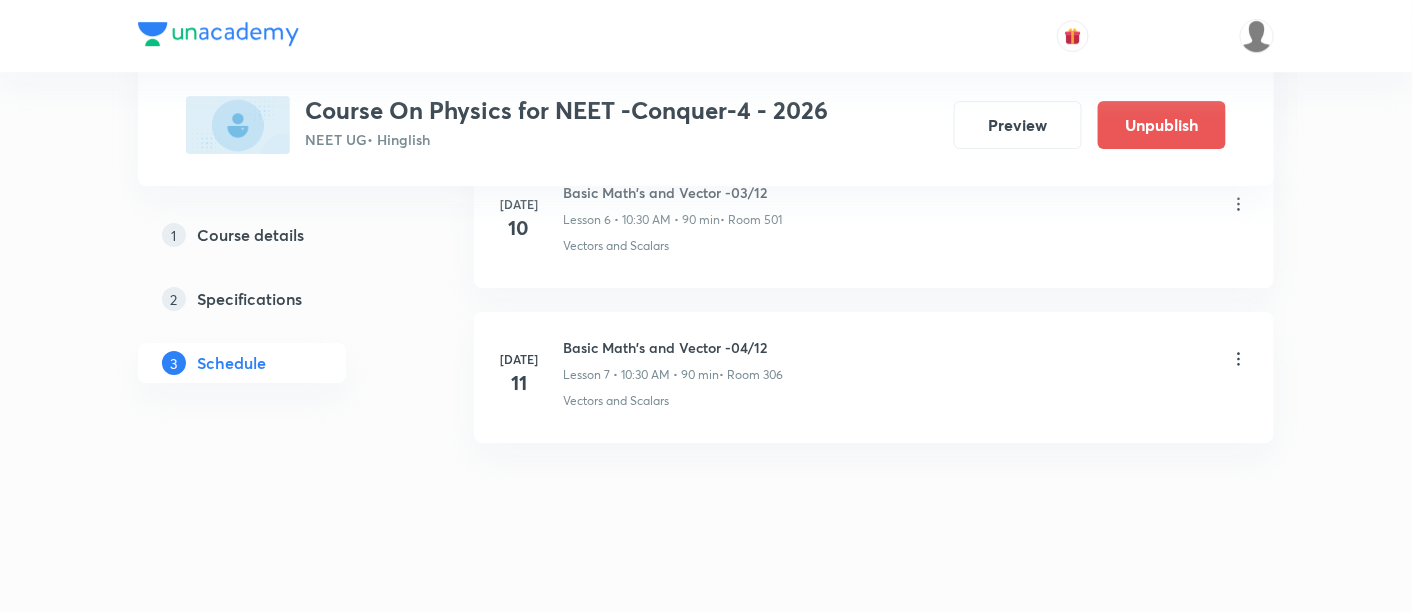 scroll, scrollTop: 2068, scrollLeft: 0, axis: vertical 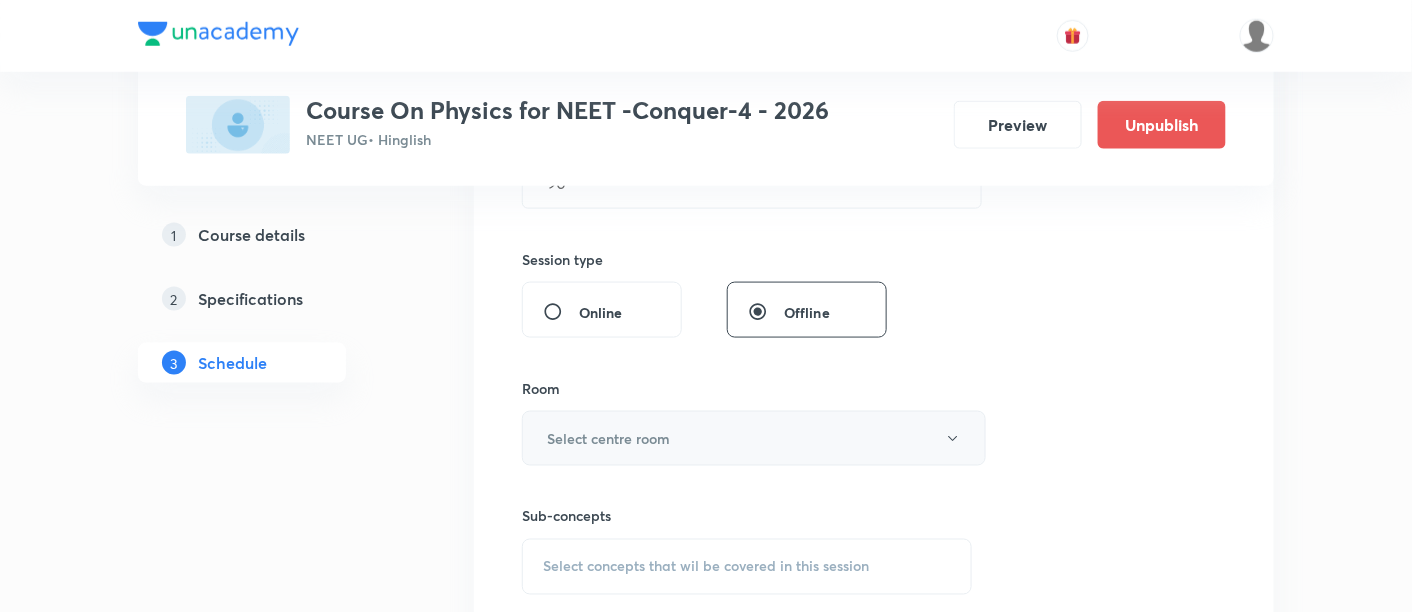 click 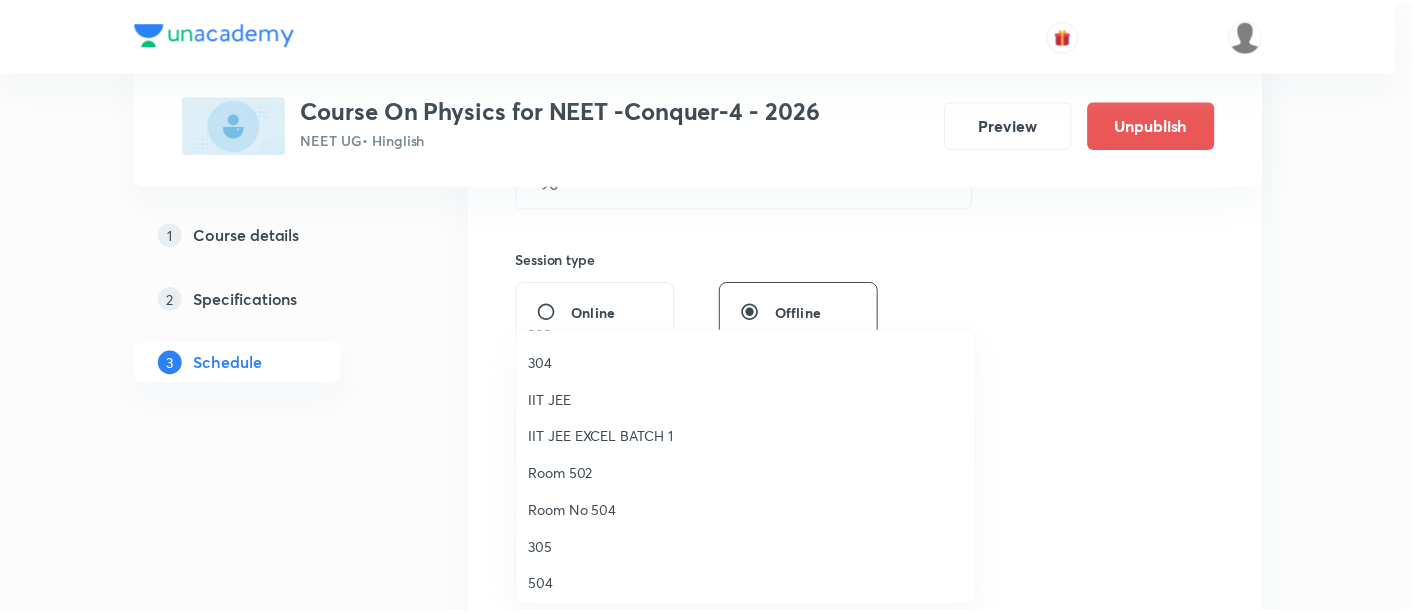 scroll, scrollTop: 107, scrollLeft: 0, axis: vertical 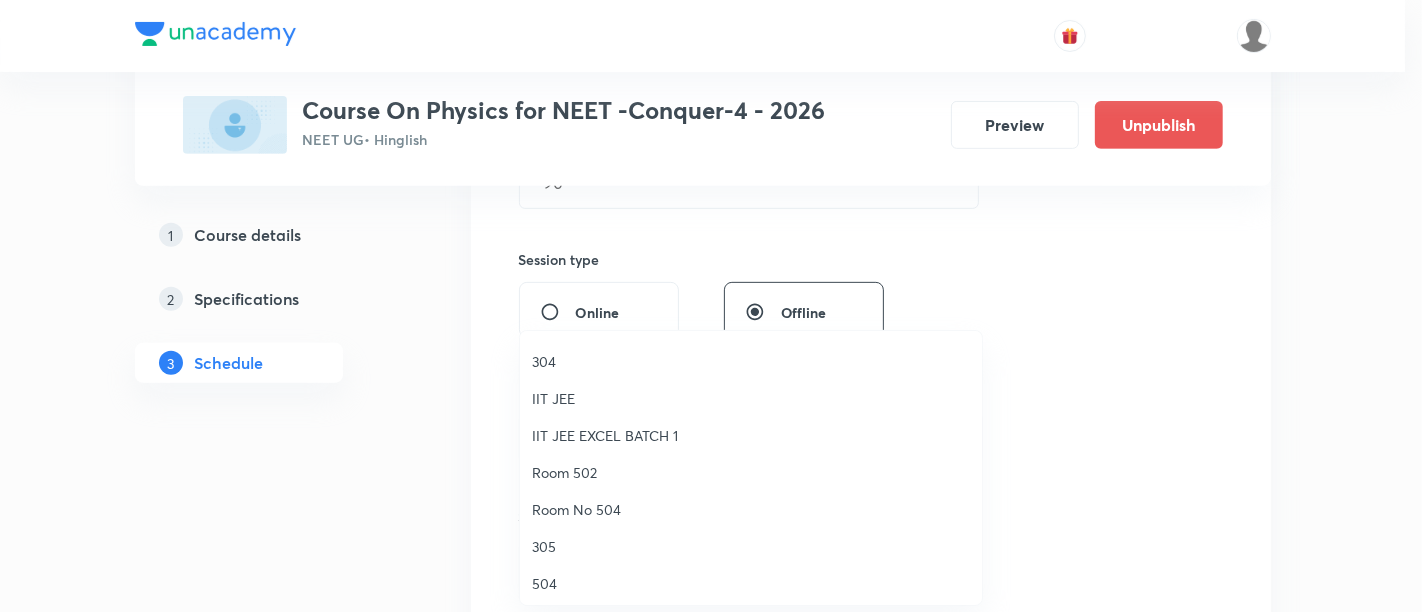 click on "Room 502" at bounding box center (751, 472) 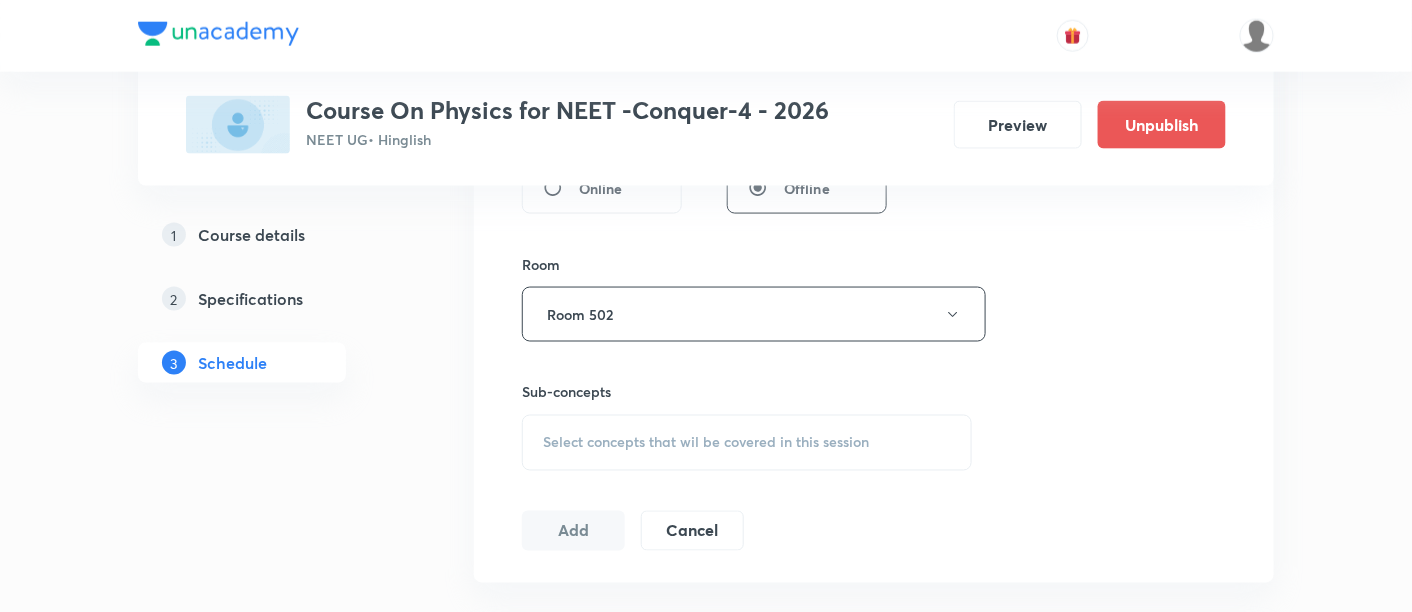scroll, scrollTop: 820, scrollLeft: 0, axis: vertical 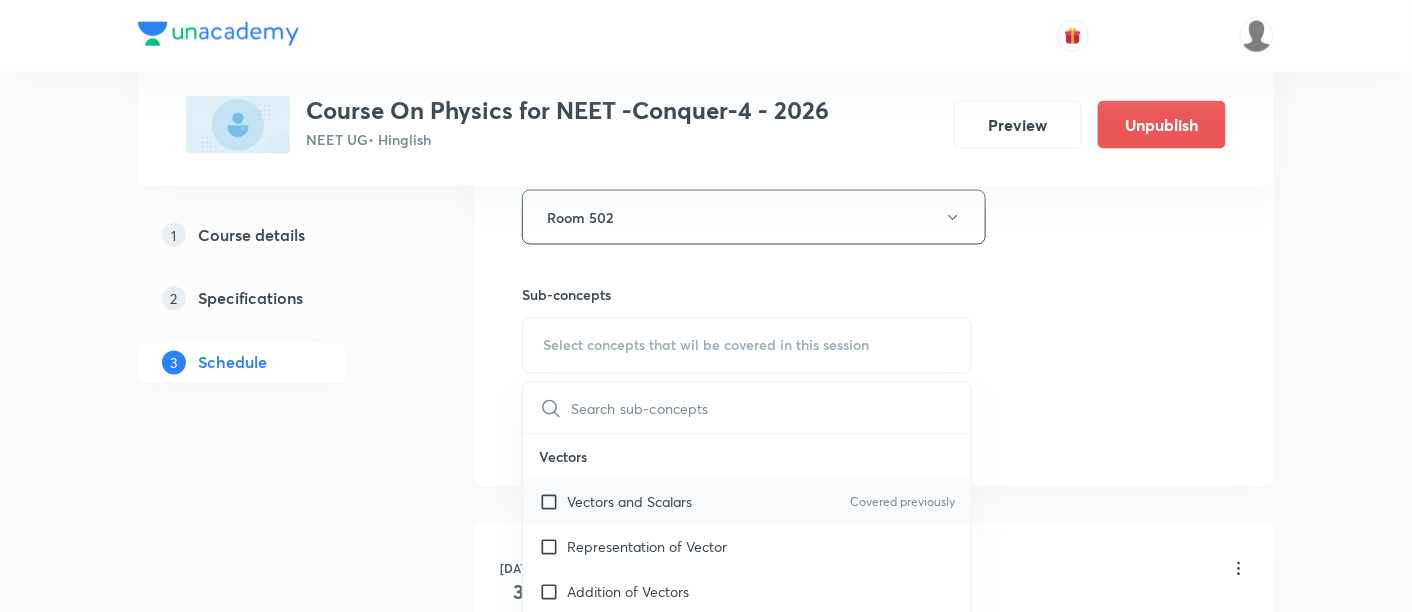 click on "Vectors and Scalars" at bounding box center (629, 502) 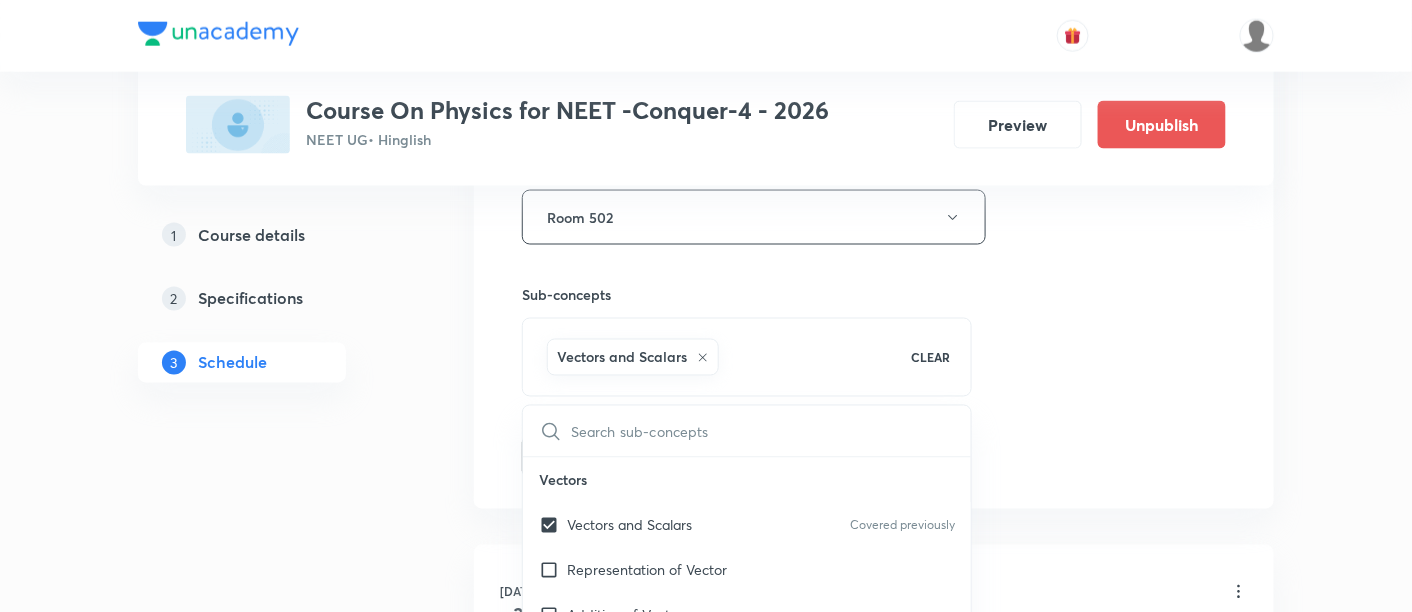 click on "Session  8 Live class Session title 30/99 Basic Math's and Vector -05/12 ​ Schedule for Jul 12, 2025, 8:45 AM ​ Duration (in minutes) 90 ​   Session type Online Offline Room Room 502 Sub-concepts Vectors and Scalars  CLEAR ​ Vectors Vectors and Scalars  Covered previously Representation of Vector  Addition of Vectors Components of a Vector Unit Vectors Rectangular Components of a Vector in Three Dimensions  Position Vector Displacement Vector Product of Two Vectors Change in Velocity Projectile Motion Minimum Velocity & Angle to Hit a Given Point Motion in a Straight Line Translatory Motion  Frame of Reference  Trajectory  Displacement and Distance  Velocity and Speed  Acceleration  Motion in a Straight Line  One- Dimensional Motion in a Vertical Line  Motion Upon an Inclined Plane  Relative Motion in One dimension Graphs in Motion in One Dimension Newtons Equation Of Motion Graphs In Motion In One-D One Dimensional Motion In Vertical Line Horizontal Range And Maximum Height Trajectory Equation Torque" at bounding box center (874, -4) 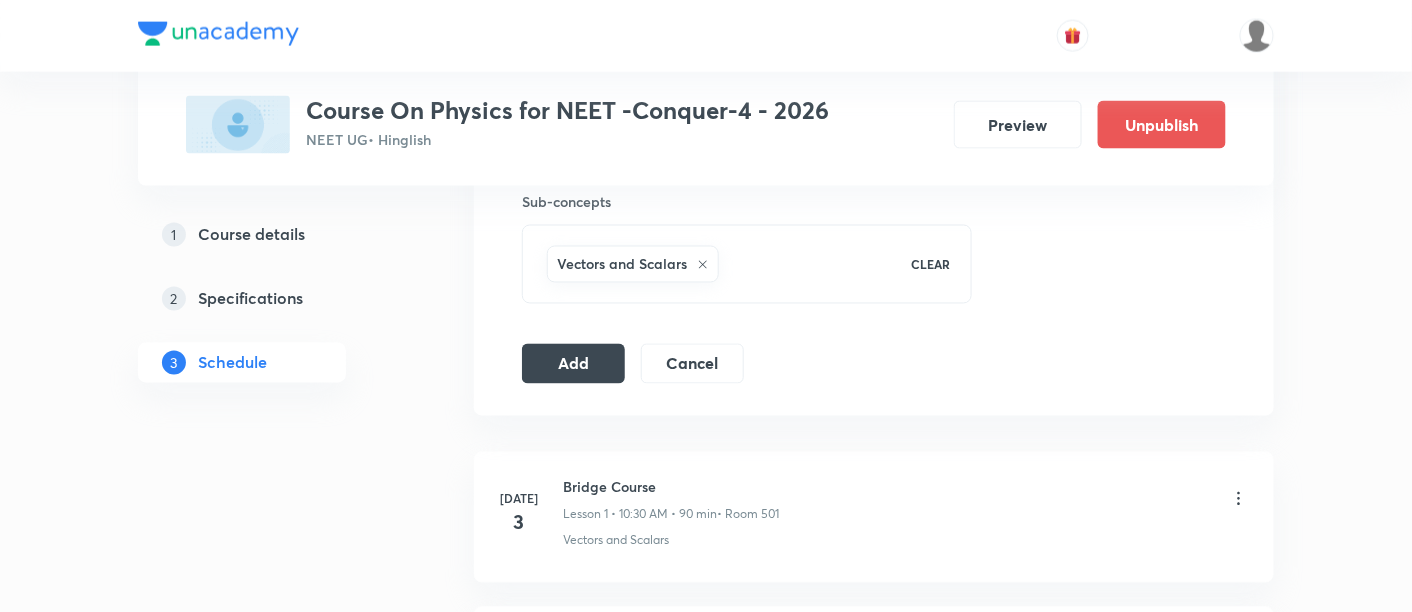 scroll, scrollTop: 1013, scrollLeft: 0, axis: vertical 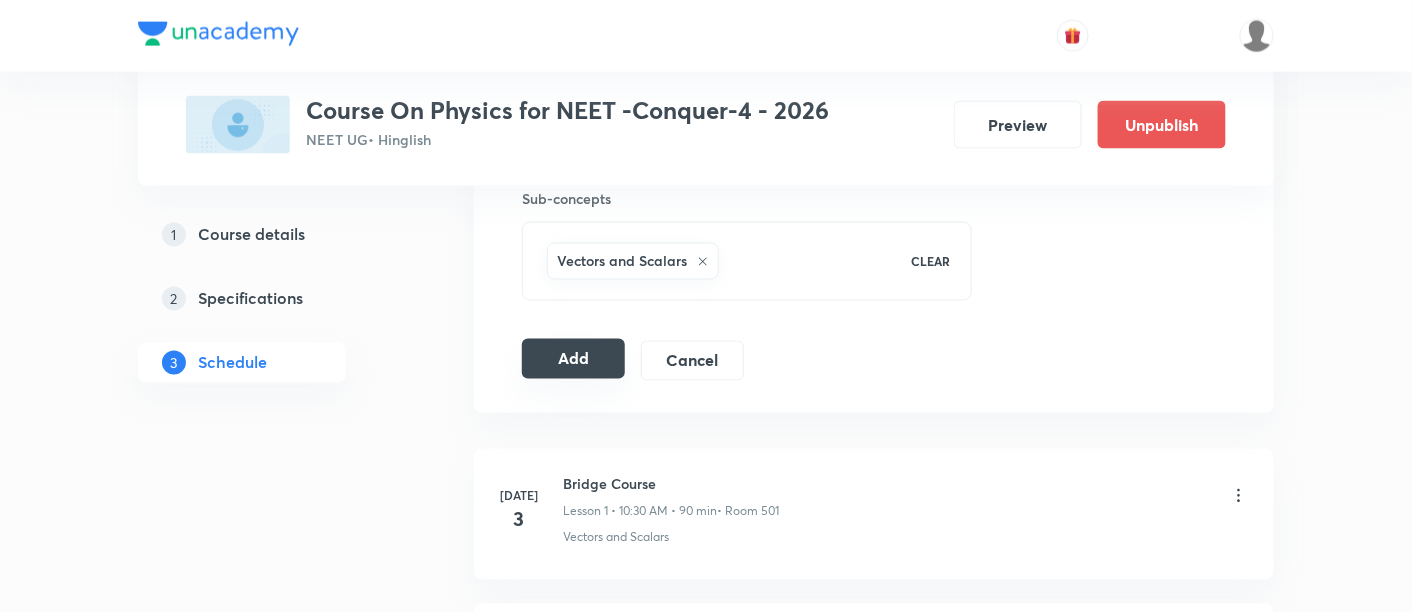click on "Add" at bounding box center (573, 359) 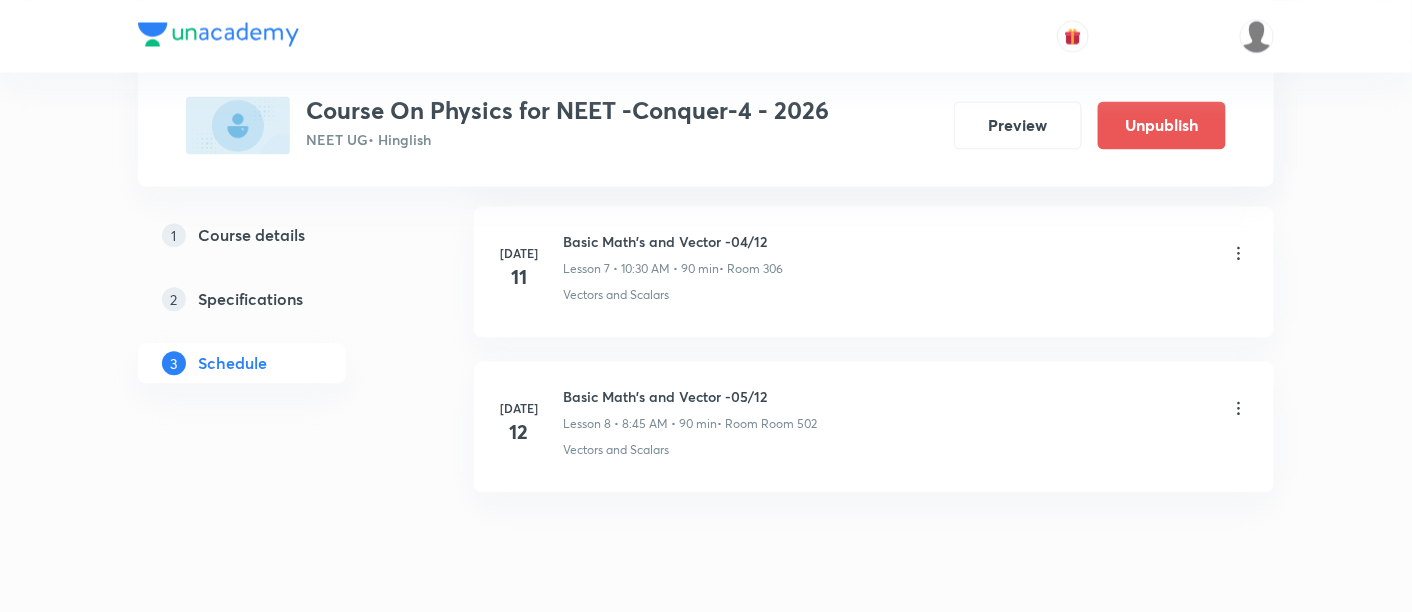 scroll, scrollTop: 1248, scrollLeft: 0, axis: vertical 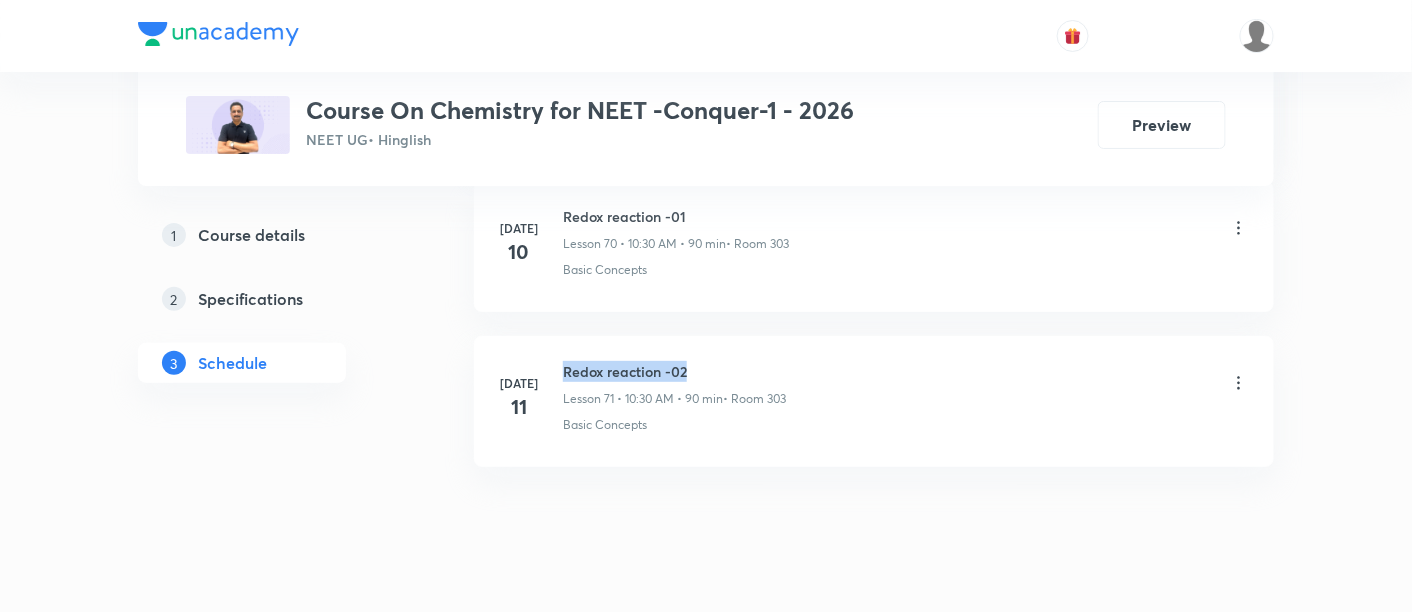 drag, startPoint x: 562, startPoint y: 326, endPoint x: 697, endPoint y: 330, distance: 135.05925 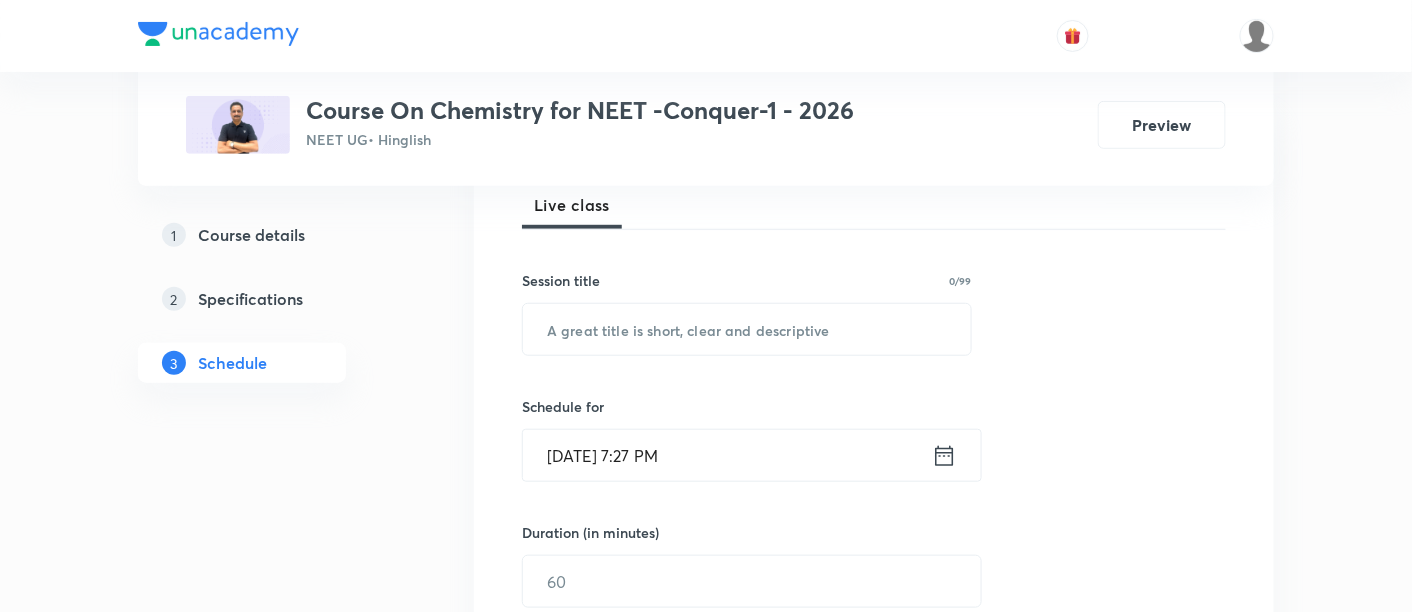 scroll, scrollTop: 303, scrollLeft: 0, axis: vertical 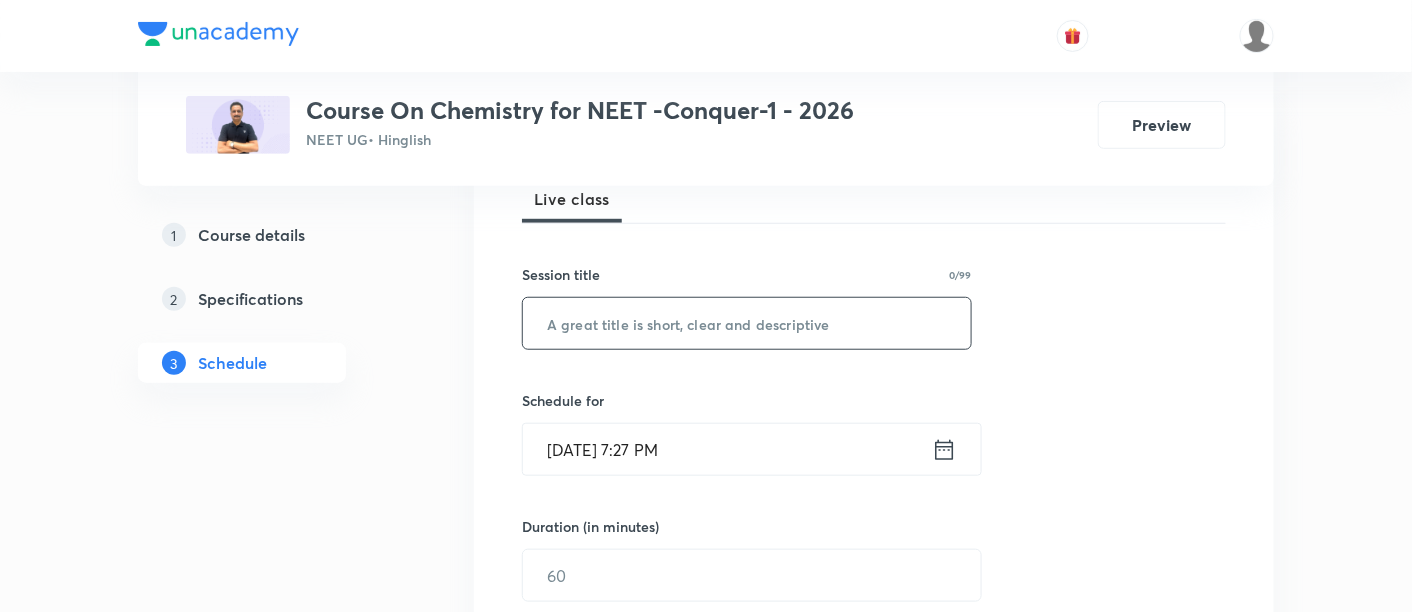 click at bounding box center (747, 323) 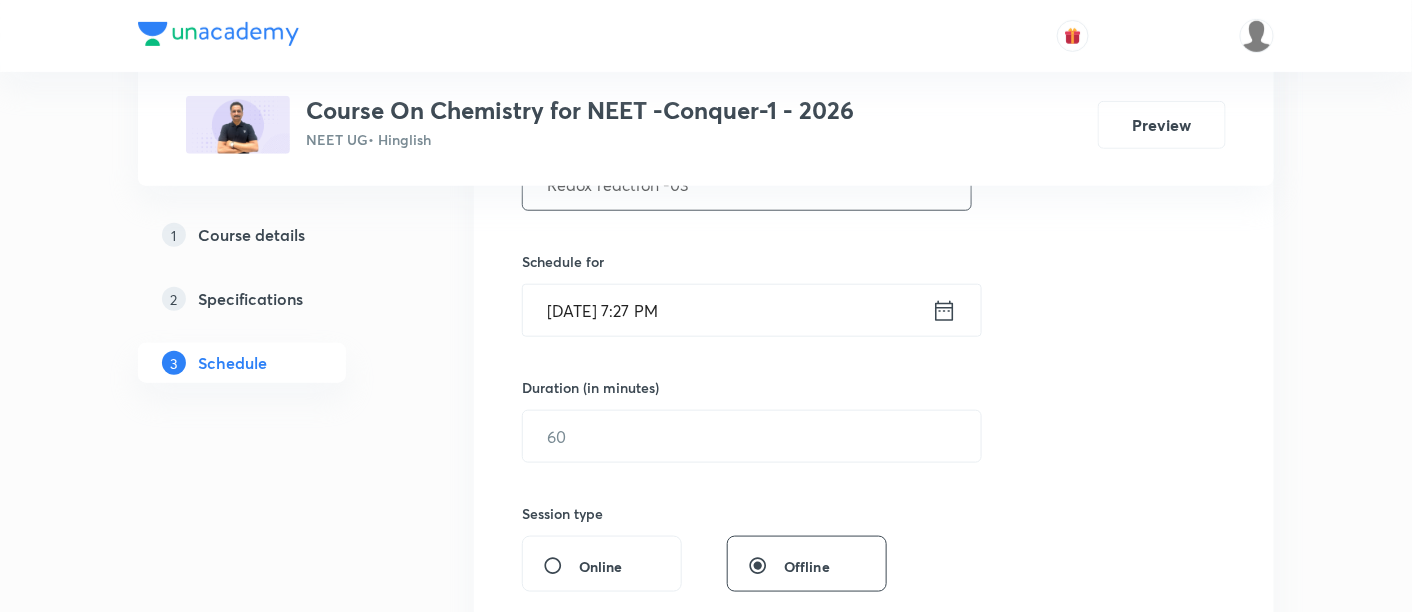 scroll, scrollTop: 451, scrollLeft: 0, axis: vertical 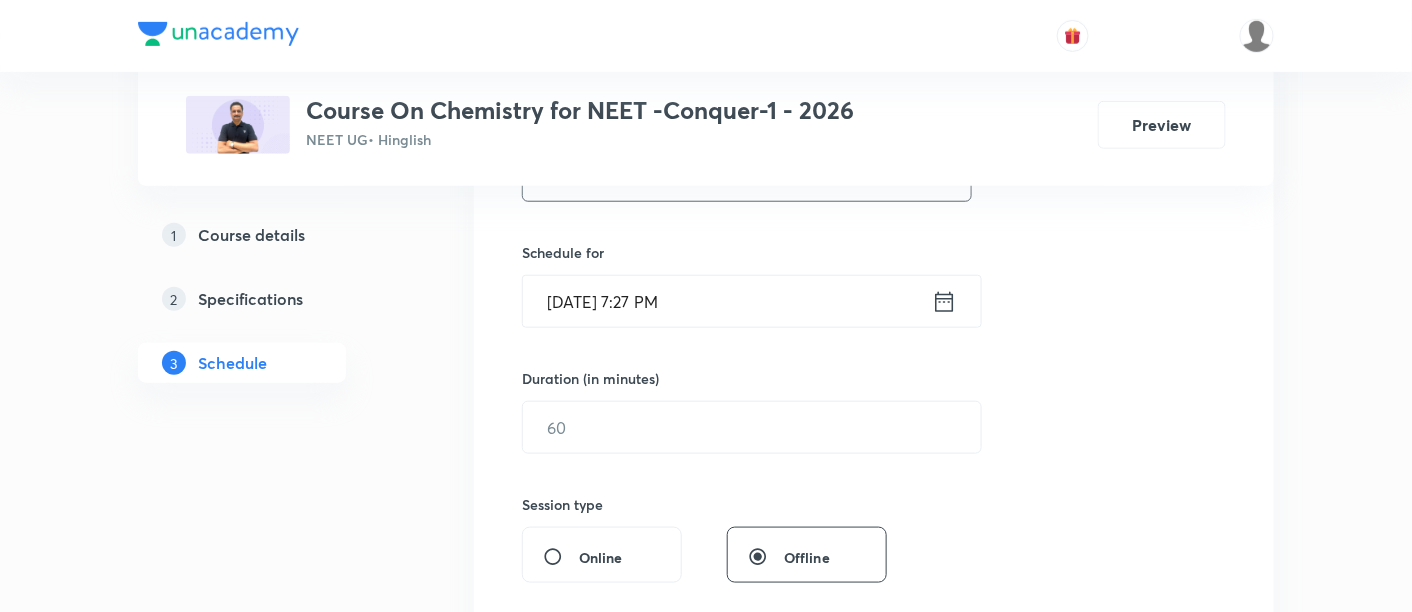 type on "Redox reaction -03" 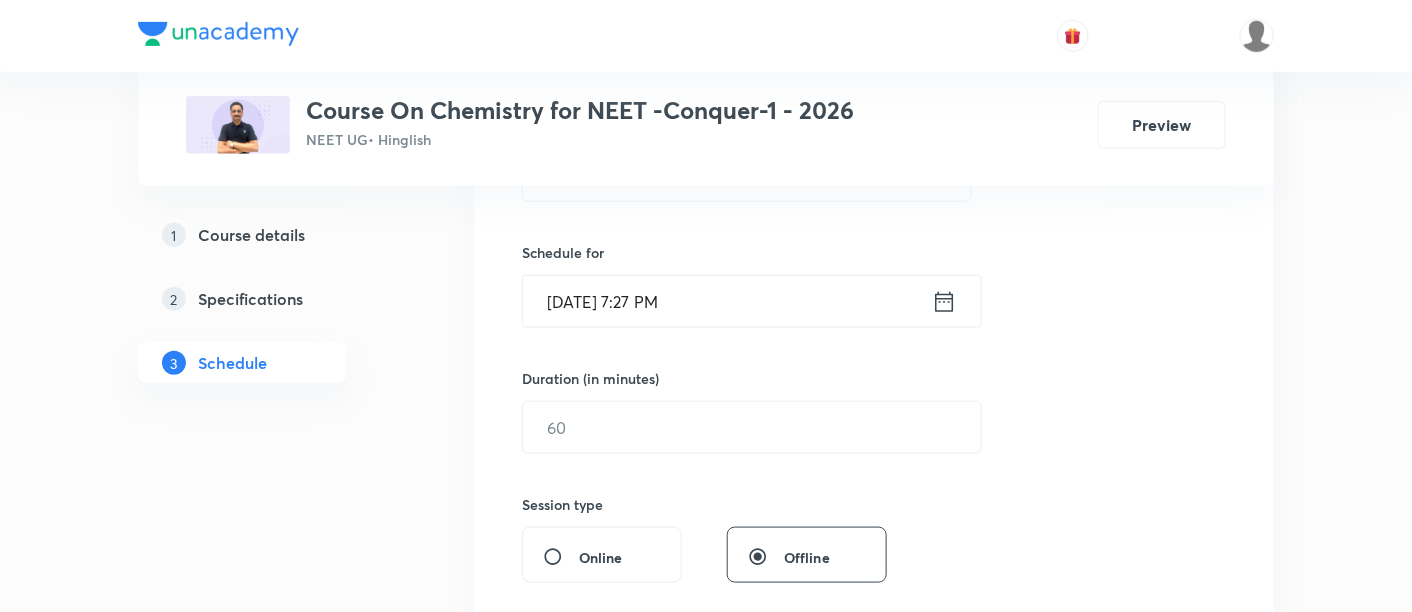 click 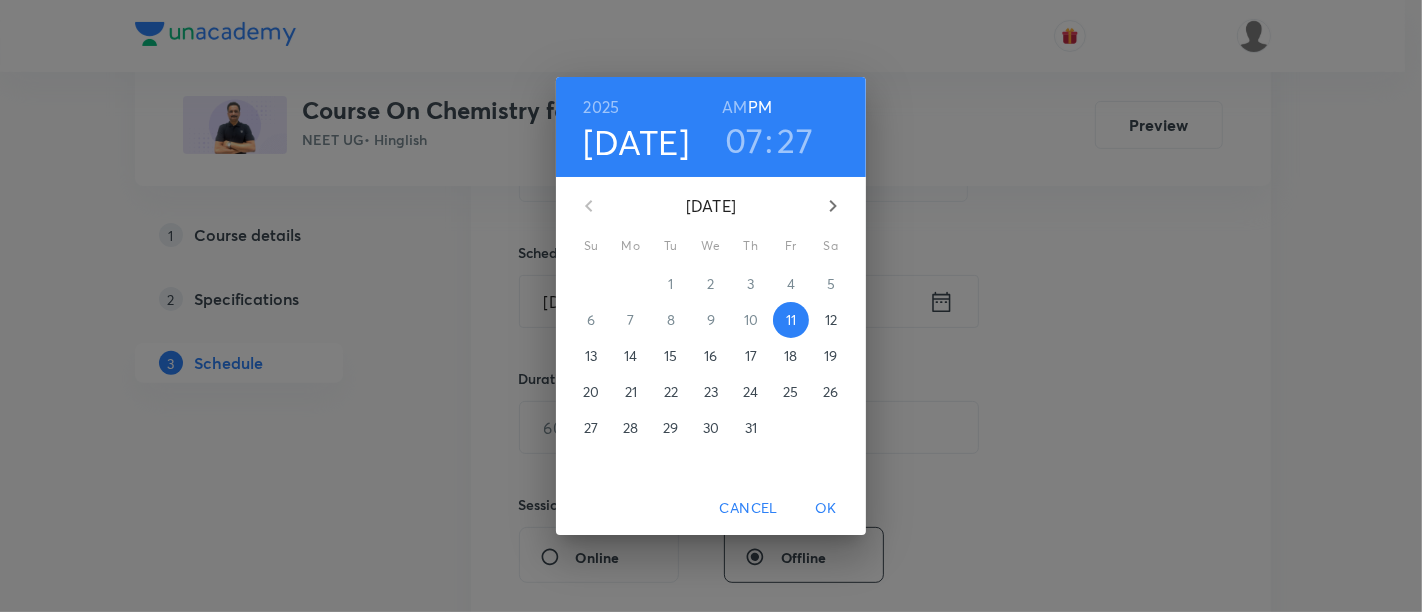 click on "12" at bounding box center [831, 320] 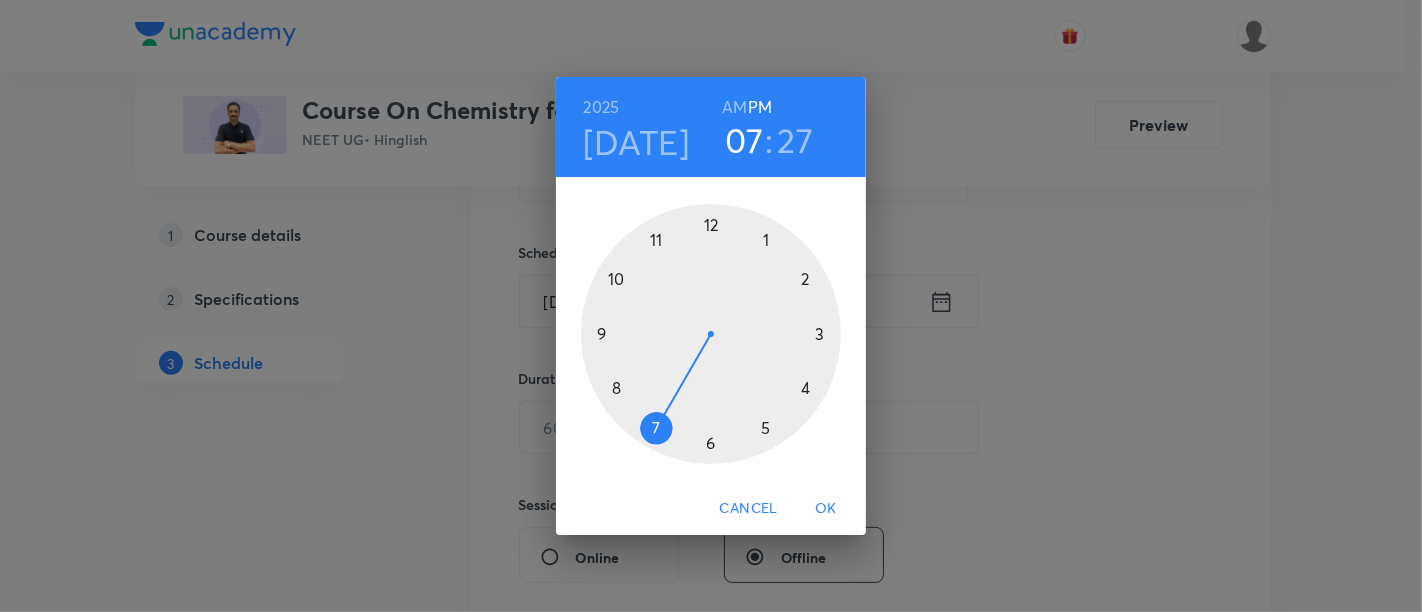 click on "AM" at bounding box center (734, 107) 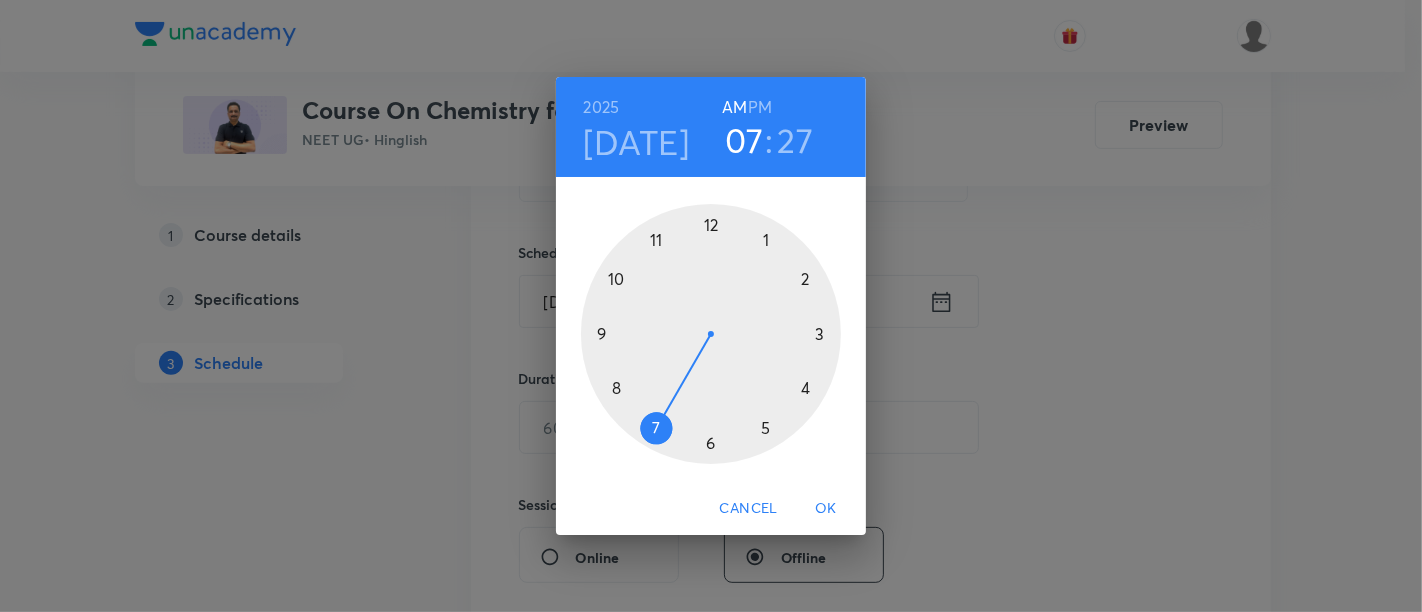 click at bounding box center (711, 334) 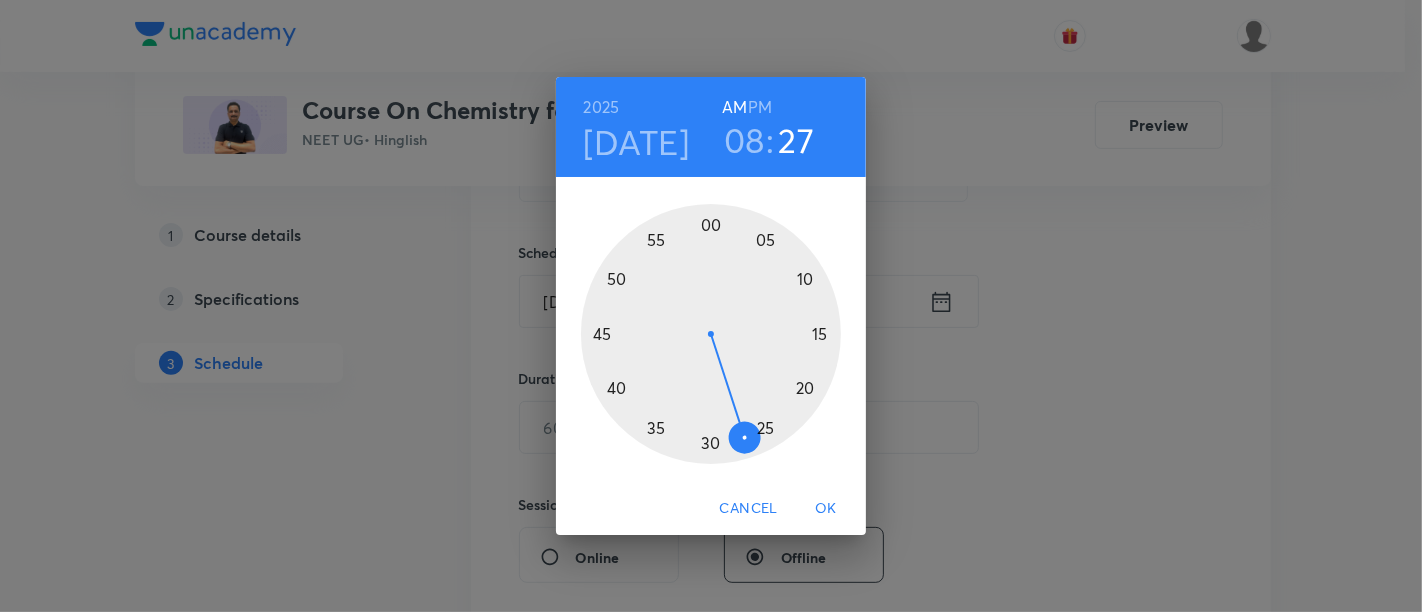 click at bounding box center (711, 334) 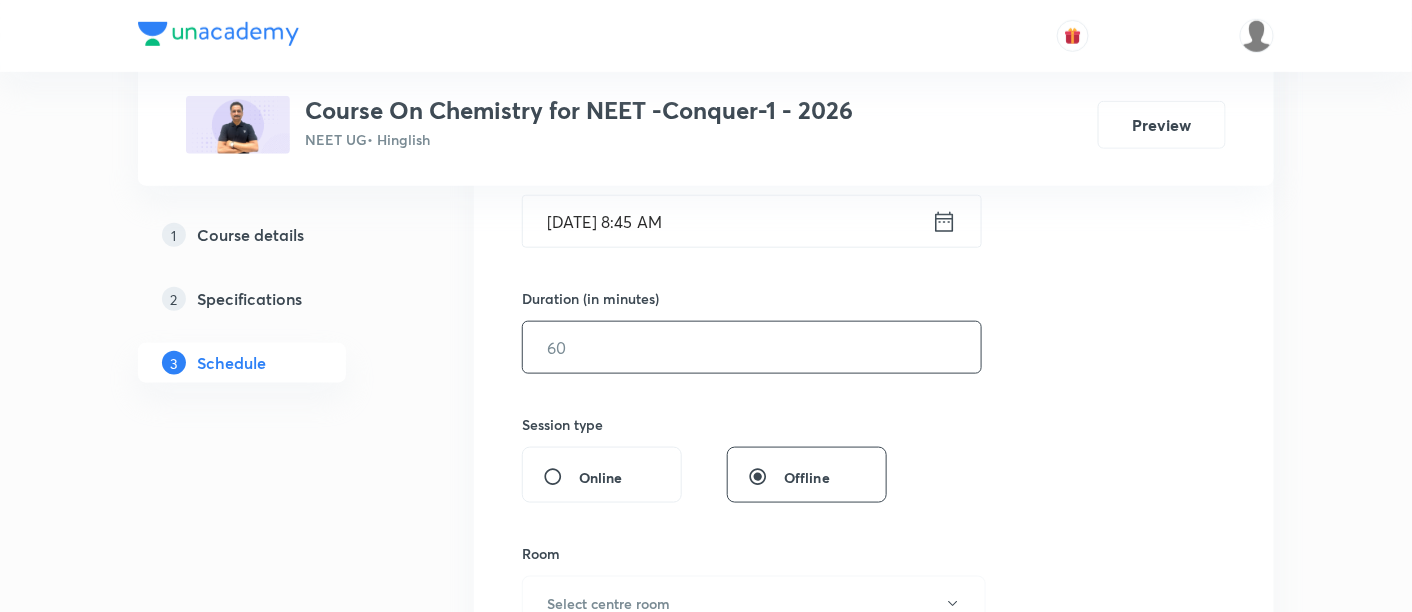 scroll, scrollTop: 533, scrollLeft: 0, axis: vertical 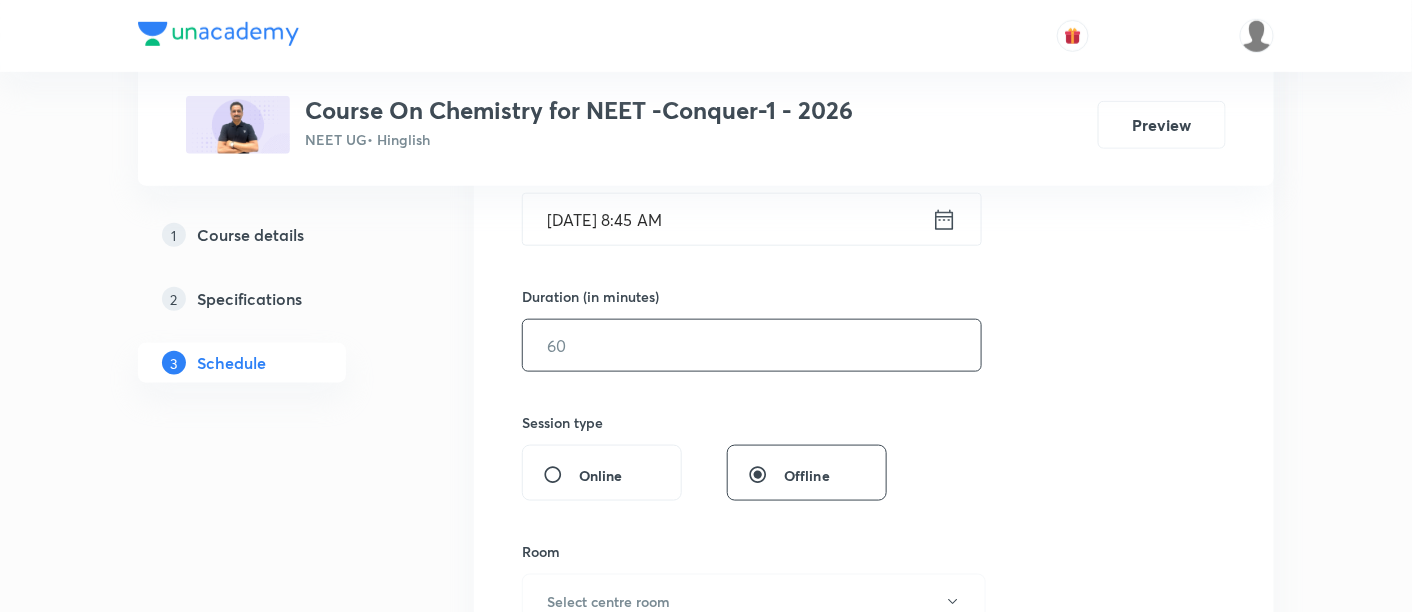 click at bounding box center (752, 345) 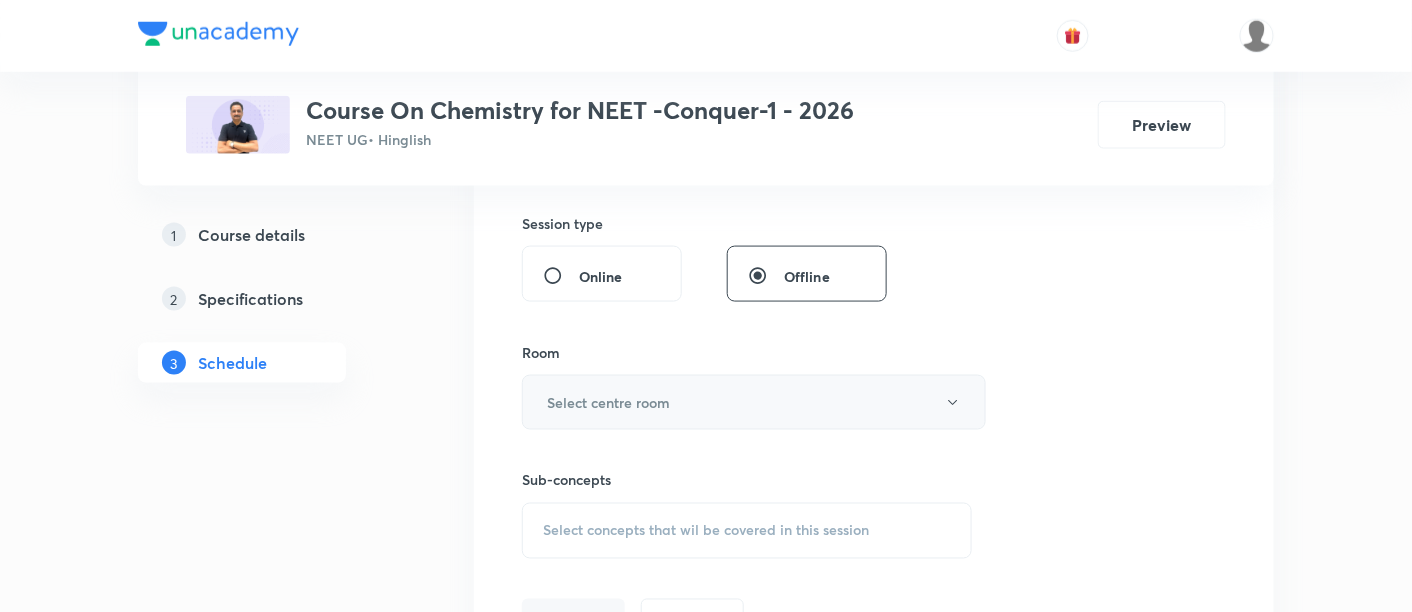 scroll, scrollTop: 758, scrollLeft: 0, axis: vertical 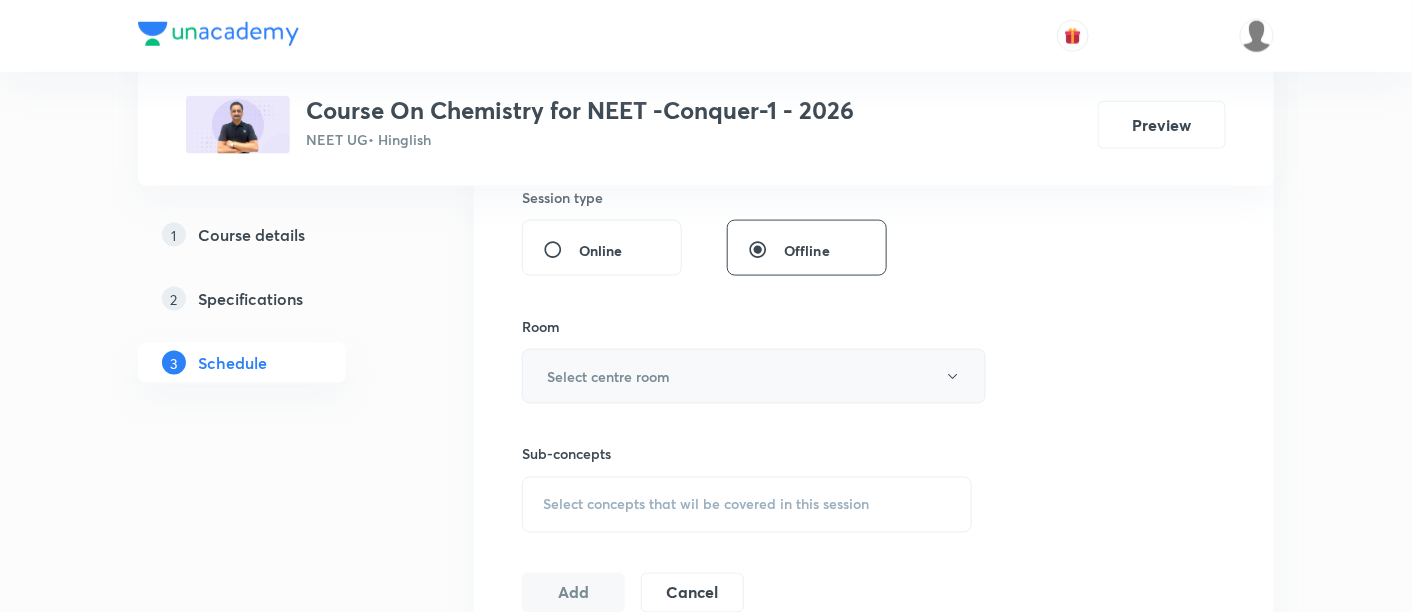 type on "90" 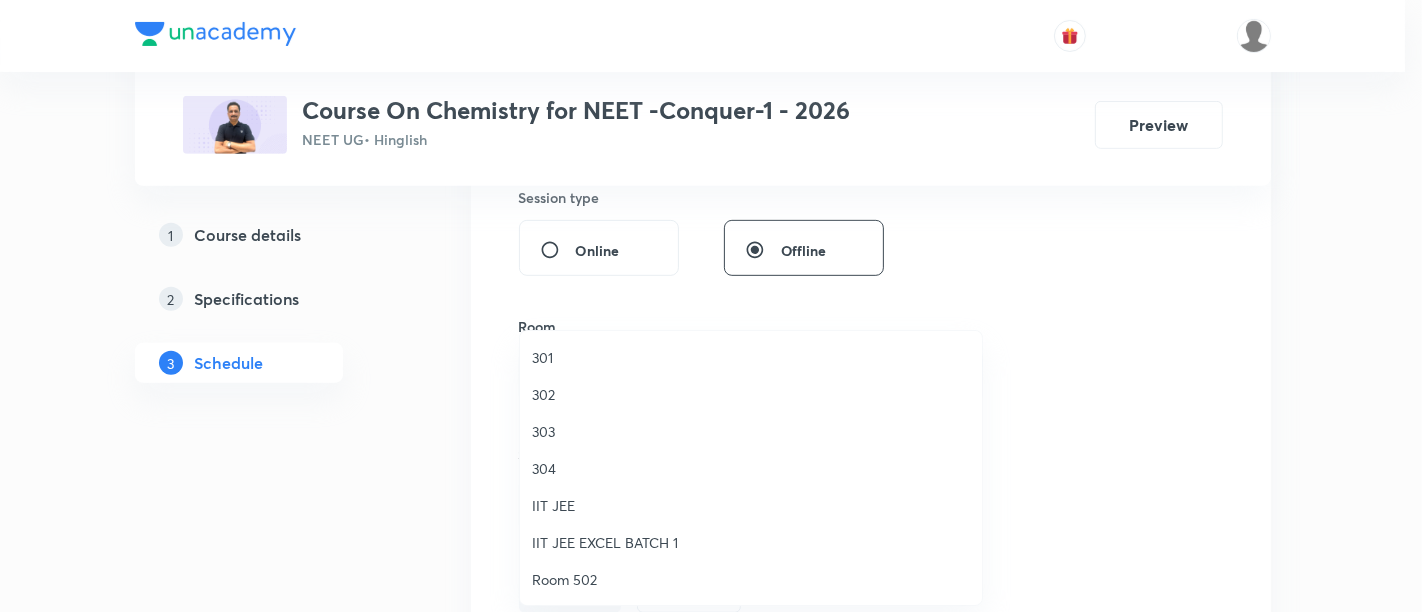 click on "303" at bounding box center (751, 431) 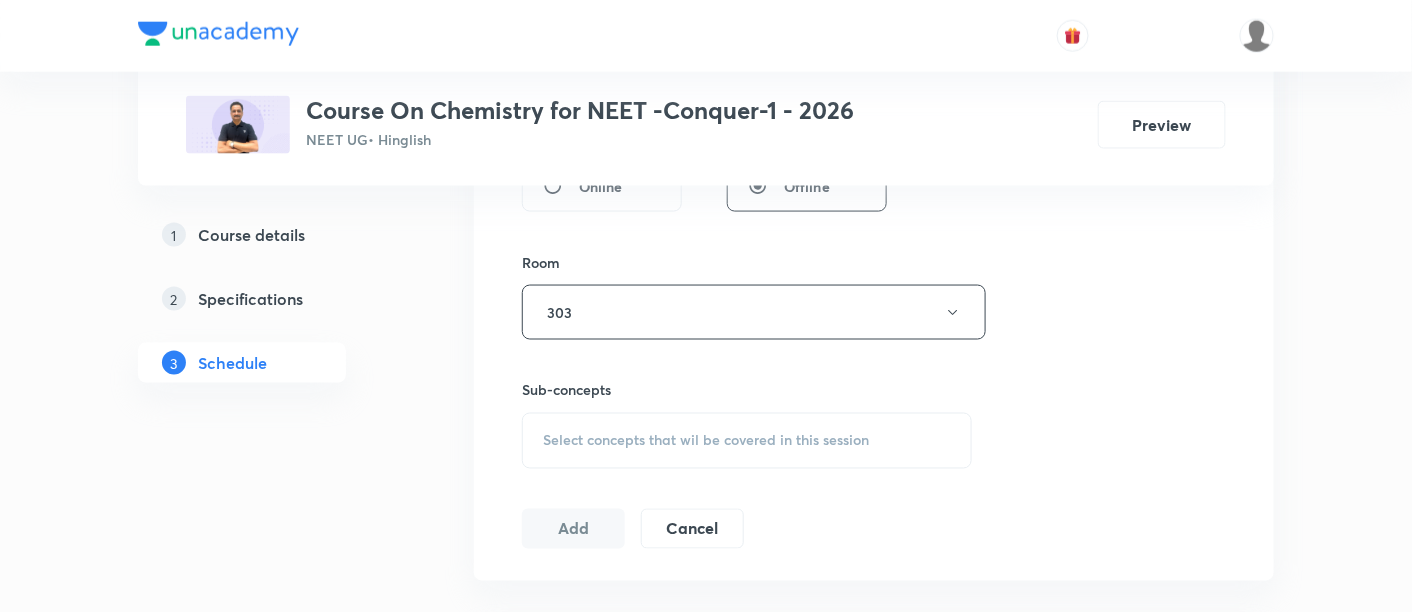 scroll, scrollTop: 825, scrollLeft: 0, axis: vertical 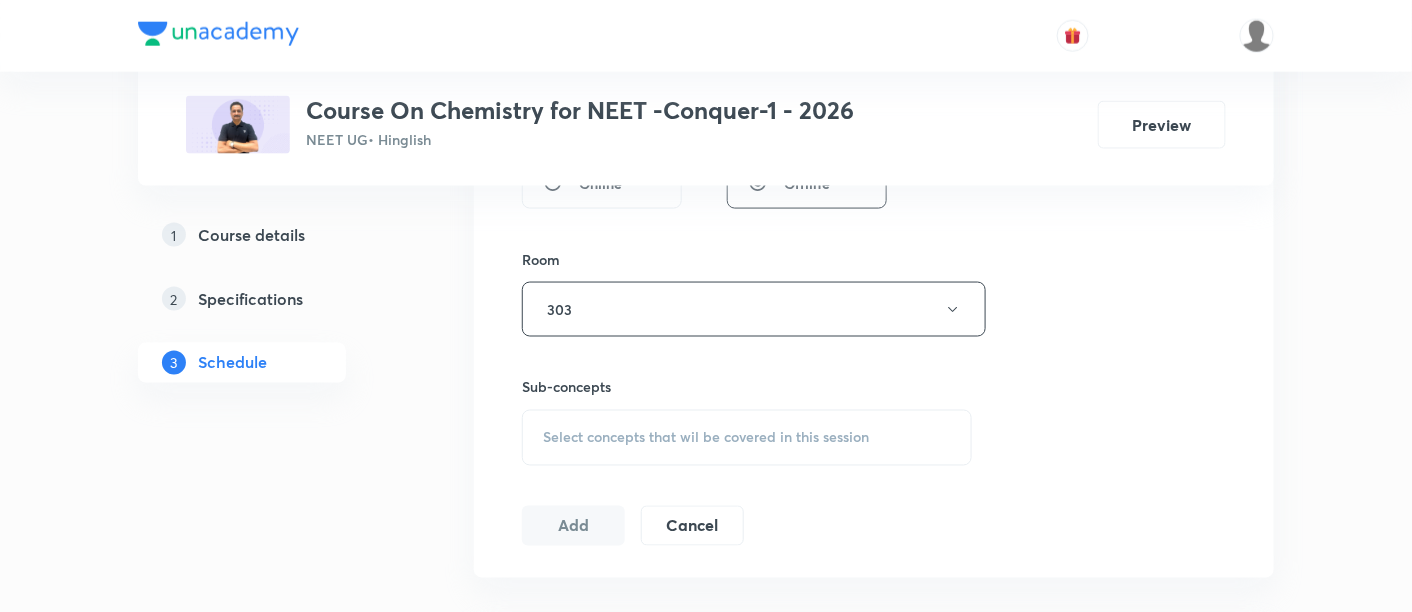 click on "Select concepts that wil be covered in this session" at bounding box center [706, 438] 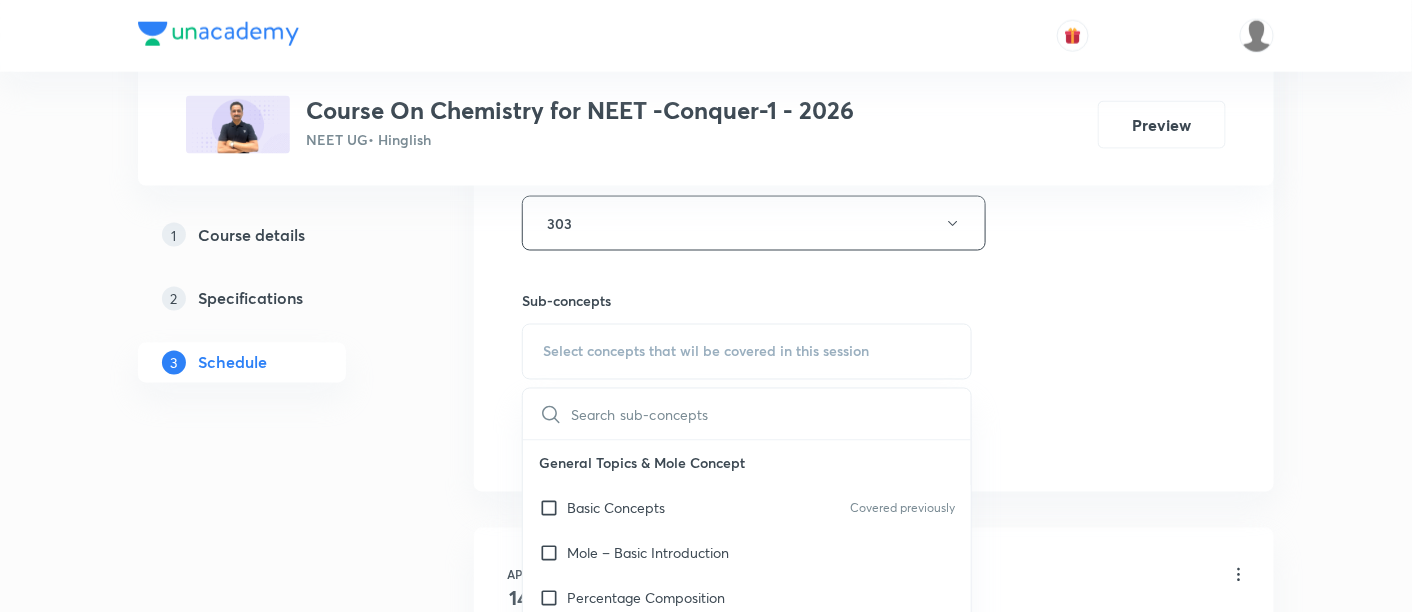 scroll, scrollTop: 932, scrollLeft: 0, axis: vertical 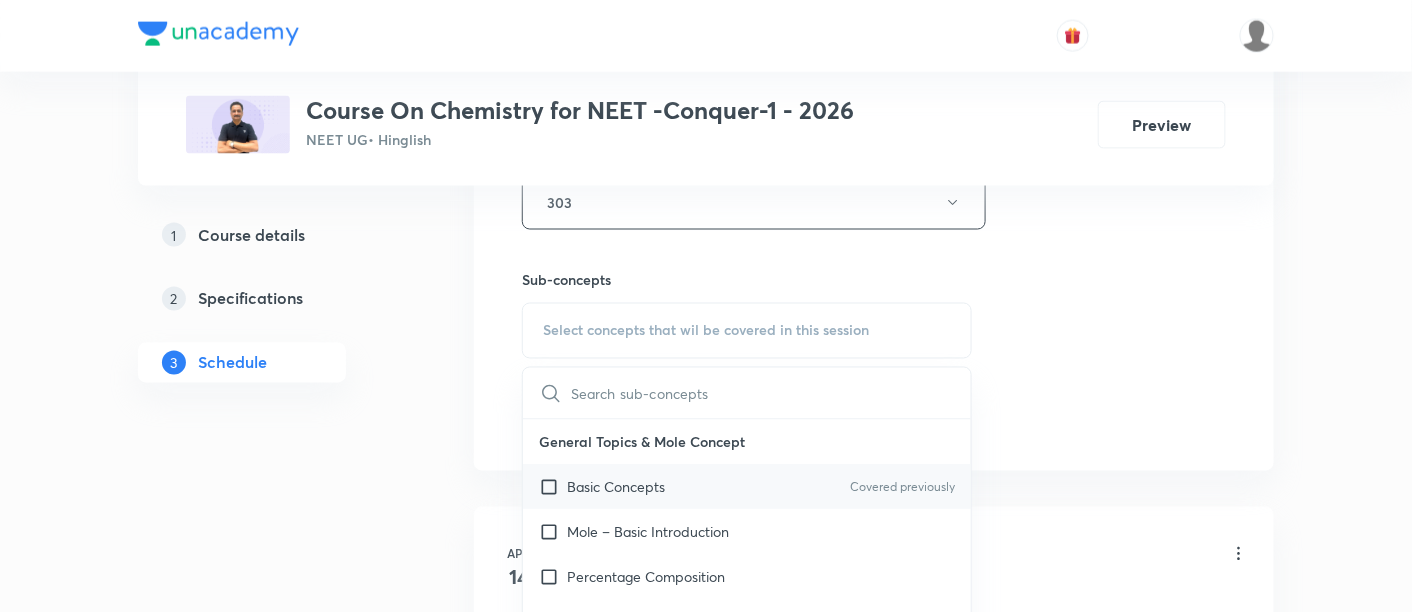 click on "Basic Concepts" at bounding box center [616, 487] 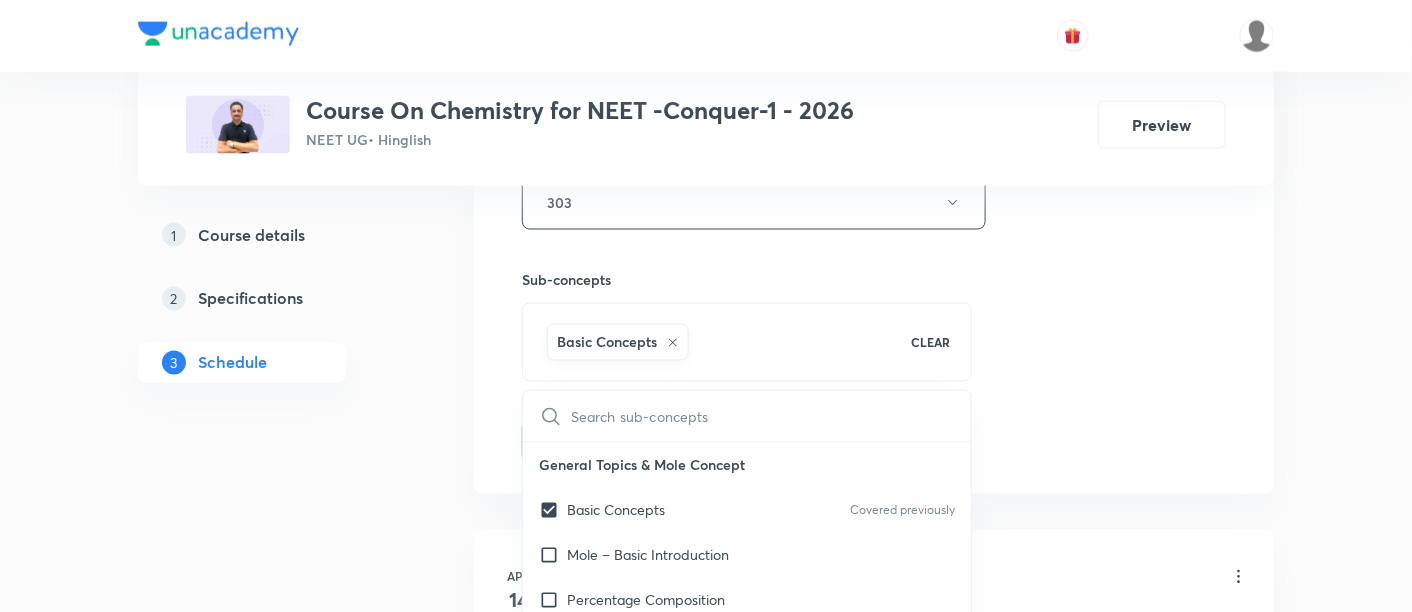 click on "Session  72 Live class Session title 18/99 Redox reaction -03 ​ Schedule for Jul 12, 2025, 8:45 AM ​ Duration (in minutes) 90 ​   Session type Online Offline Room 303 Sub-concepts Basic Concepts CLEAR ​ General Topics & Mole Concept Basic Concepts Covered previously Mole – Basic Introduction Percentage Composition Stoichiometry Principle of Atom Conservation (POAC) Relation between Stoichiometric Quantities Application of Mole Concept: Gravimetric Analysis Electronic Configuration Of Atoms (Hund's rule)  Quantum Numbers (Magnetic Quantum no.) Quantum Numbers(Pauli's Exclusion law) Mean Molar Mass or Molecular Mass Variation of Conductivity with Concentration Mechanism of Corrosion Atomic Structure Discovery Of Electron Some Prerequisites of Physics Discovery Of Protons And Neutrons Atomic Models Representation Of Atom With Electrons And Neutrons Nature of Waves Nature Of Electromagnetic Radiation Planck’S Quantum Theory Spectra-Continuous and Discontinuous Spectrum Bohr’s Model For Hydrogen Atom" at bounding box center [874, -19] 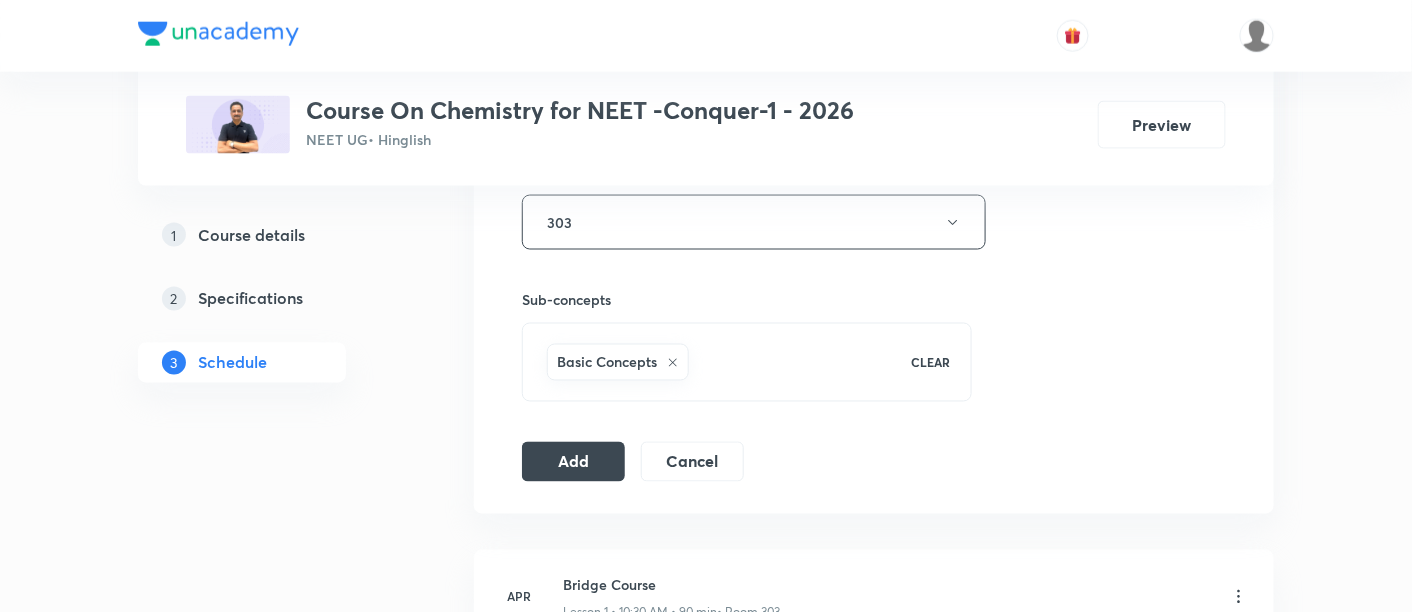 scroll, scrollTop: 921, scrollLeft: 0, axis: vertical 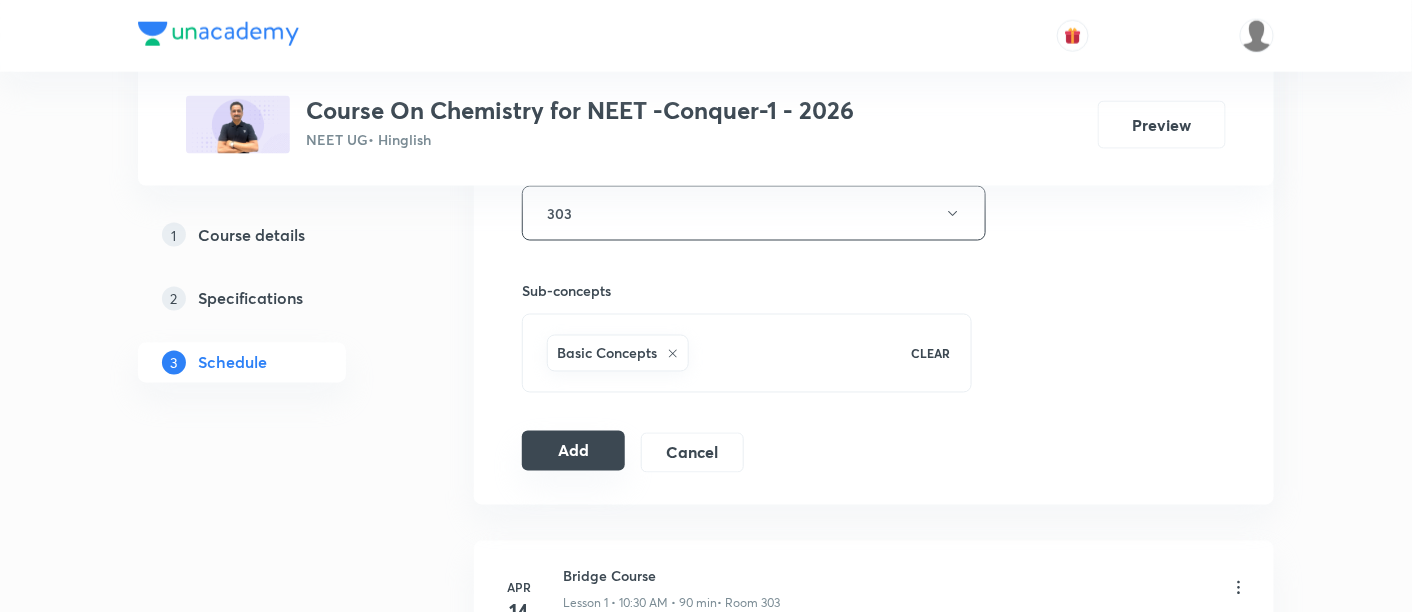 click on "Add" at bounding box center (573, 451) 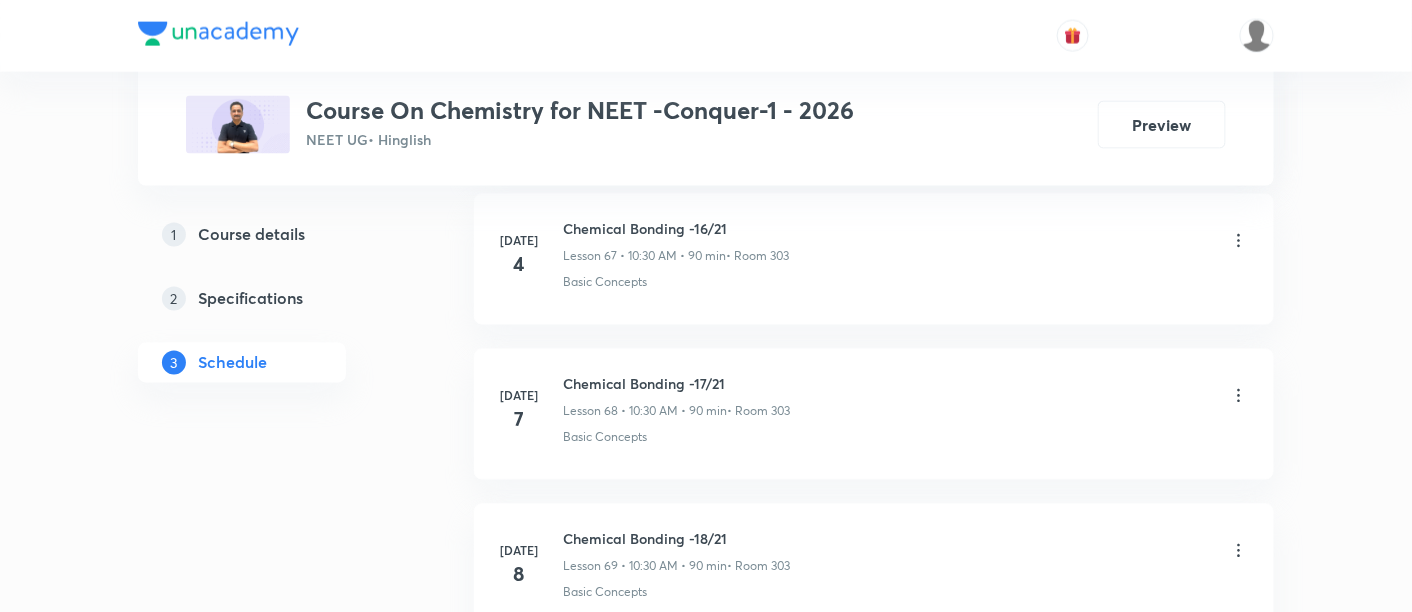 scroll, scrollTop: 11037, scrollLeft: 0, axis: vertical 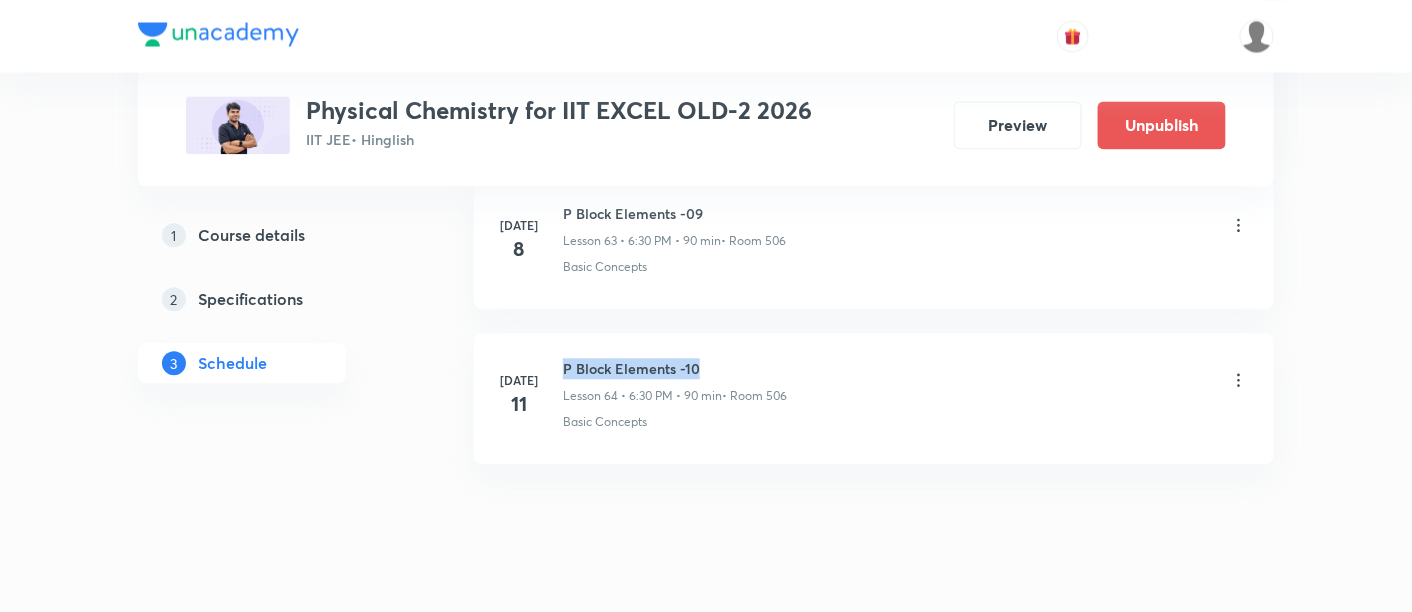 drag, startPoint x: 565, startPoint y: 327, endPoint x: 765, endPoint y: 315, distance: 200.35968 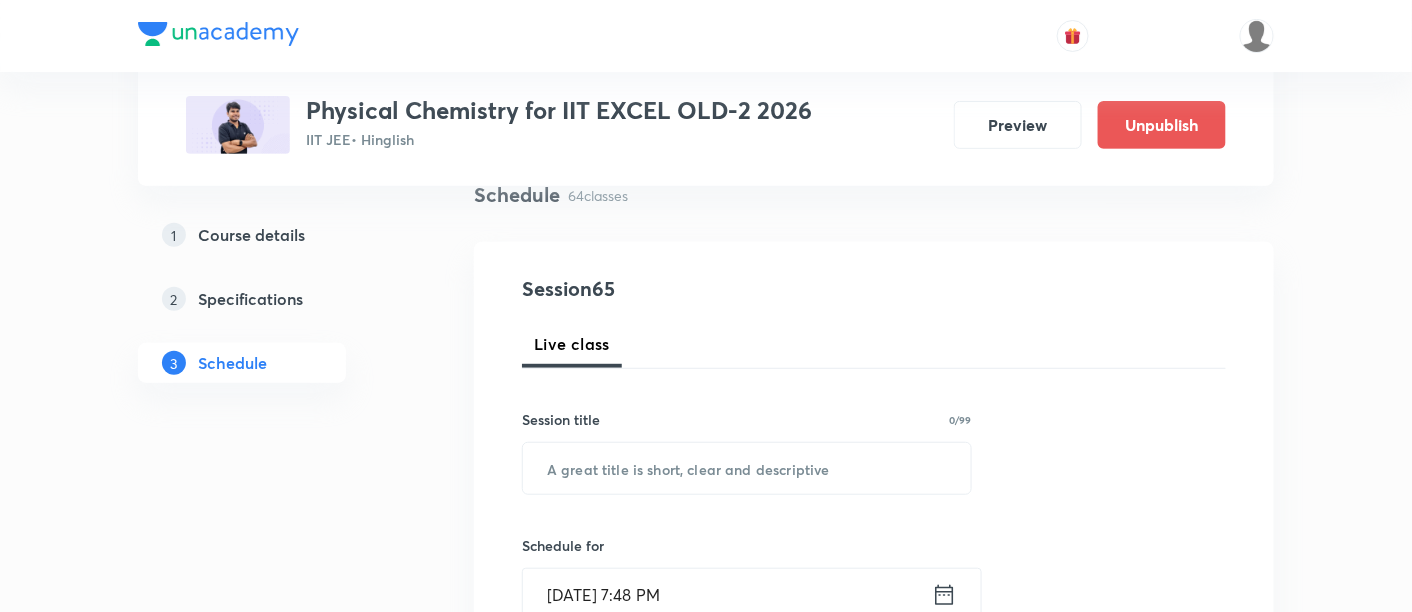 scroll, scrollTop: 159, scrollLeft: 0, axis: vertical 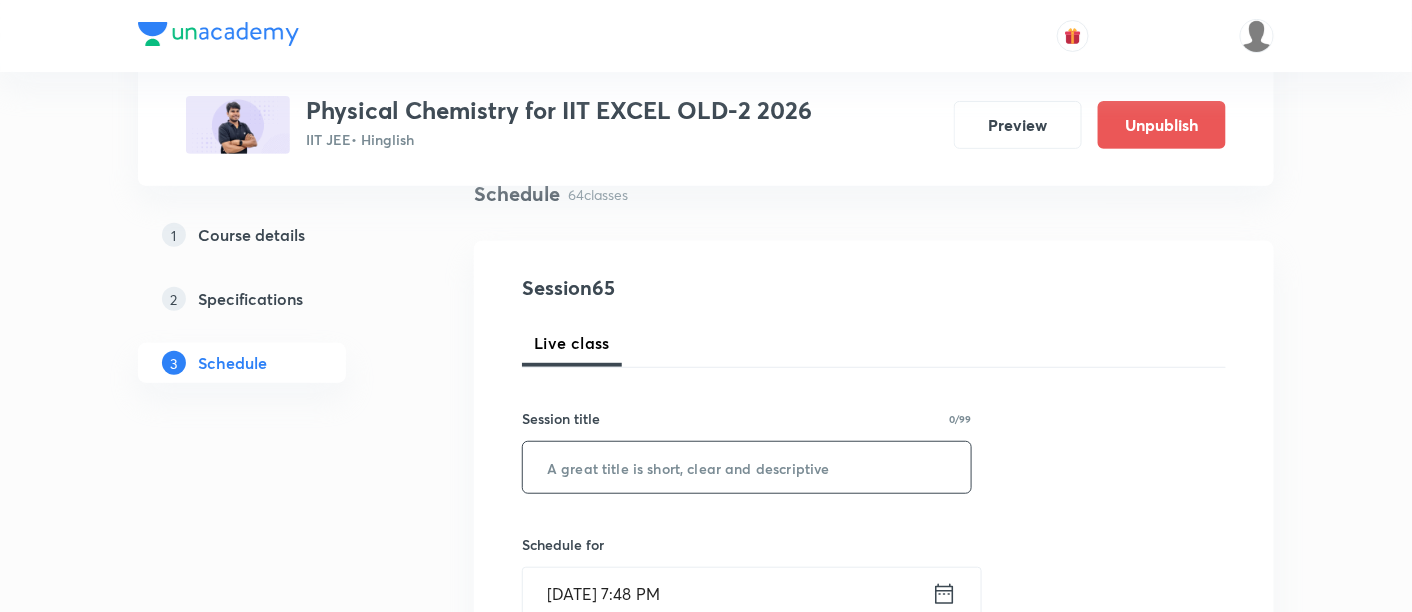 click at bounding box center (747, 467) 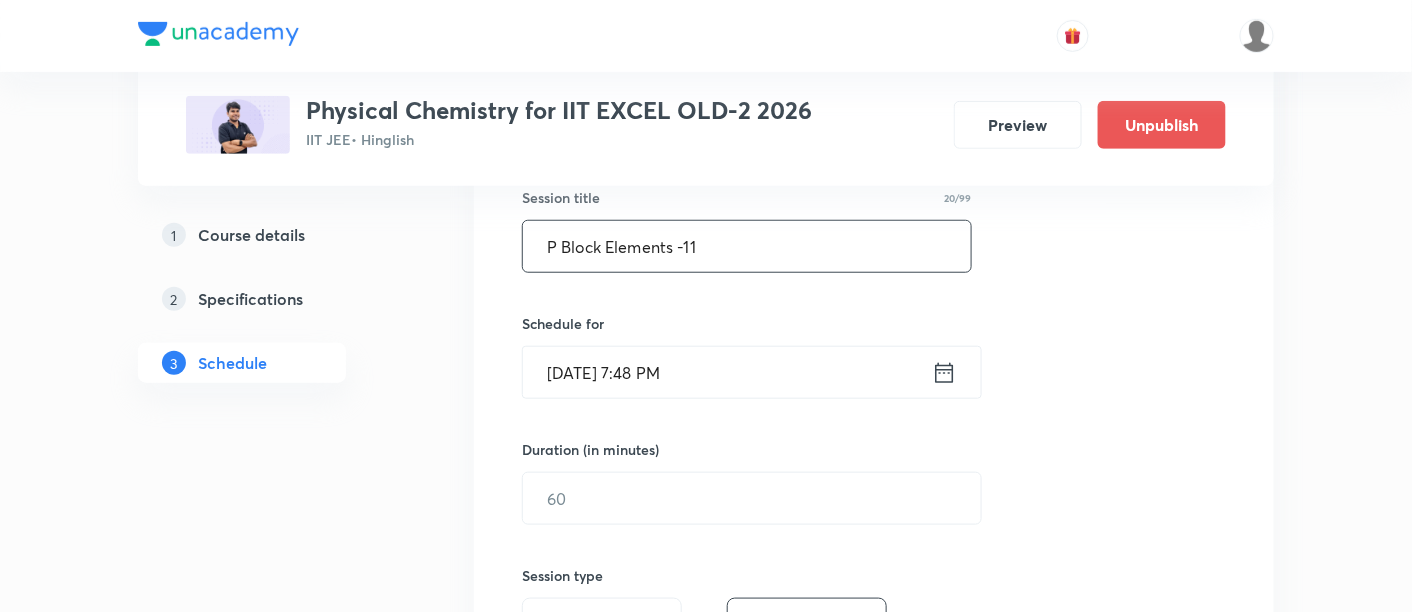 scroll, scrollTop: 381, scrollLeft: 0, axis: vertical 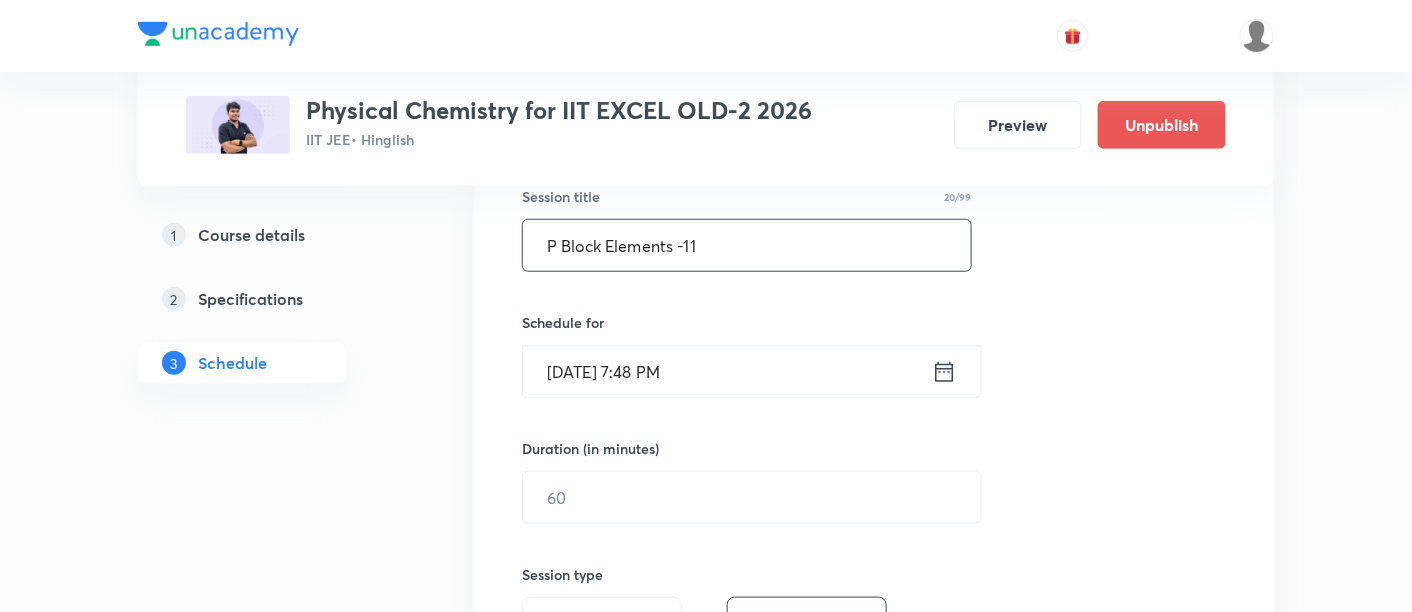 type on "P Block Elements -11" 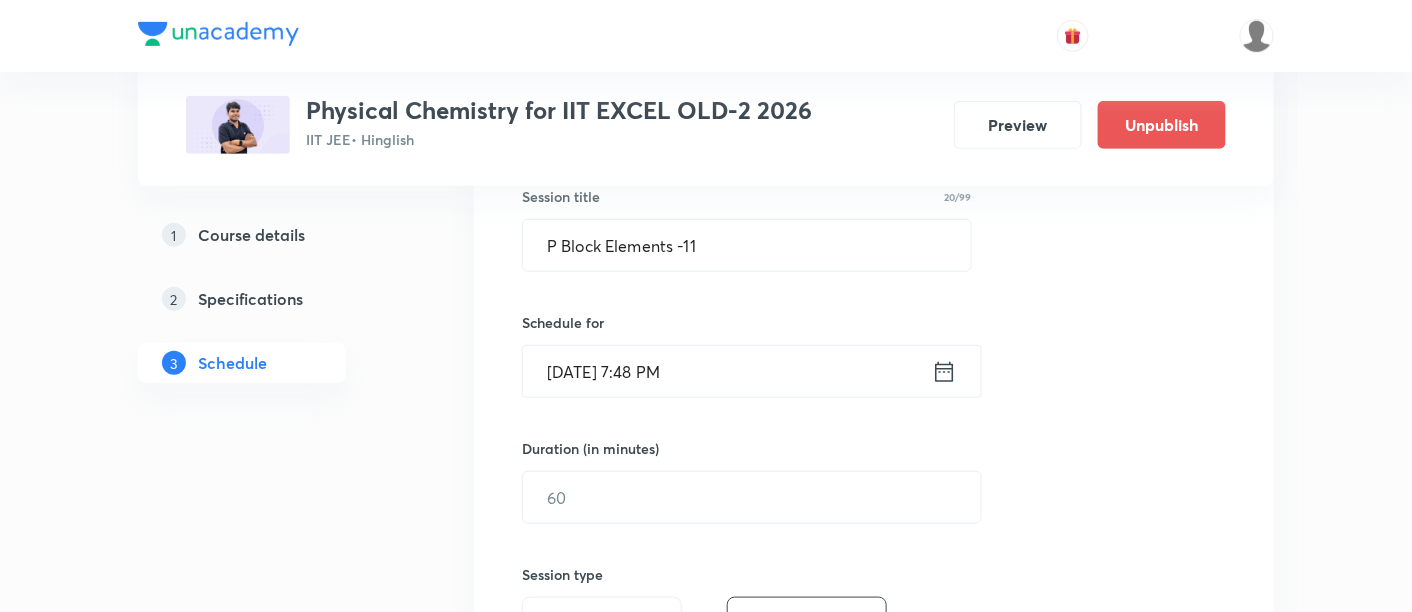 click 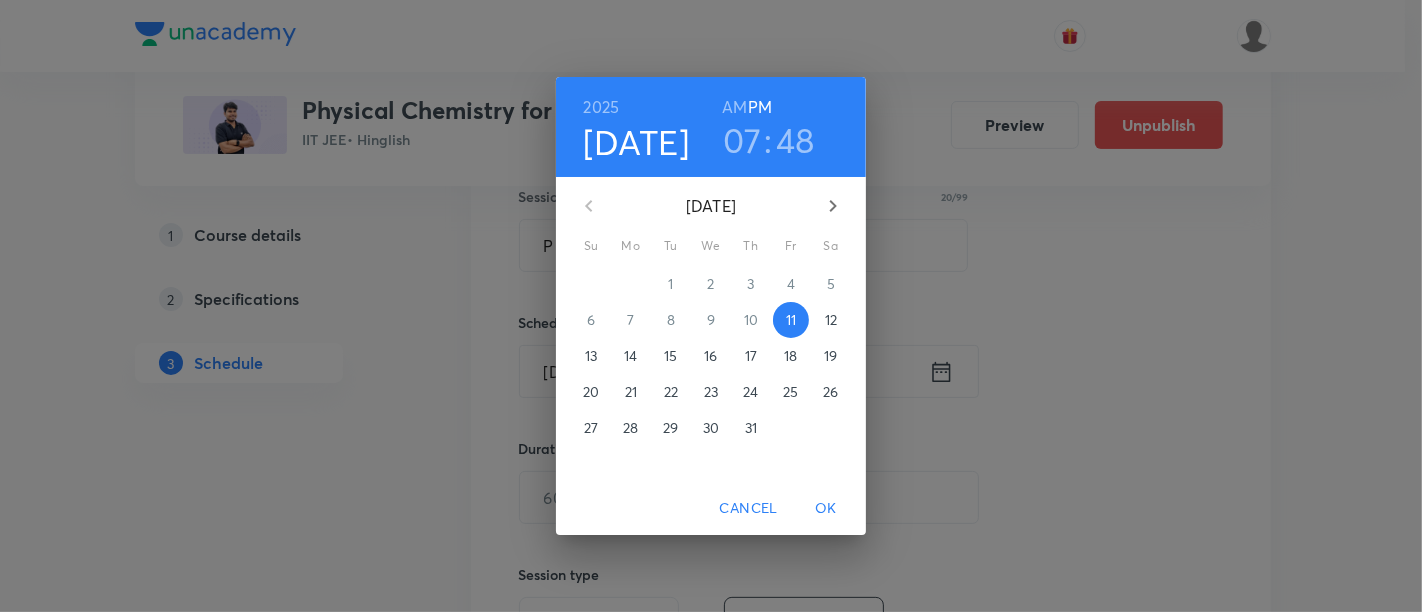 click on "12" at bounding box center (831, 320) 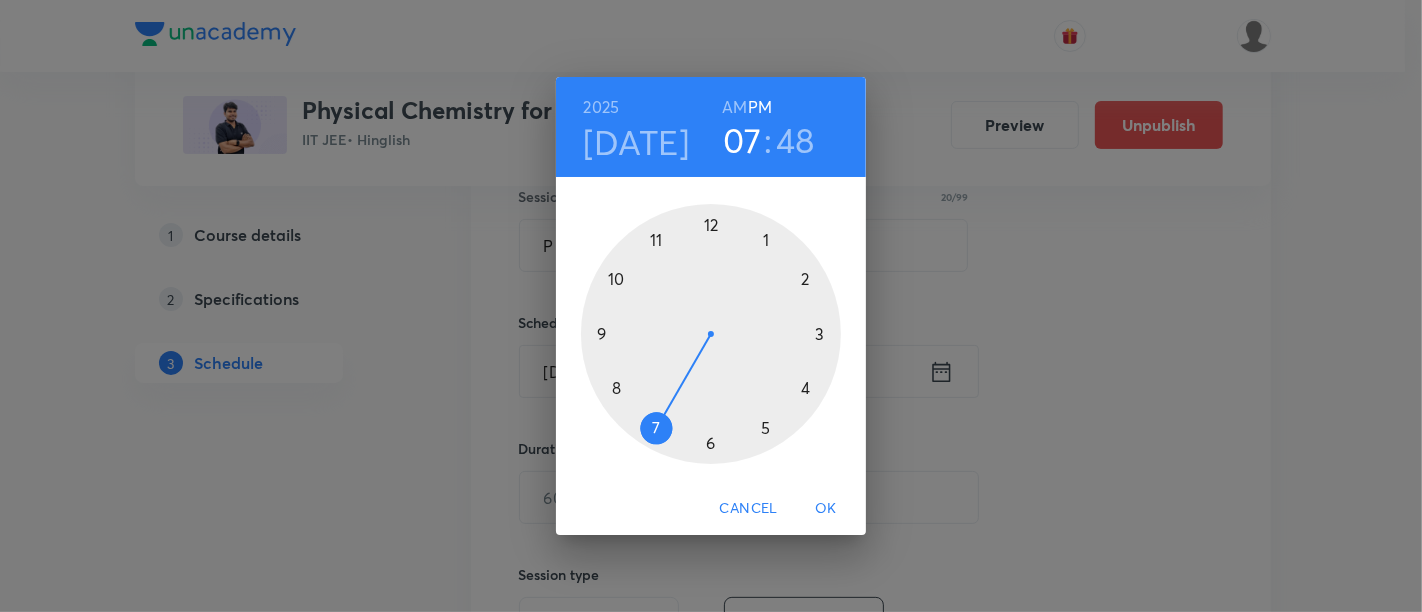 click on "07" at bounding box center (742, 140) 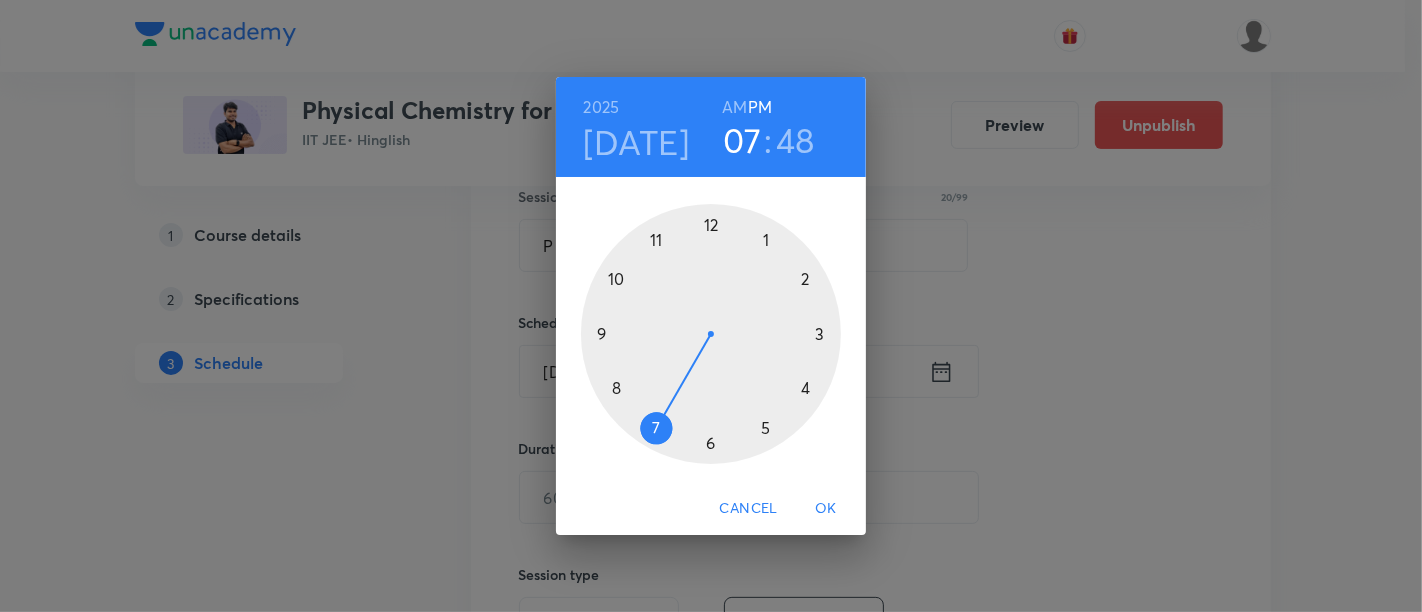 click at bounding box center [711, 334] 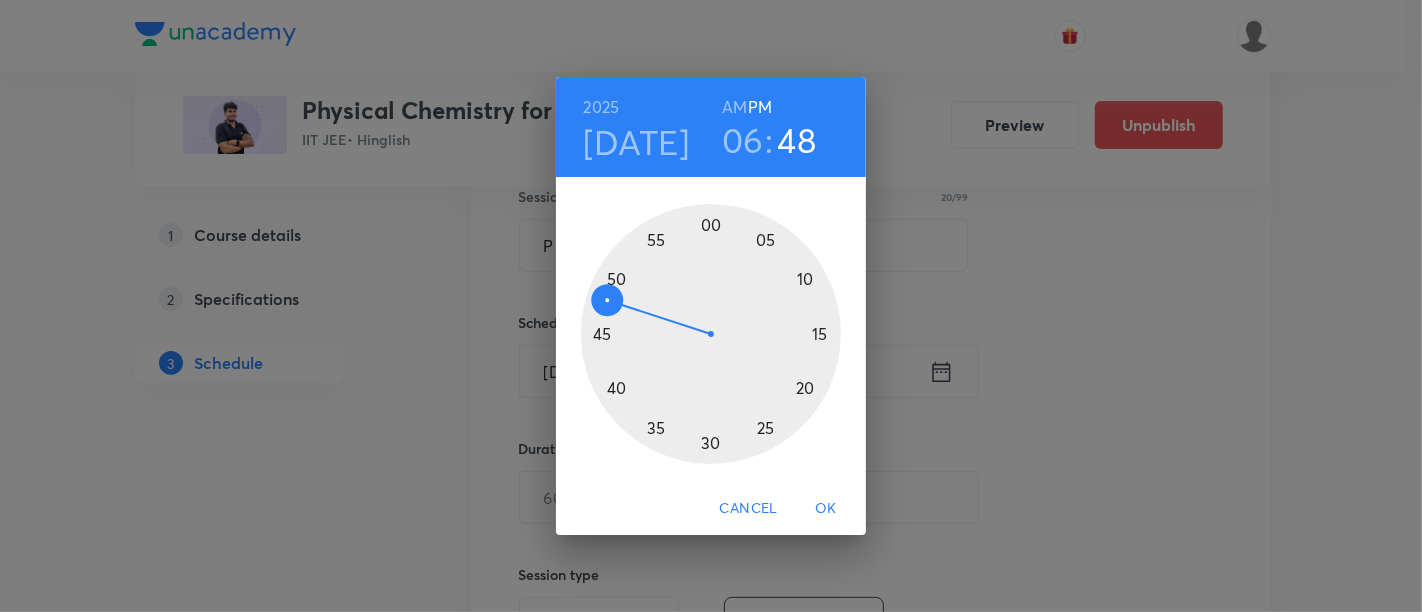 click at bounding box center (711, 334) 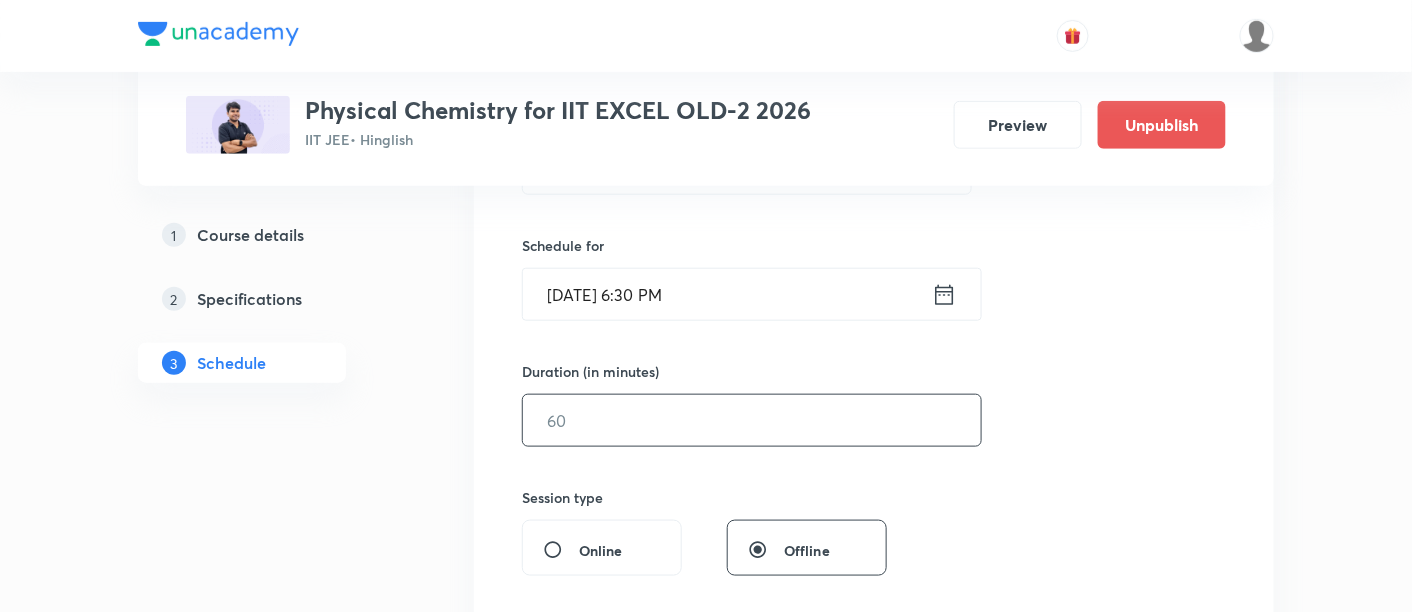 scroll, scrollTop: 470, scrollLeft: 0, axis: vertical 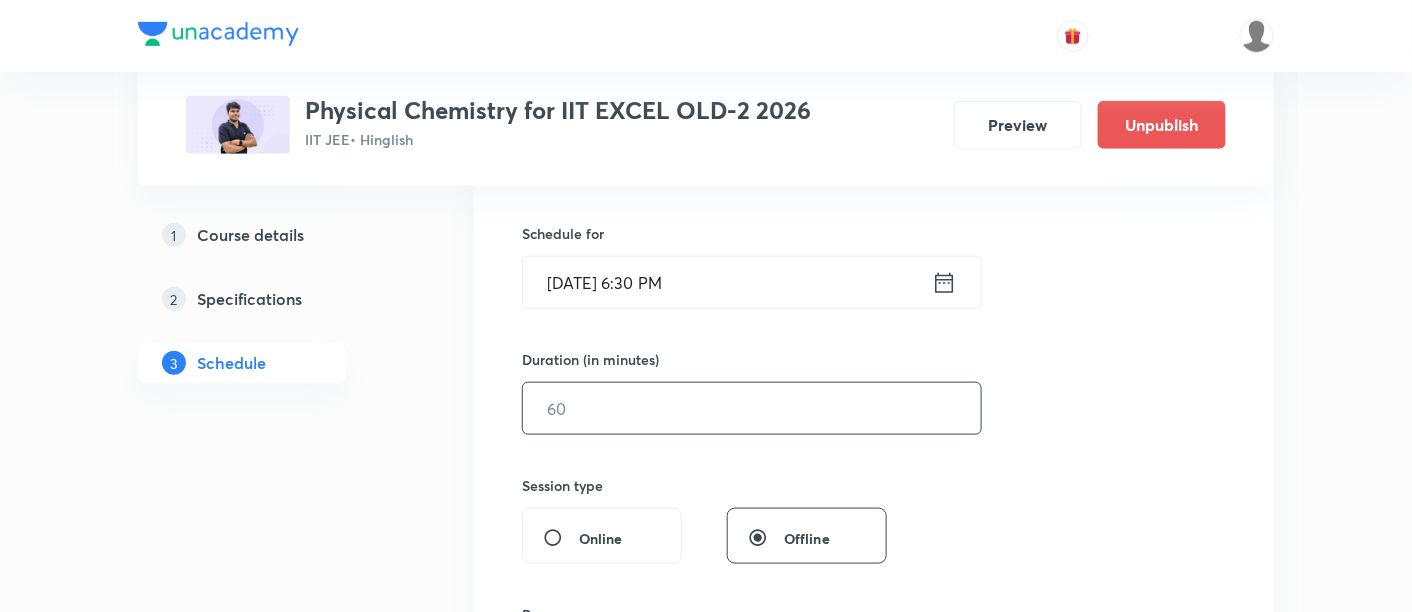 click at bounding box center [752, 408] 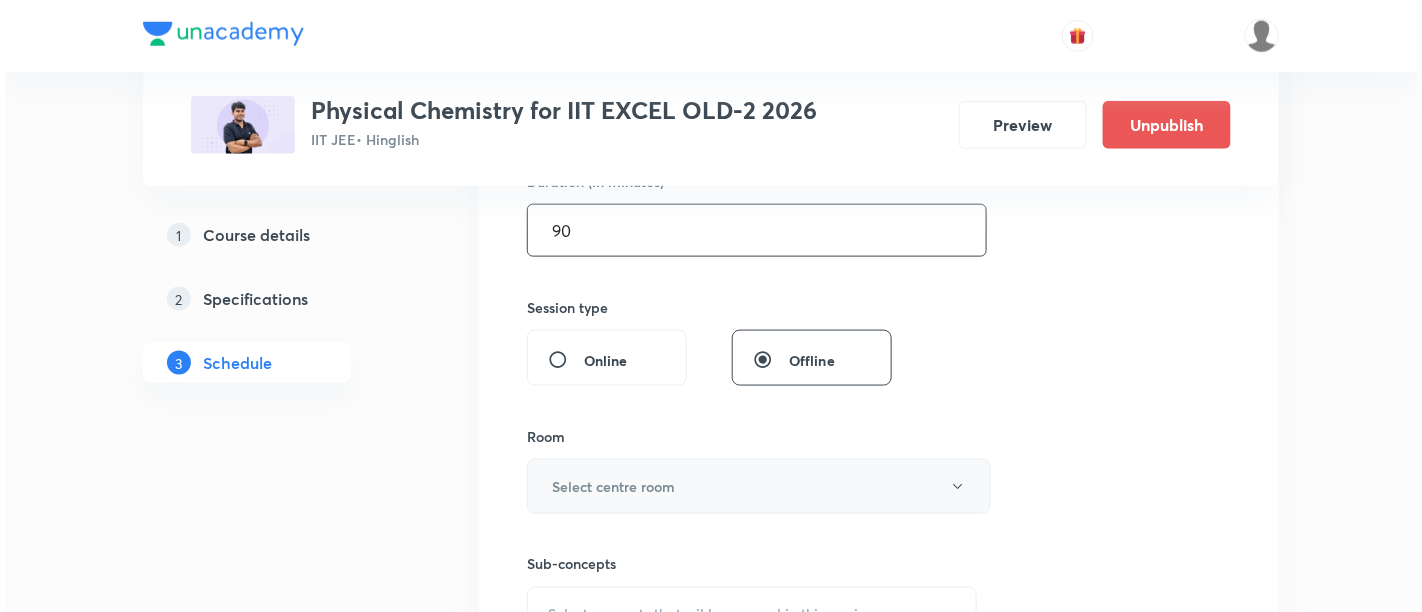 scroll, scrollTop: 670, scrollLeft: 0, axis: vertical 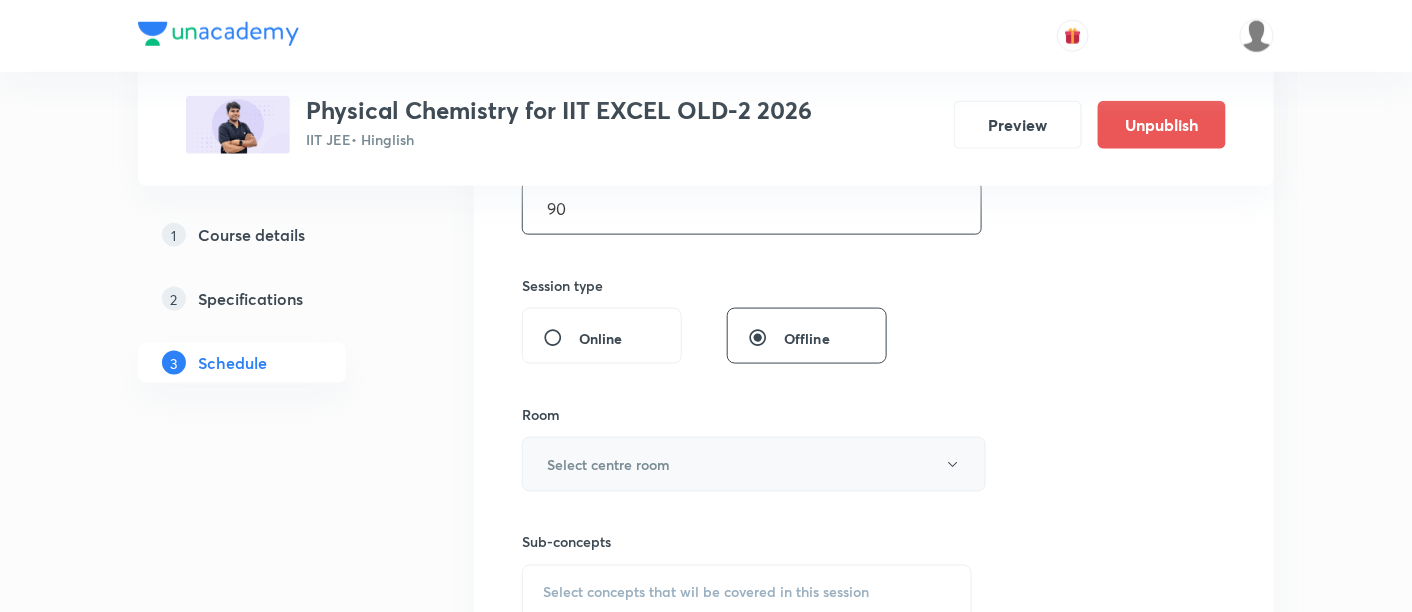 type on "90" 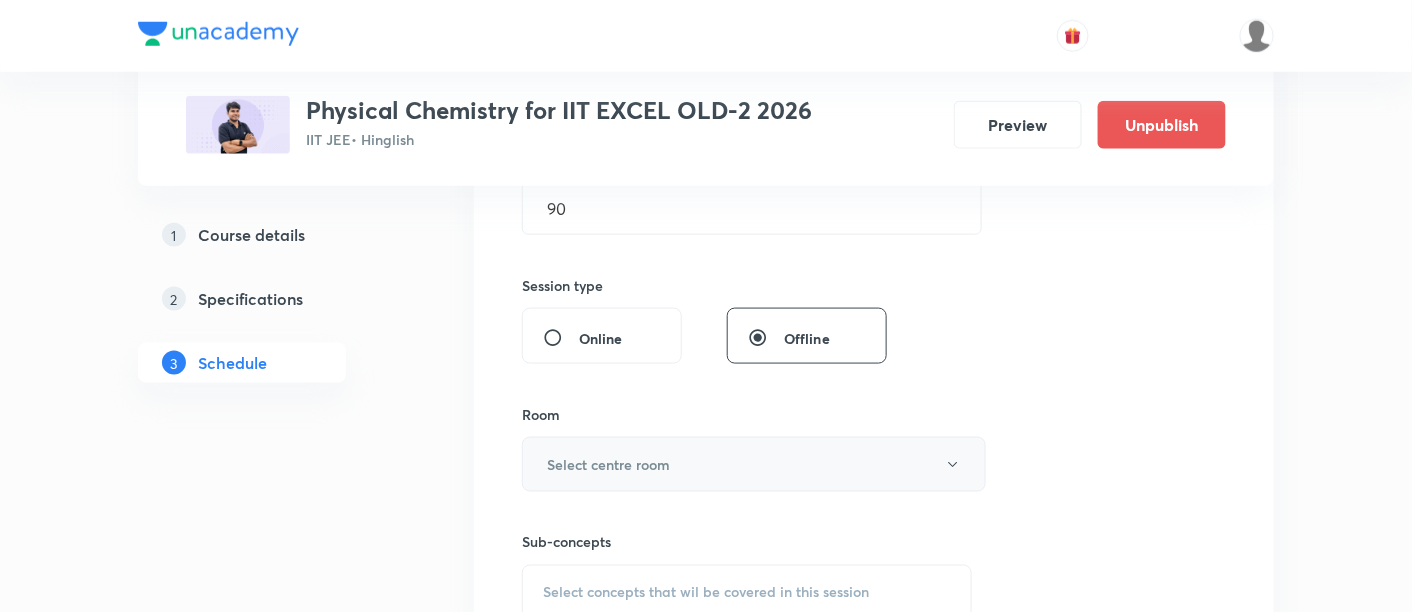 click on "Select centre room" at bounding box center [754, 464] 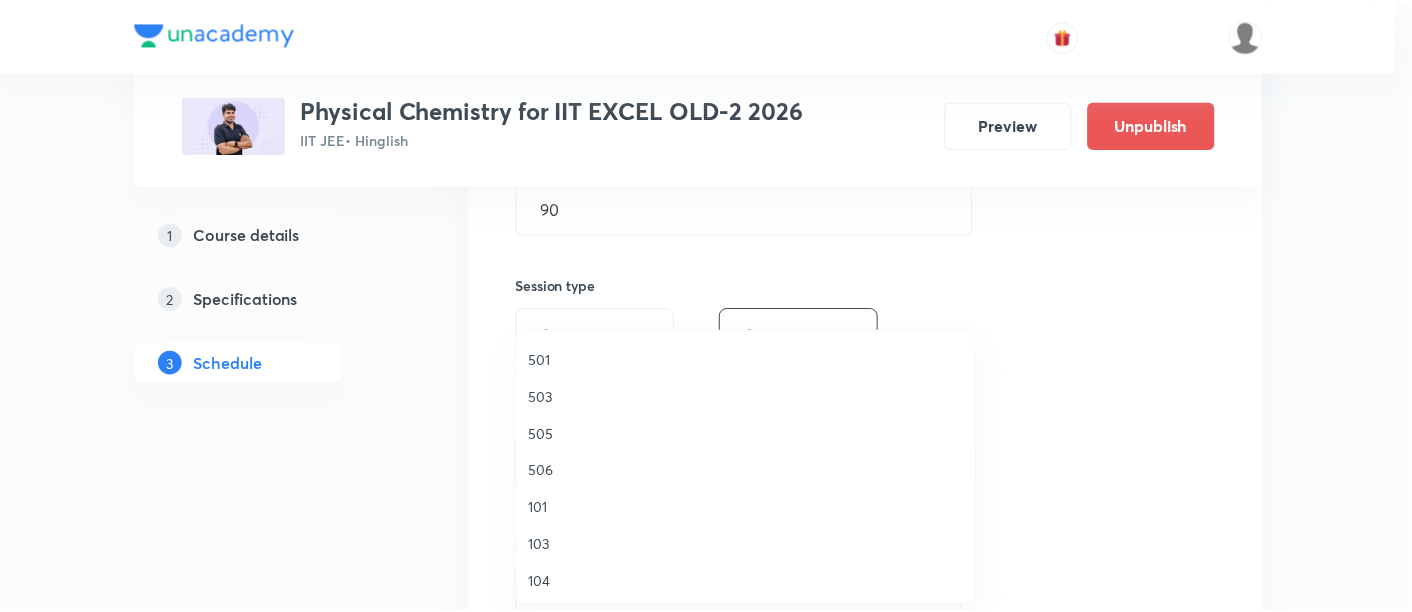 scroll, scrollTop: 381, scrollLeft: 0, axis: vertical 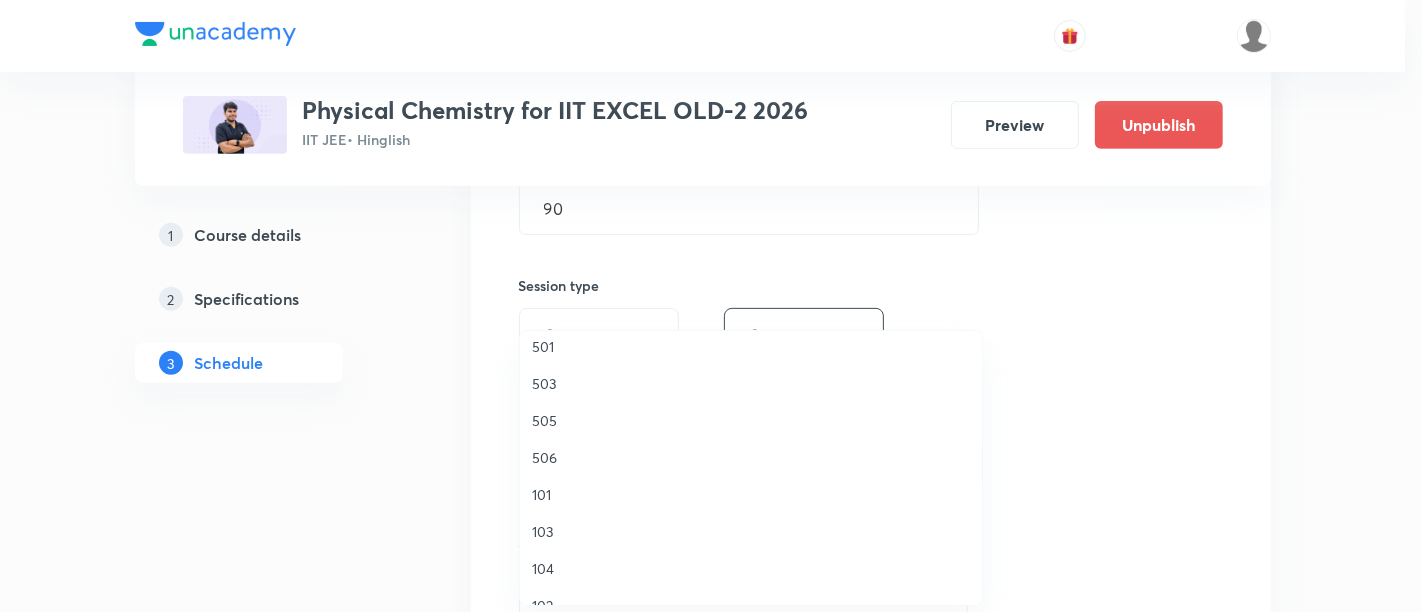 click on "506" at bounding box center (751, 457) 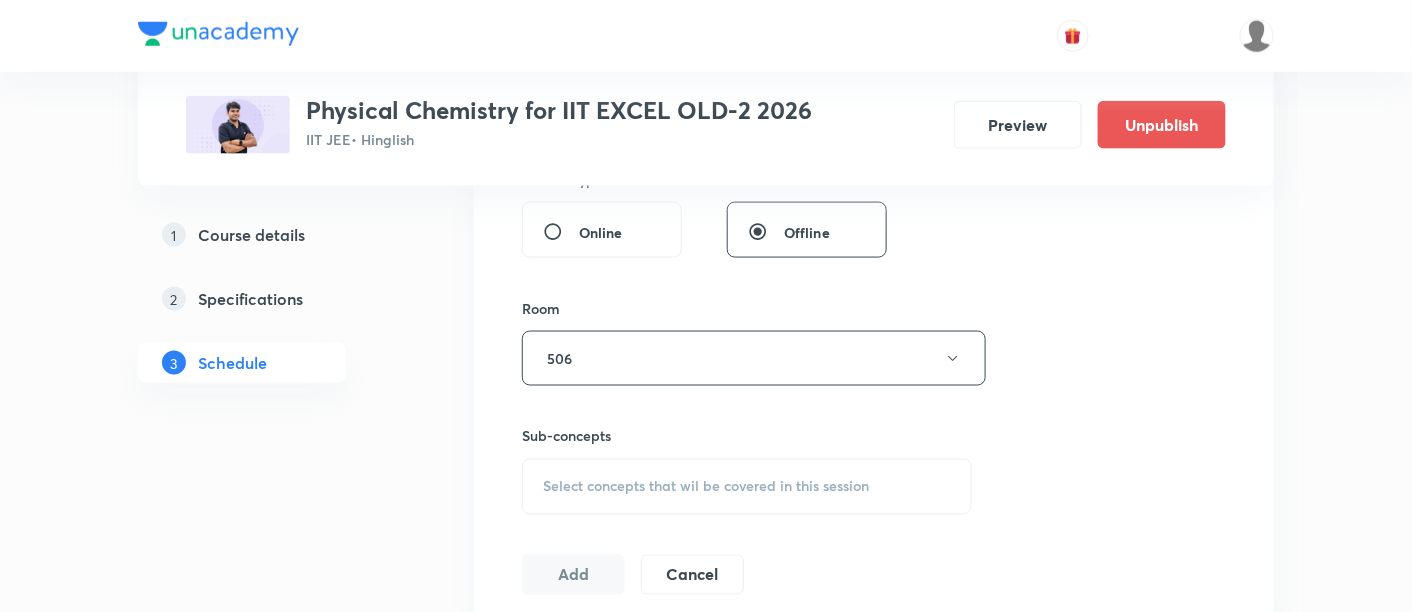 scroll, scrollTop: 777, scrollLeft: 0, axis: vertical 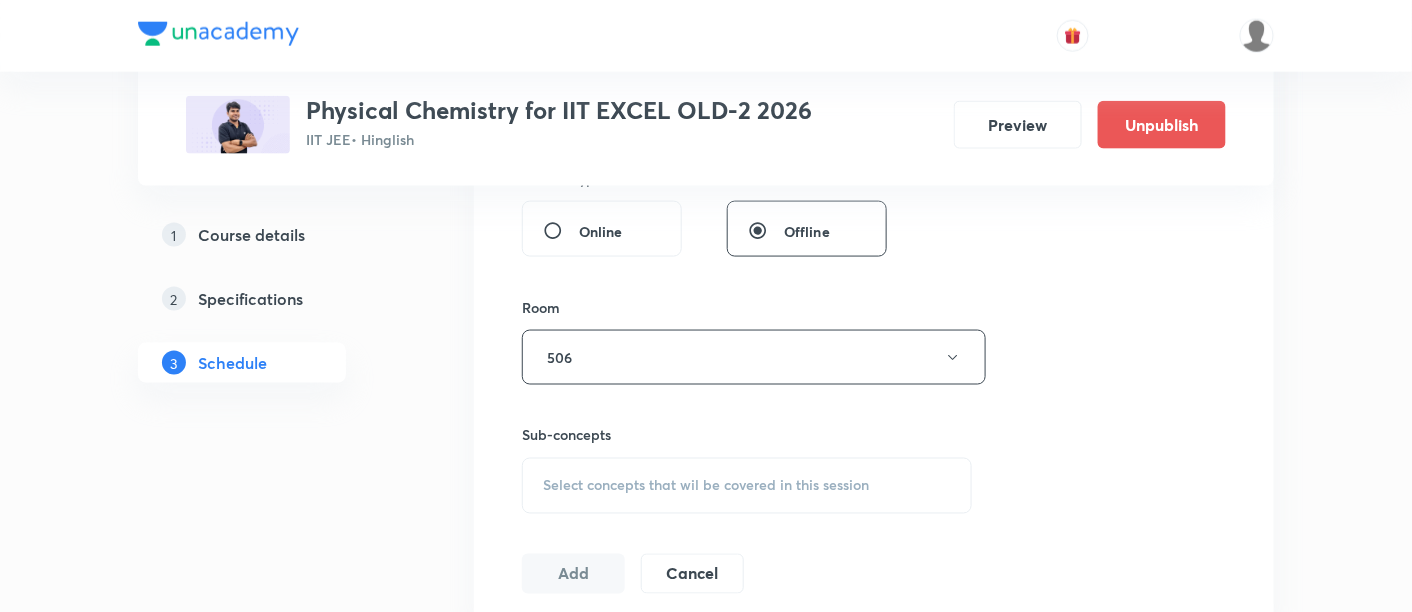click on "Select concepts that wil be covered in this session" at bounding box center (706, 486) 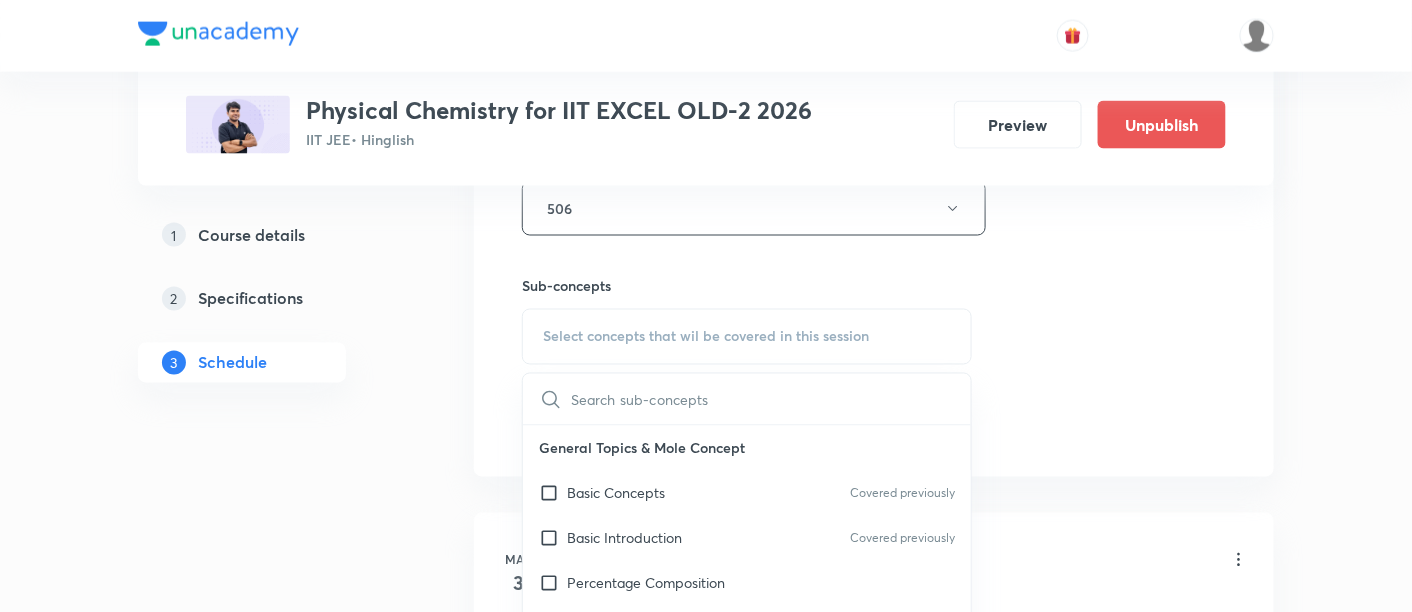 scroll, scrollTop: 928, scrollLeft: 0, axis: vertical 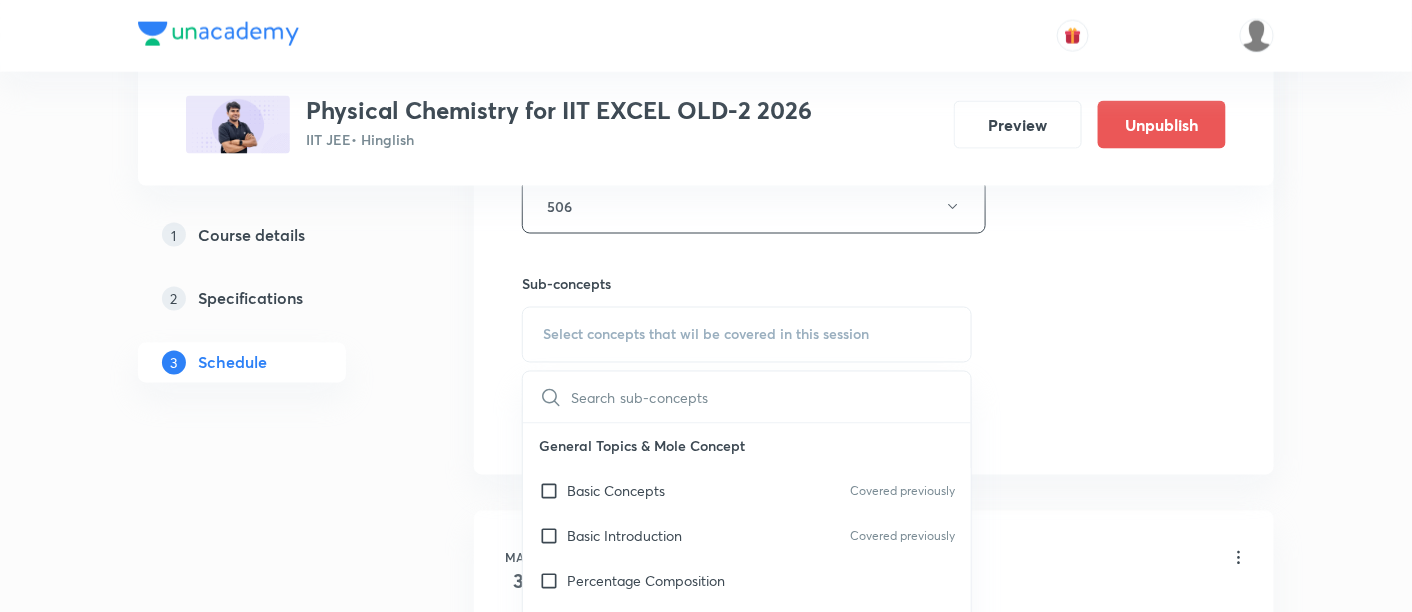 click on "Basic Concepts Covered previously" at bounding box center [747, 491] 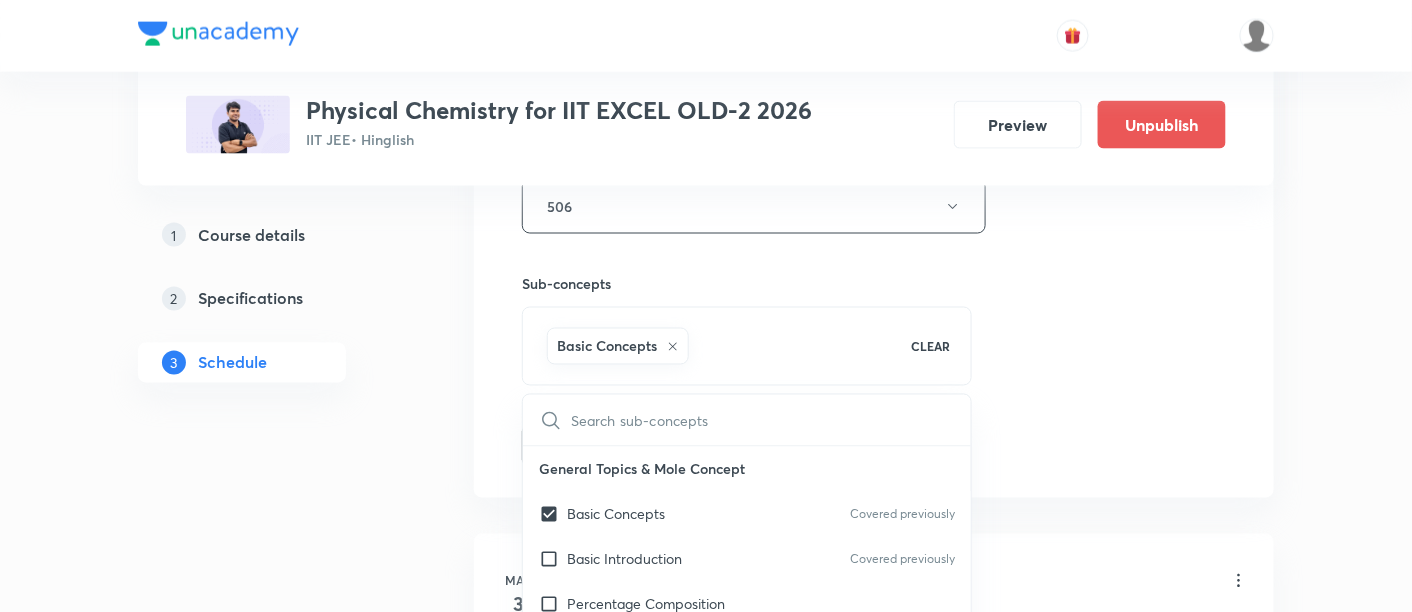 click on "Session  65 Live class Session title 20/99 P Block Elements -11 ​ Schedule for [DATE] 6:30 PM ​ Duration (in minutes) 90 ​   Session type Online Offline Room 506 Sub-concepts Basic Concepts CLEAR ​ General Topics & Mole Concept Basic Concepts Covered previously Basic Introduction Covered previously Percentage Composition Stoichiometry Principle of Atom Conservation (POAC) Relation between Stoichiometric Quantities Application of Mole Concept: Gravimetric Analysis Different Laws Formula and Composition Concentration Terms Some basic concepts of Chemistry Atomic Structure Discovery Of Electron Some Prerequisites of Physics Discovery Of Protons And Neutrons Atomic Models and Theories  Representation Of Atom With Electrons And Neutrons Nature of Waves Nature Of Electromagnetic Radiation [PERSON_NAME] Quantum Theory Spectra-Continuous and Discontinuous Spectrum [PERSON_NAME] Model For Hydrogen Atom Photoelectric Effect Dual Nature Of Matter [PERSON_NAME] Uncertainty Principle Orbitals And Quantum Numbers" at bounding box center (874, -15) 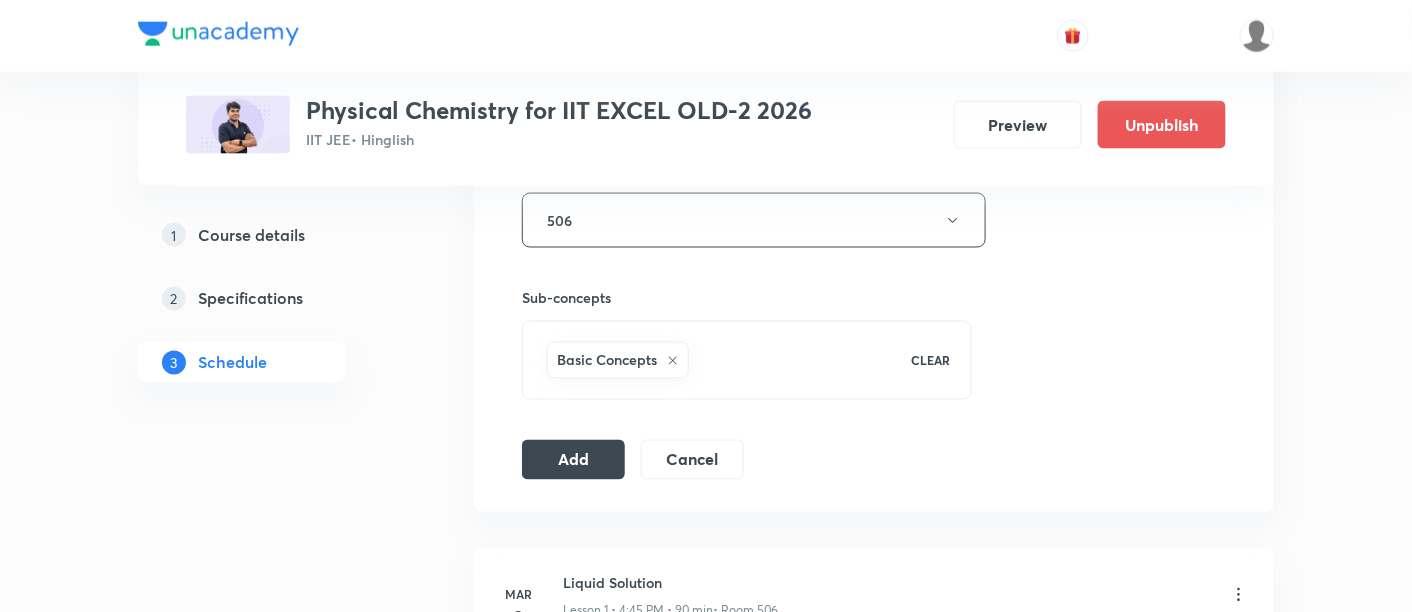 scroll, scrollTop: 925, scrollLeft: 0, axis: vertical 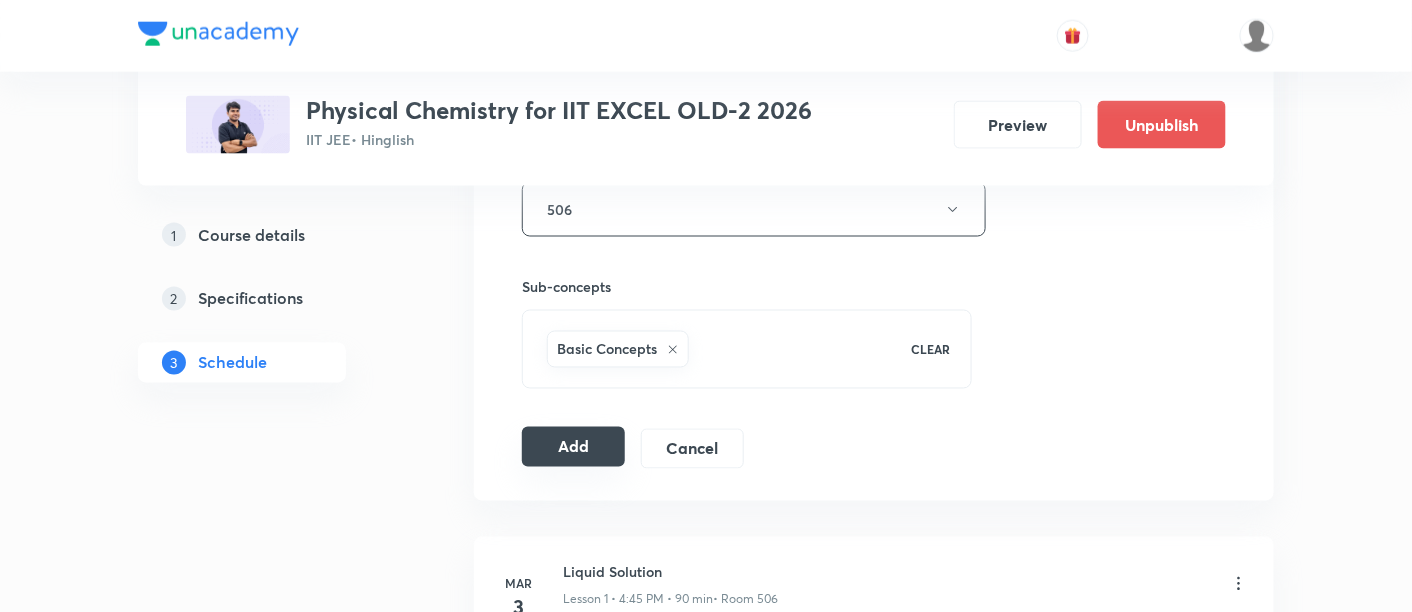 click on "Add" at bounding box center (573, 447) 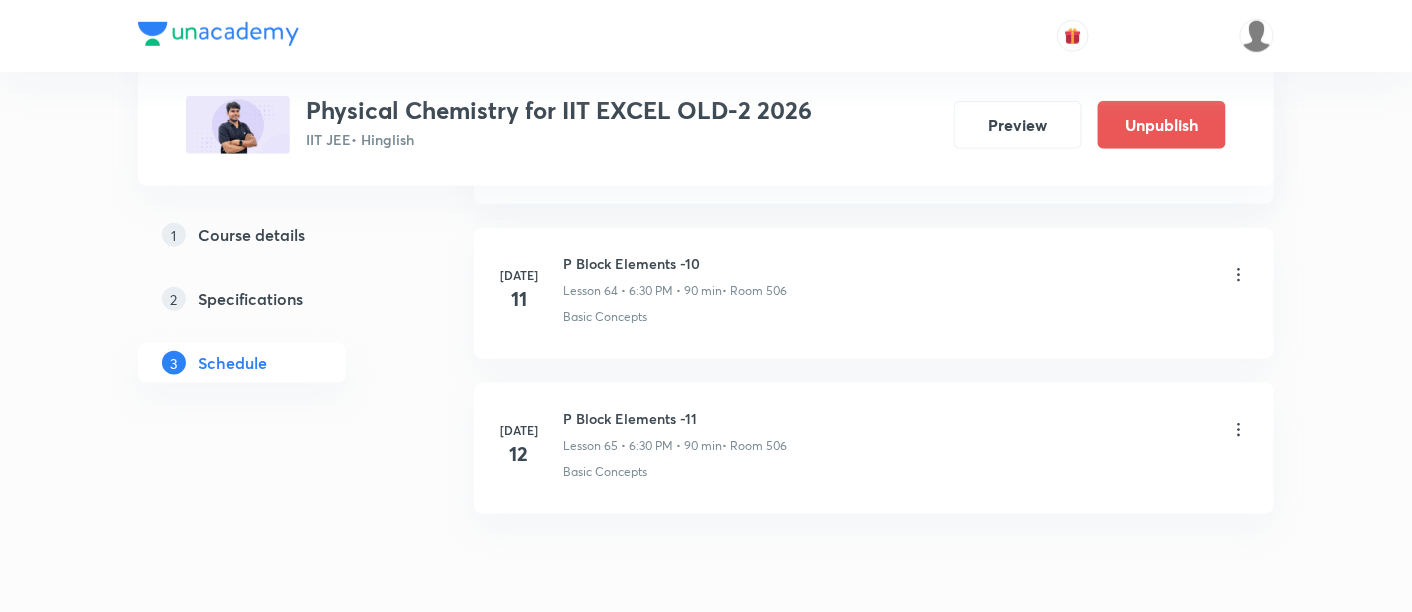 scroll, scrollTop: 10071, scrollLeft: 0, axis: vertical 